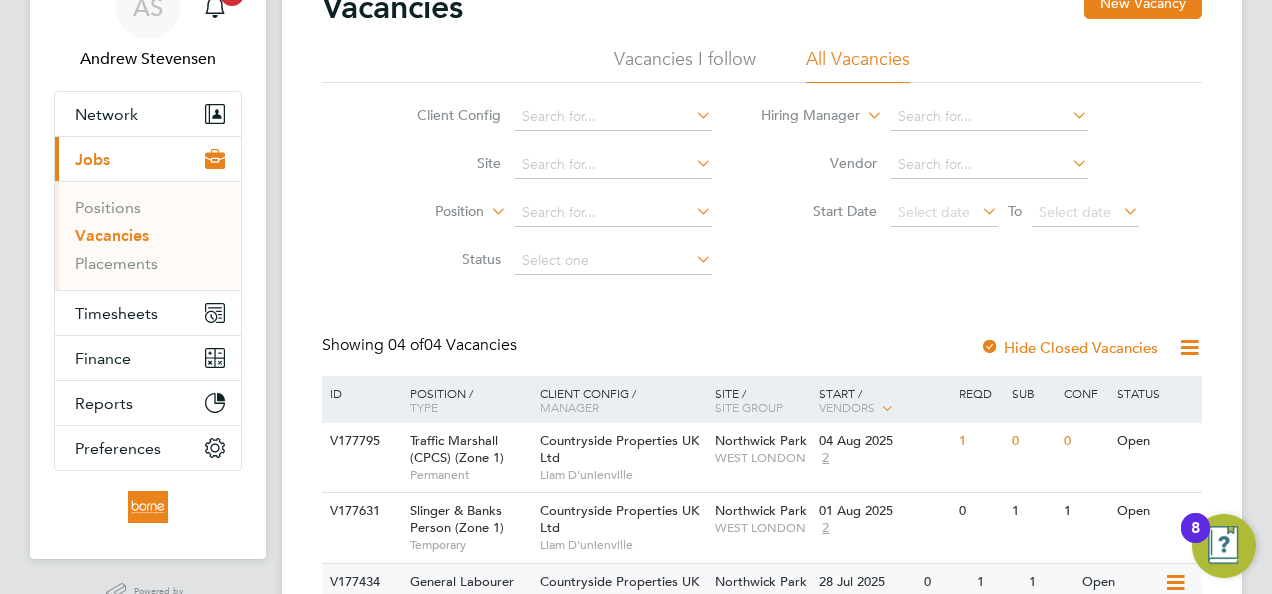 scroll, scrollTop: 282, scrollLeft: 0, axis: vertical 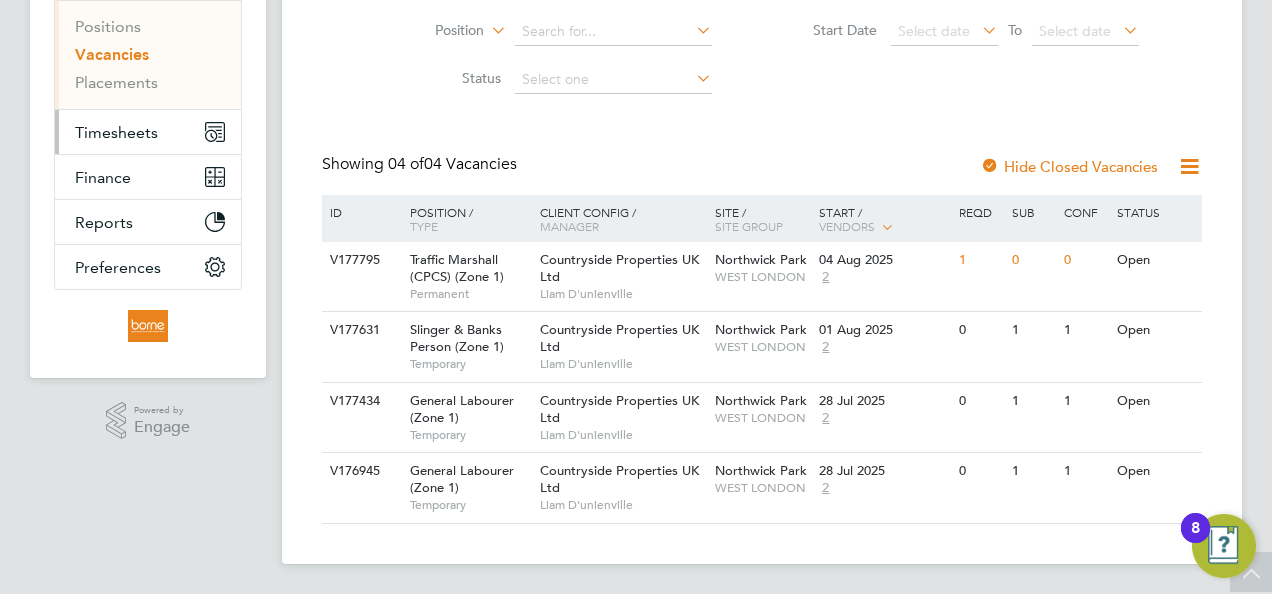 click on "Timesheets" at bounding box center (116, 132) 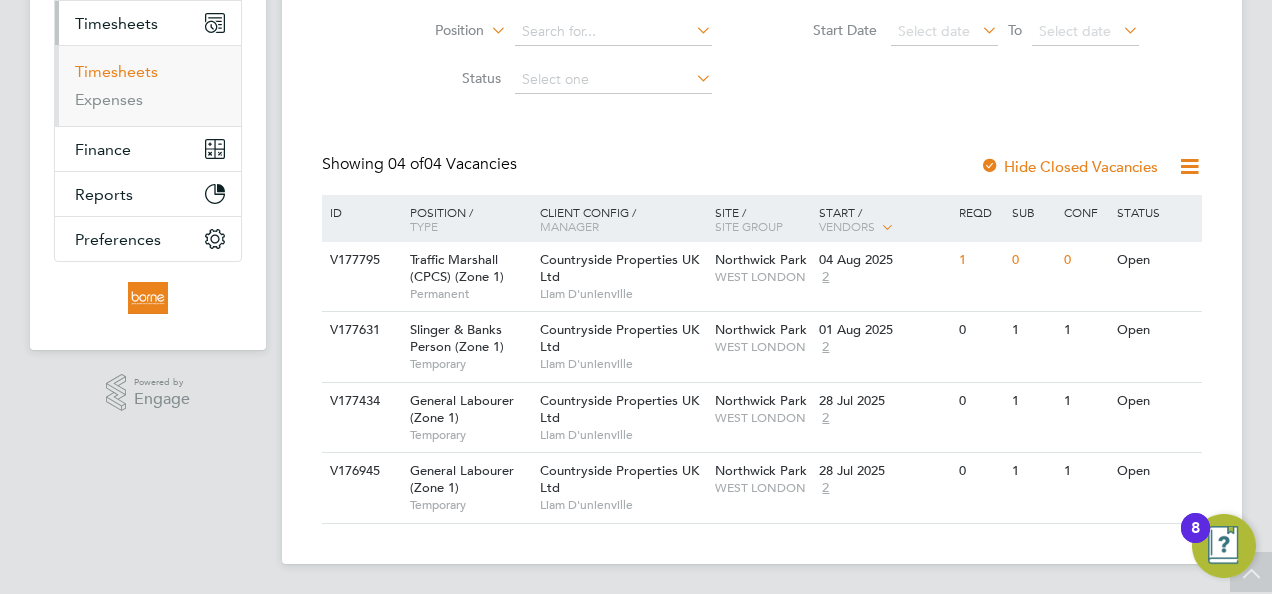 click on "Timesheets" at bounding box center (116, 71) 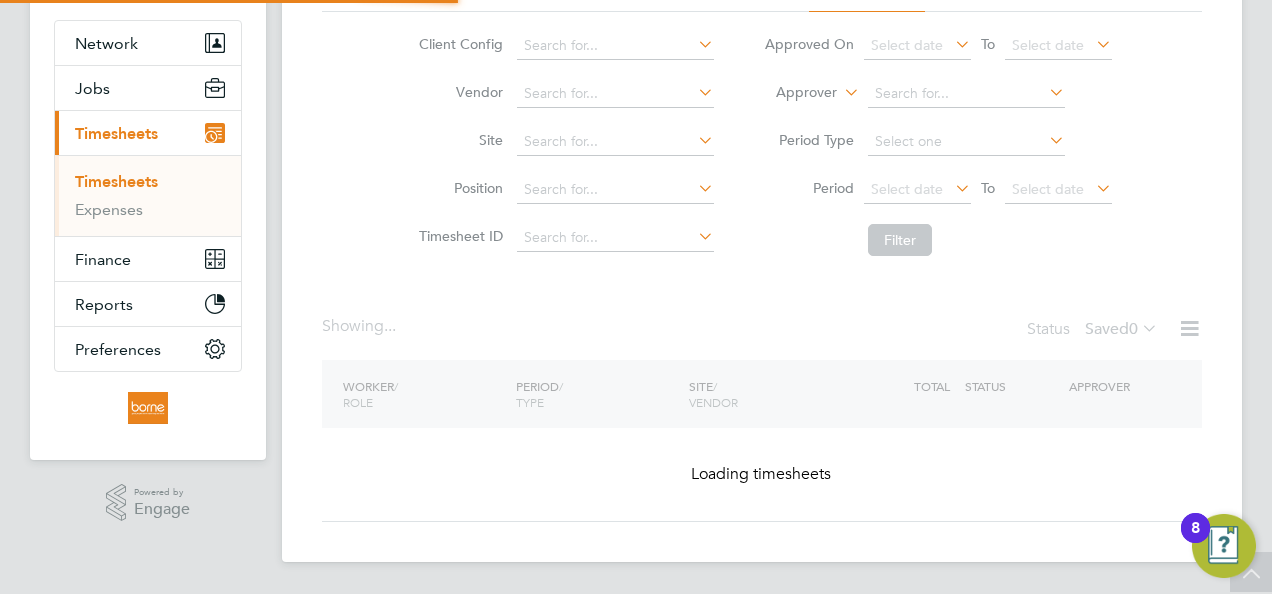 scroll, scrollTop: 0, scrollLeft: 0, axis: both 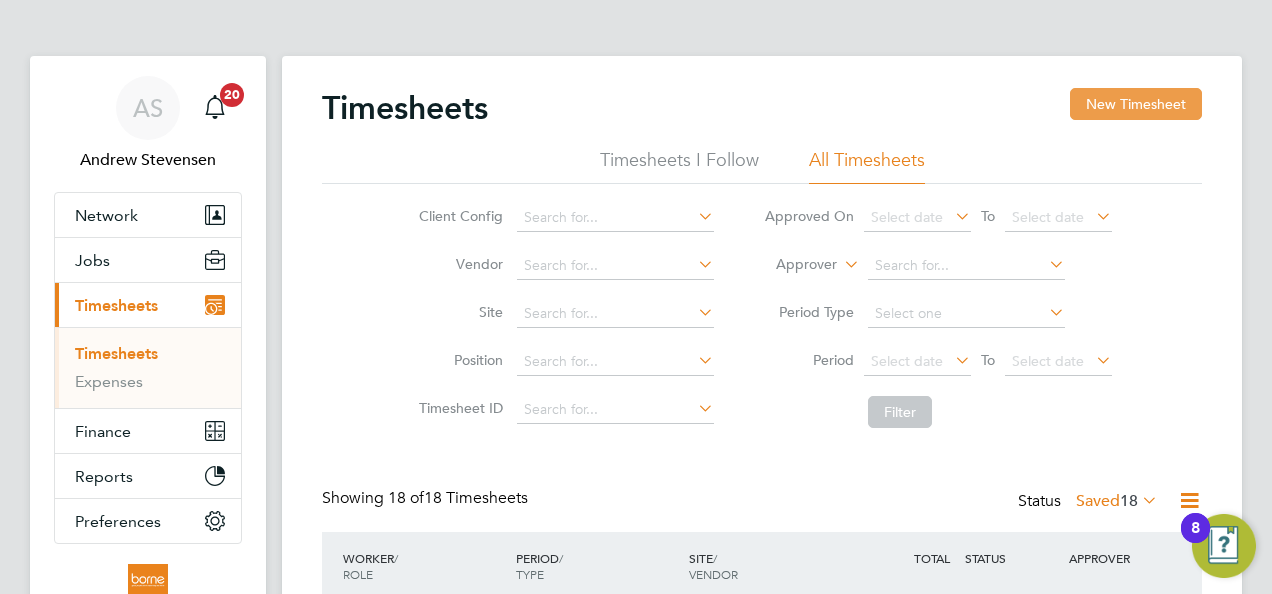 click on "New Timesheet" 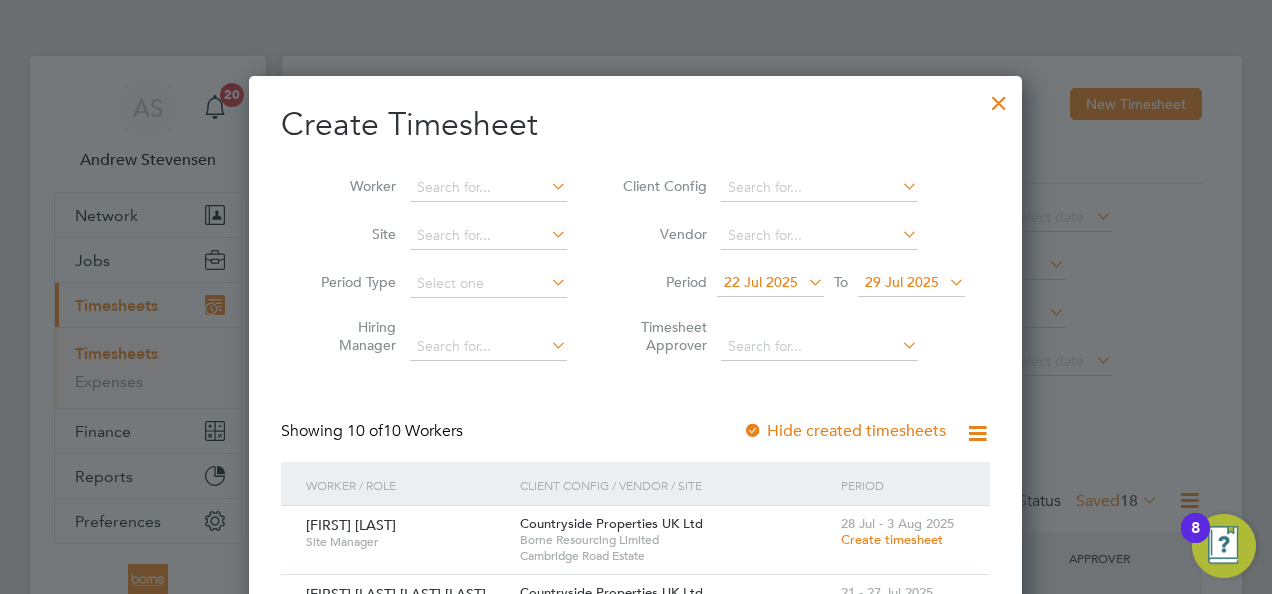 click on "29 Jul 2025" at bounding box center [902, 282] 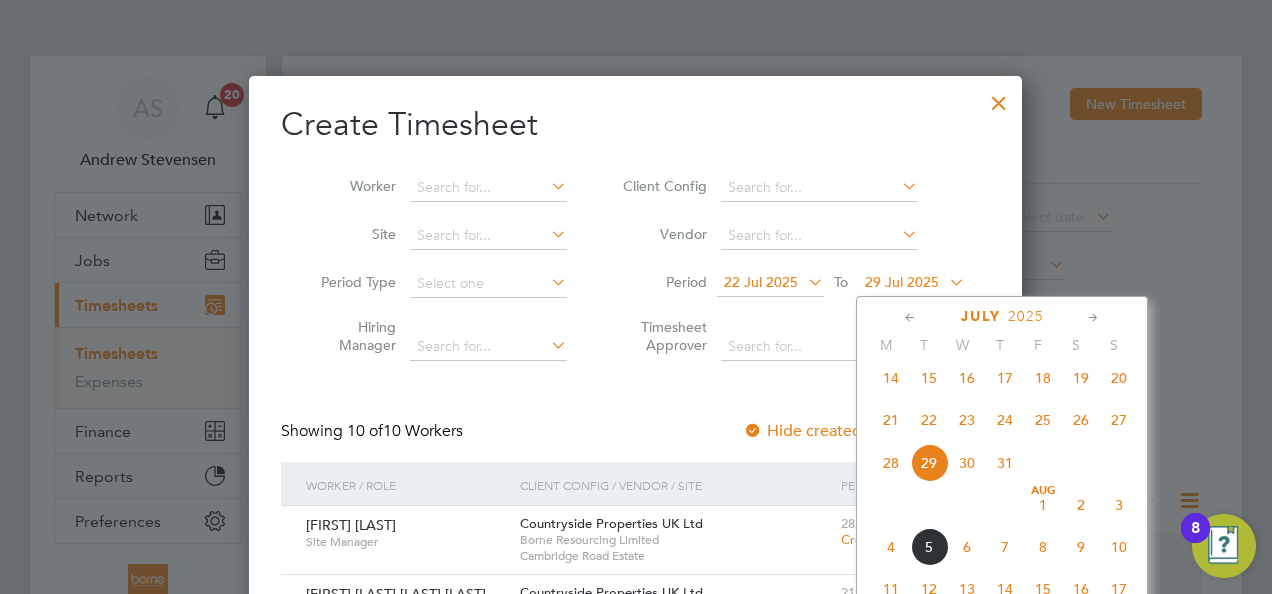 click on "3" 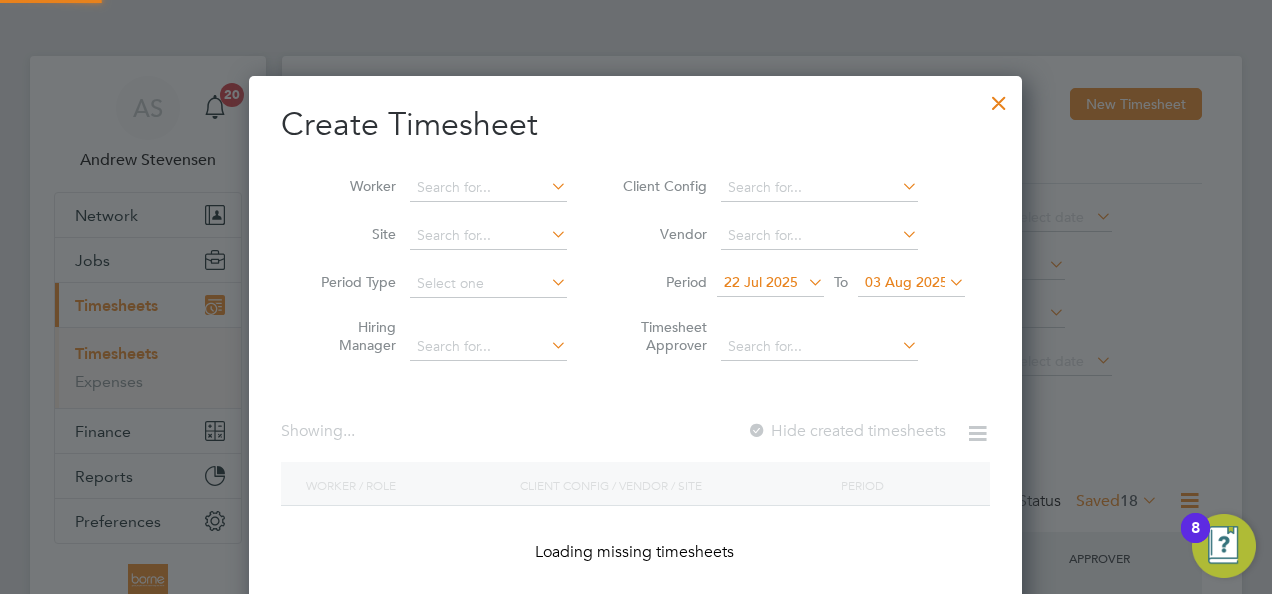 click on "22 Jul 2025" at bounding box center [761, 282] 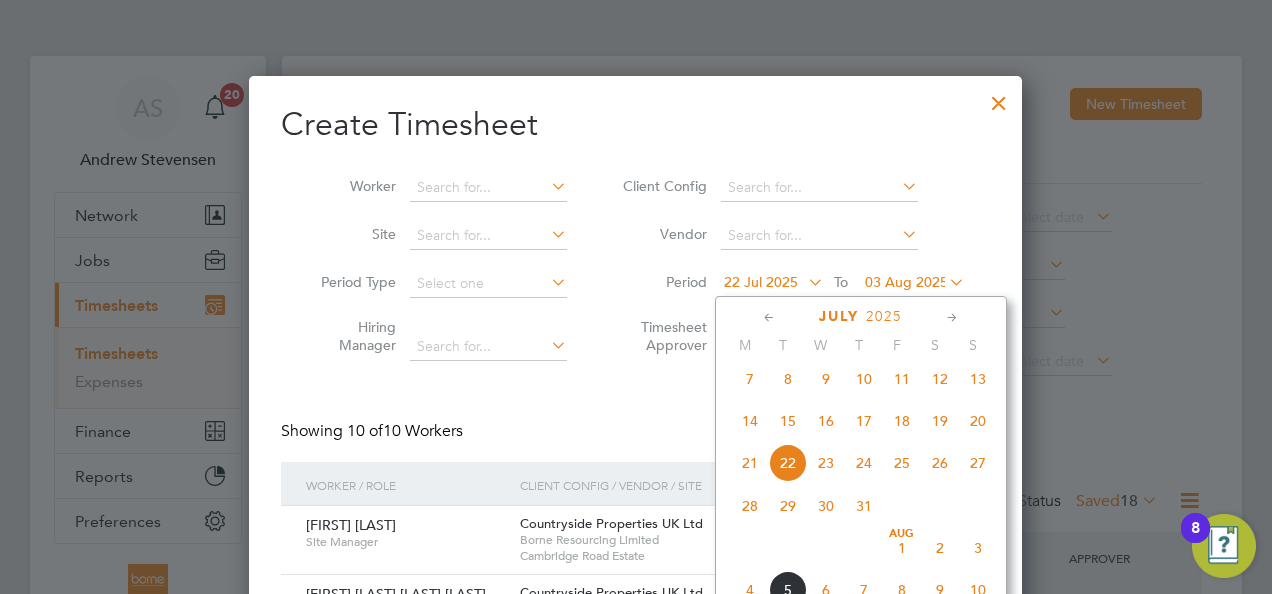 click on "28" 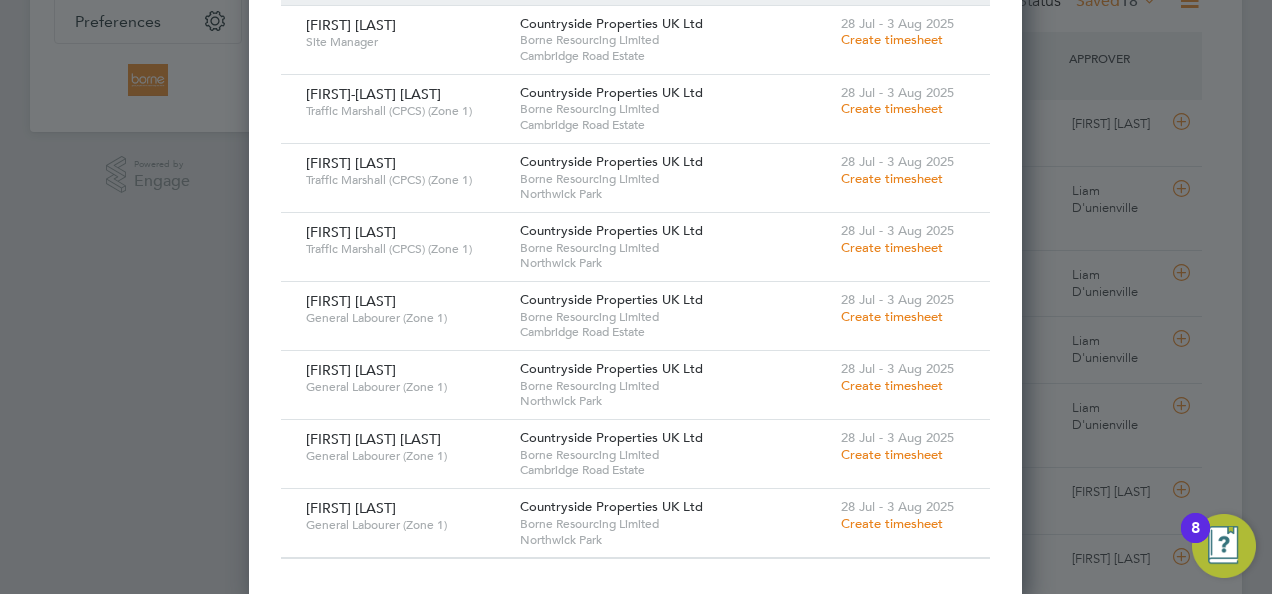click on "Create timesheet" at bounding box center [892, 316] 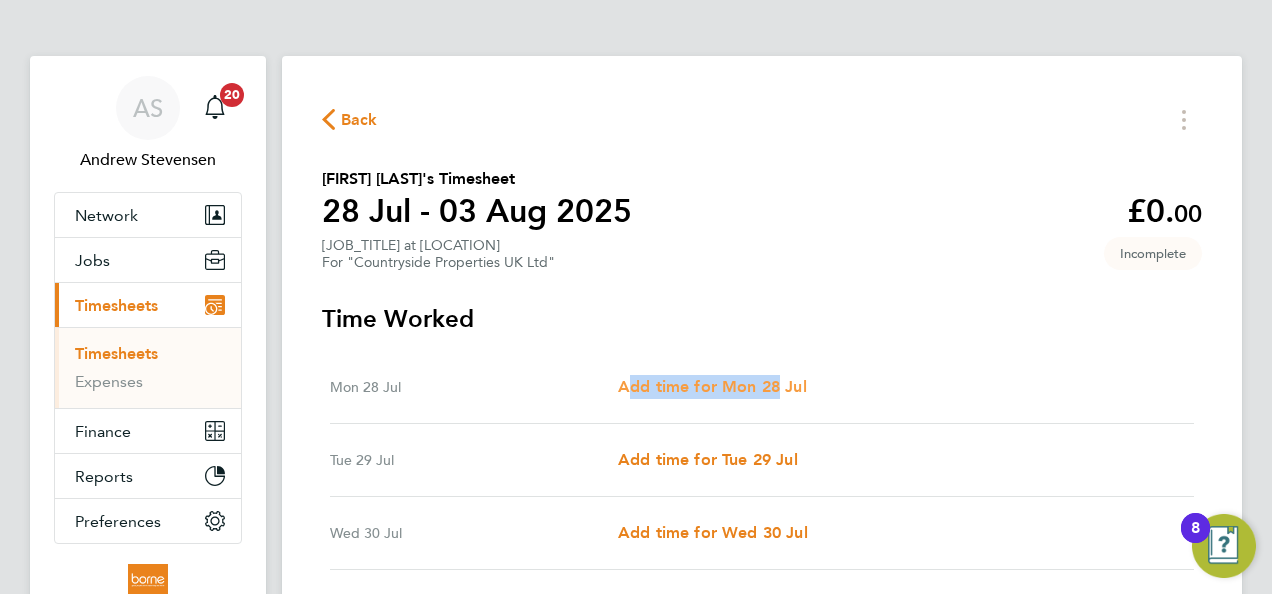click on "Mon 28 Jul   Add time for Mon 28 Jul   Add time for Mon 28 Jul" at bounding box center [762, 387] 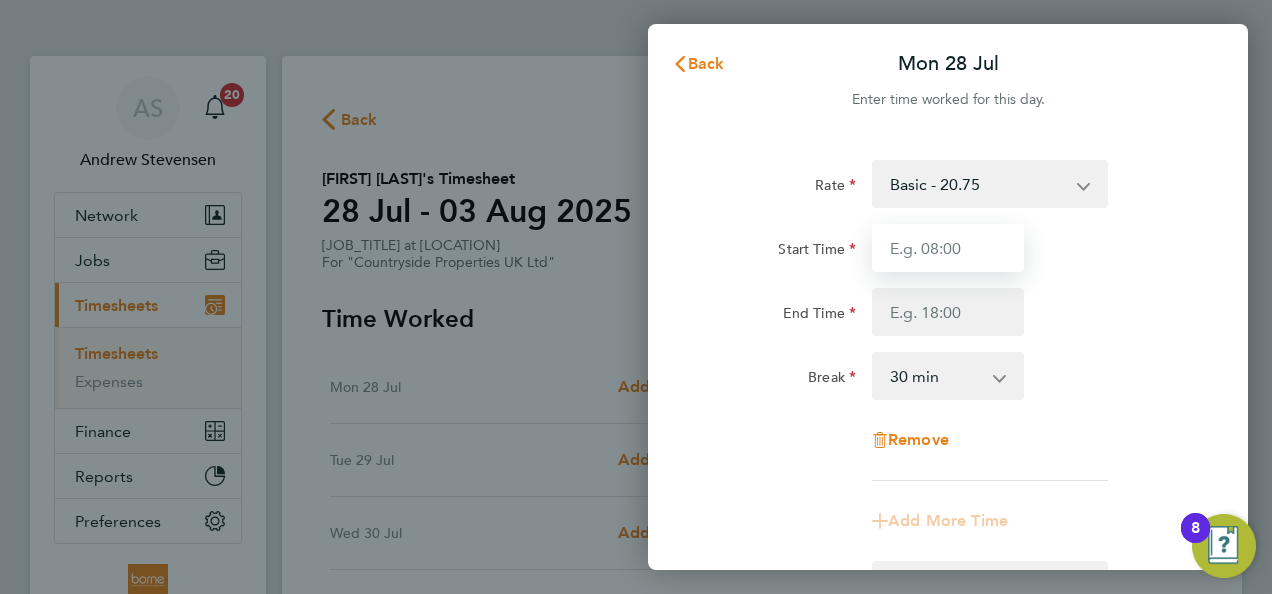 click on "Start Time" at bounding box center (948, 248) 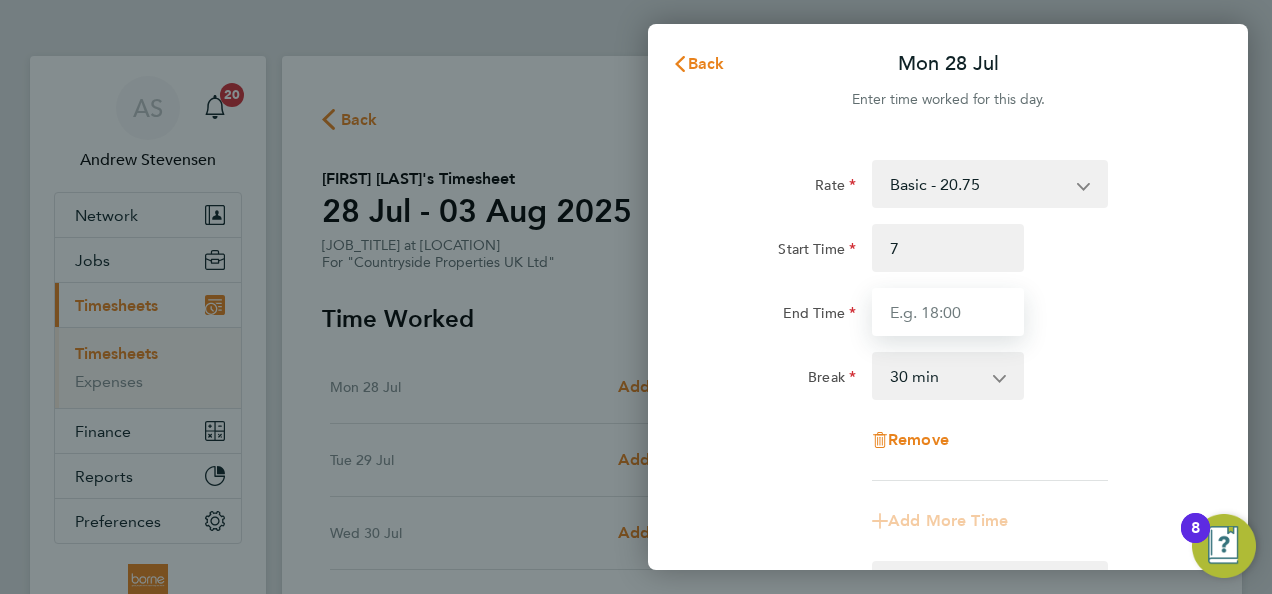 type on "07:00" 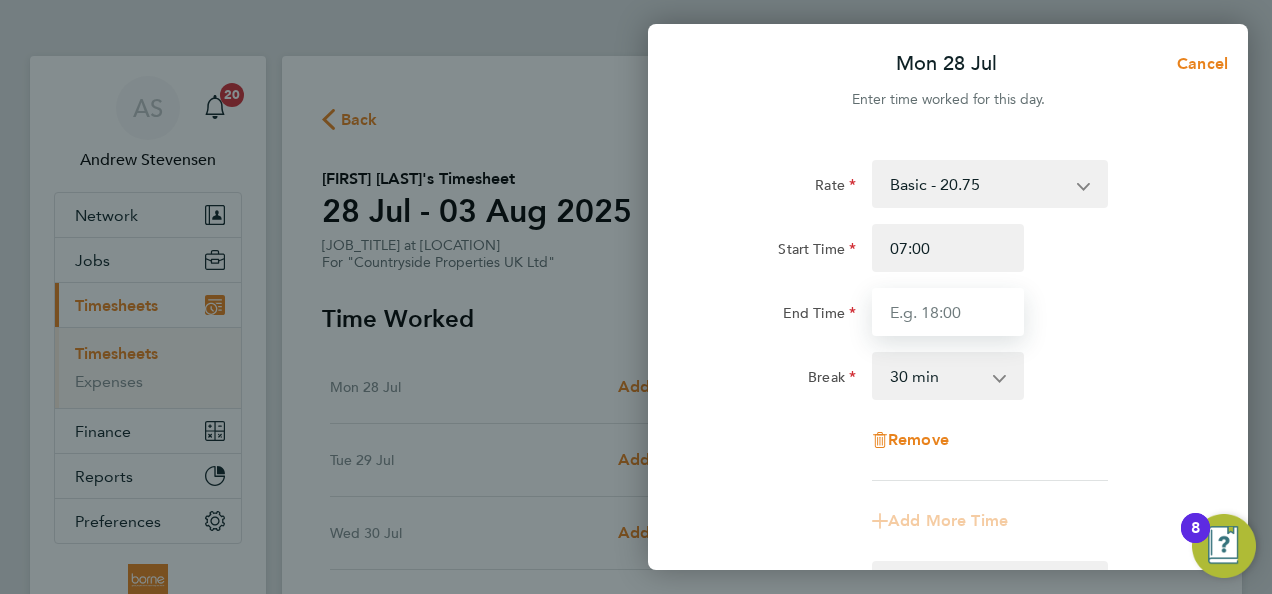 click on "End Time" at bounding box center (948, 312) 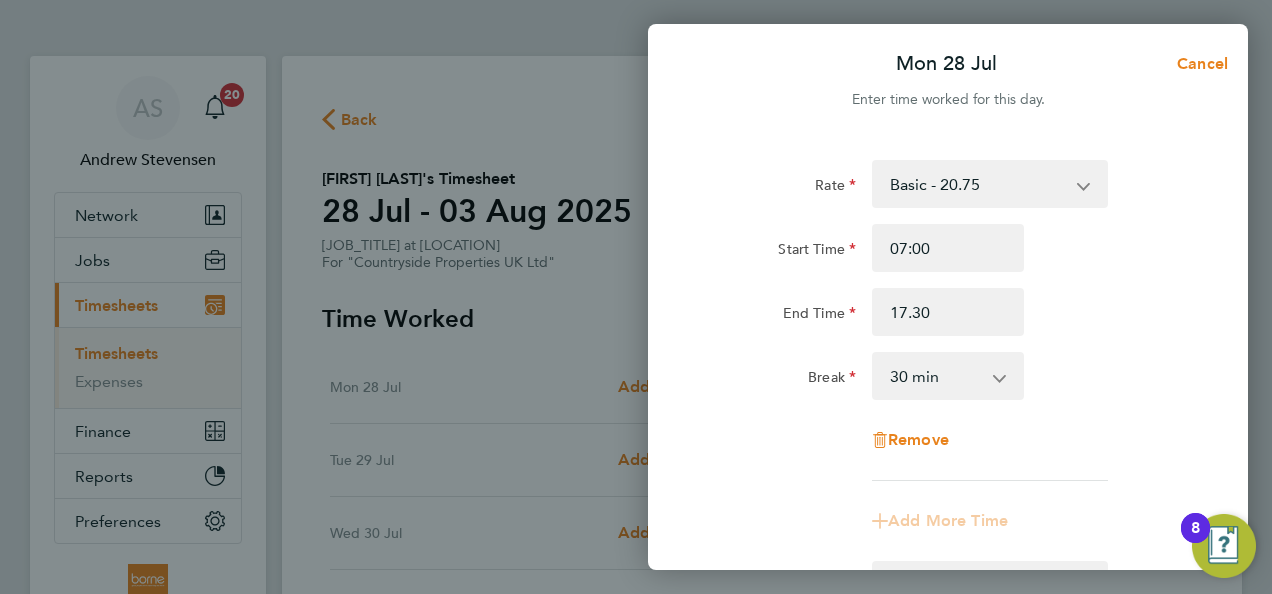 type on "17:30" 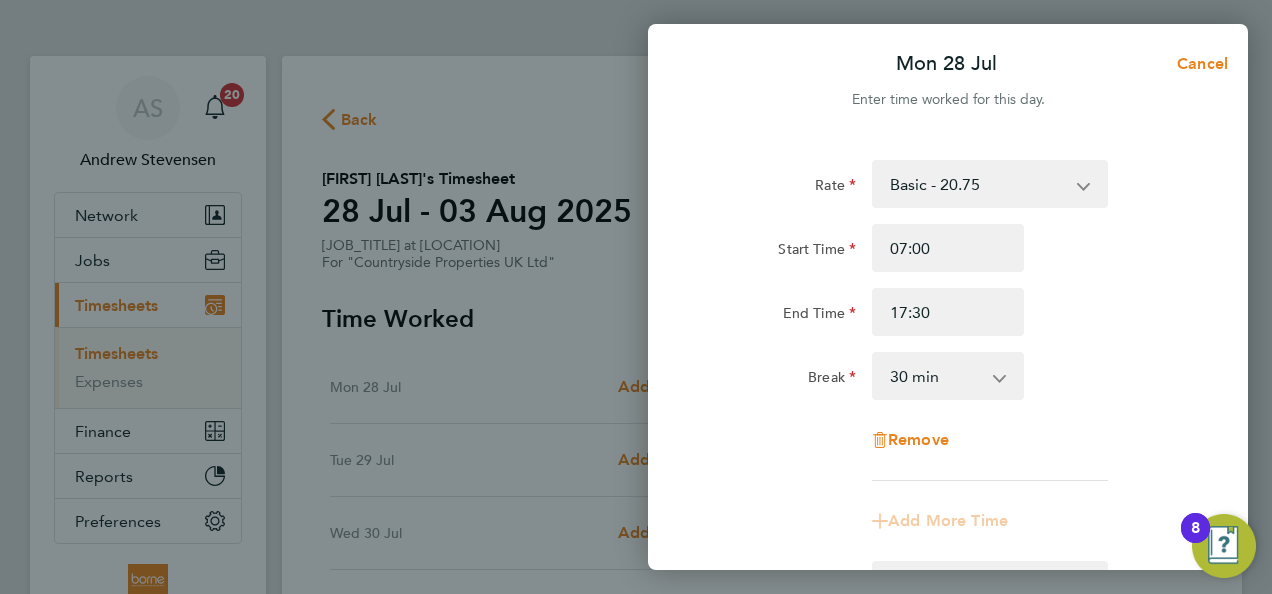 click on "End Time 17:30" 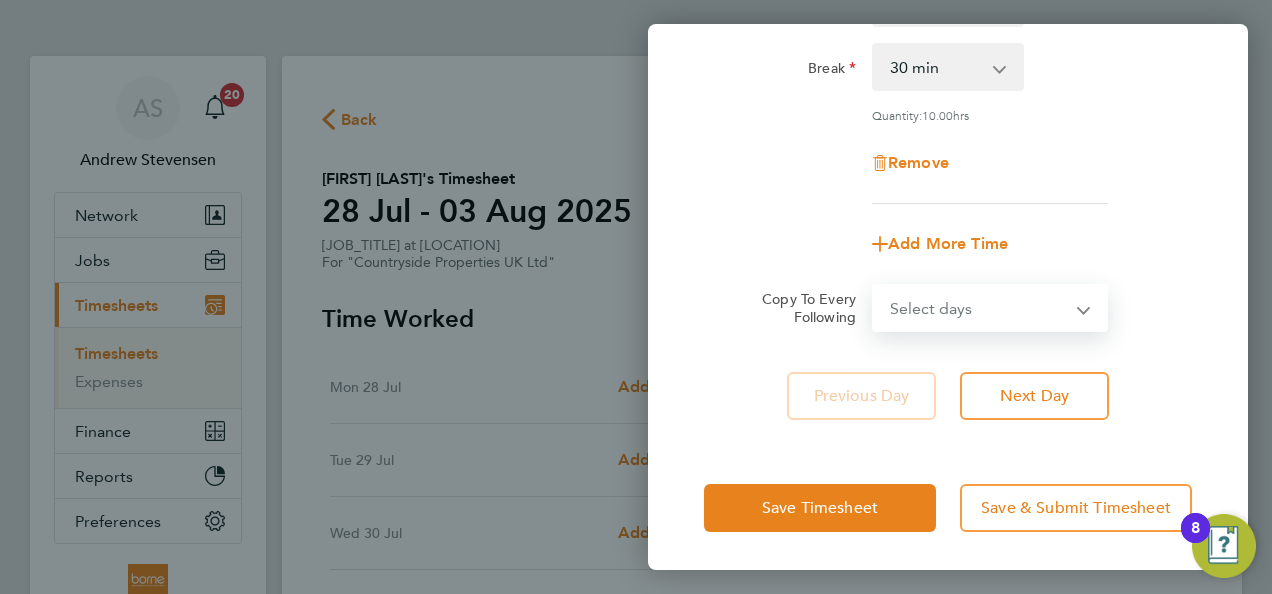click on "Select days   Day   Weekday (Mon-Fri)   Weekend (Sat-Sun)   Tuesday   Wednesday   Thursday   Friday   Saturday   Sunday" at bounding box center [979, 308] 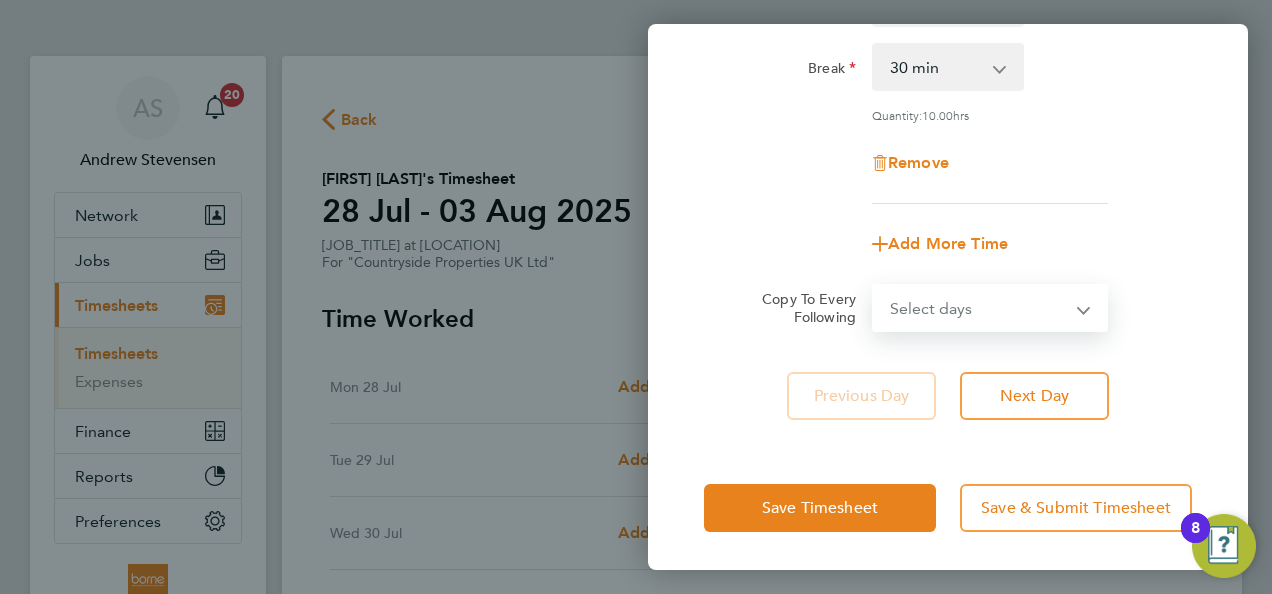 select on "WEEKDAY" 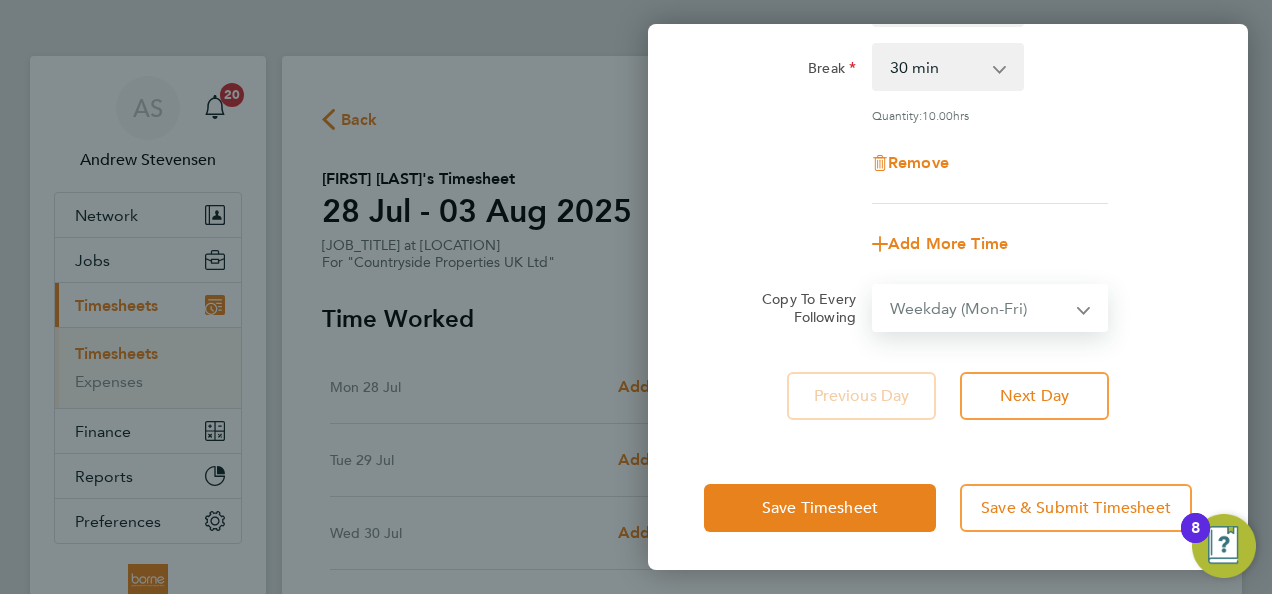 click on "Select days   Day   Weekday (Mon-Fri)   Weekend (Sat-Sun)   Tuesday   Wednesday   Thursday   Friday   Saturday   Sunday" at bounding box center (979, 308) 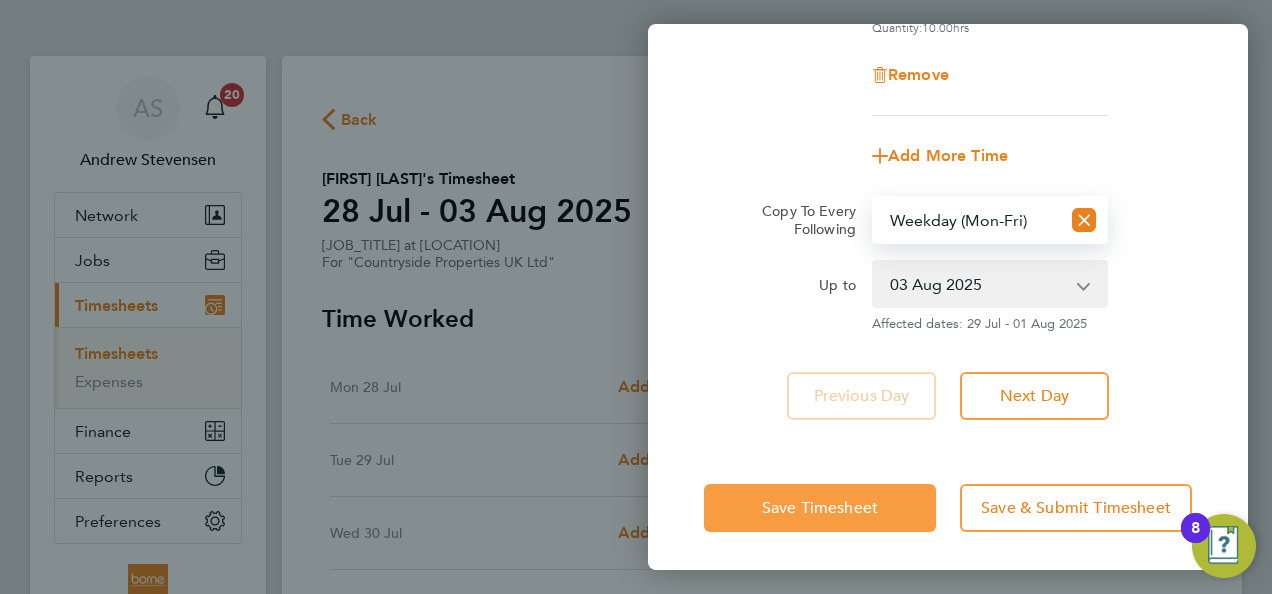 click on "Save Timesheet" 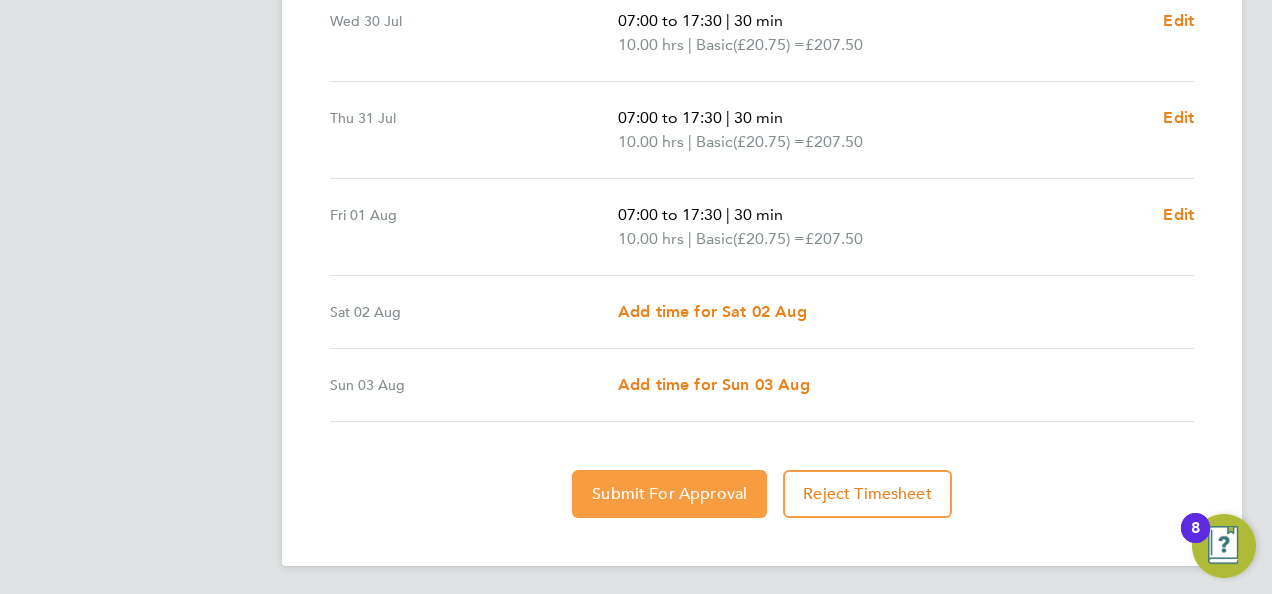 click on "Submit For Approval" 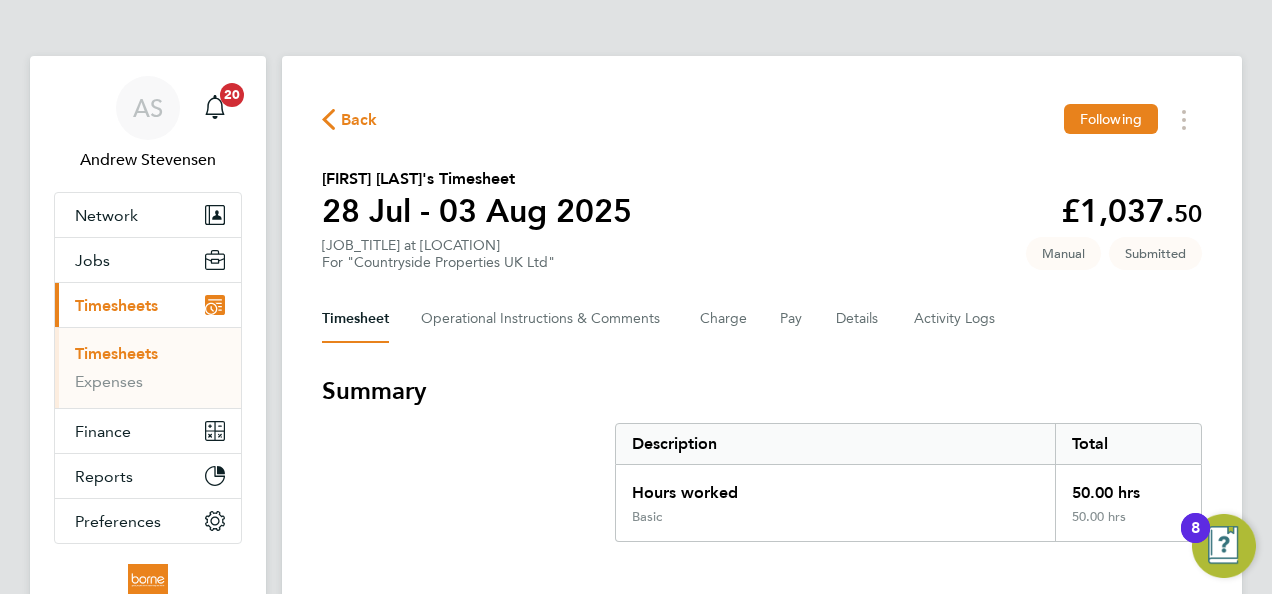 click on "Back" 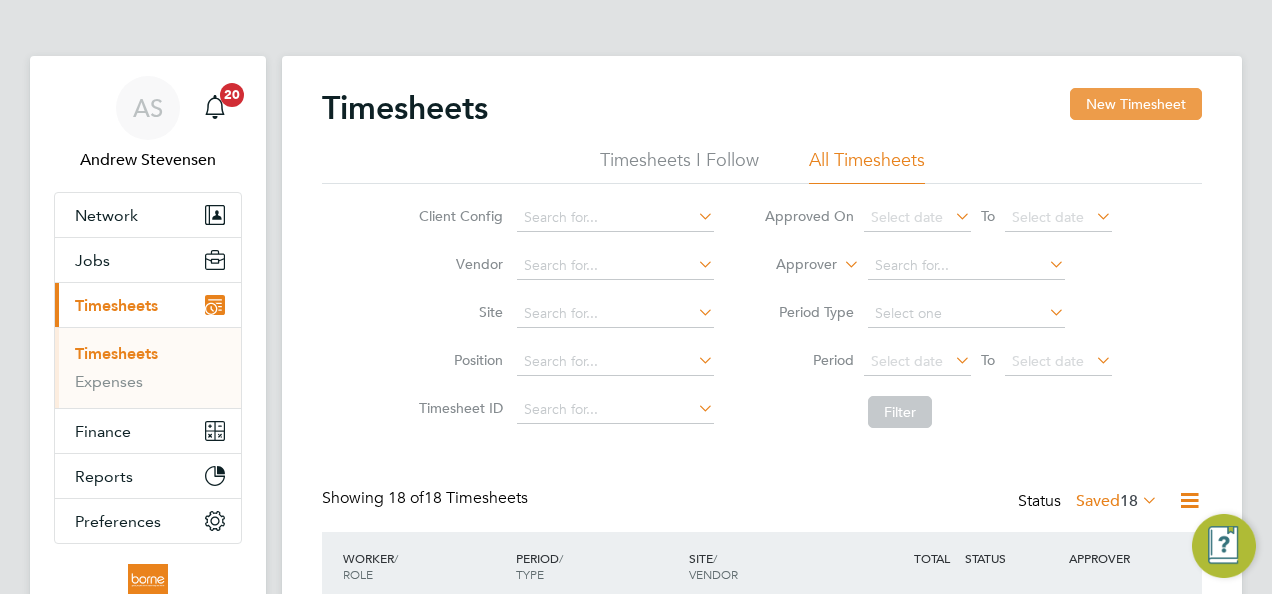 click on "New Timesheet" 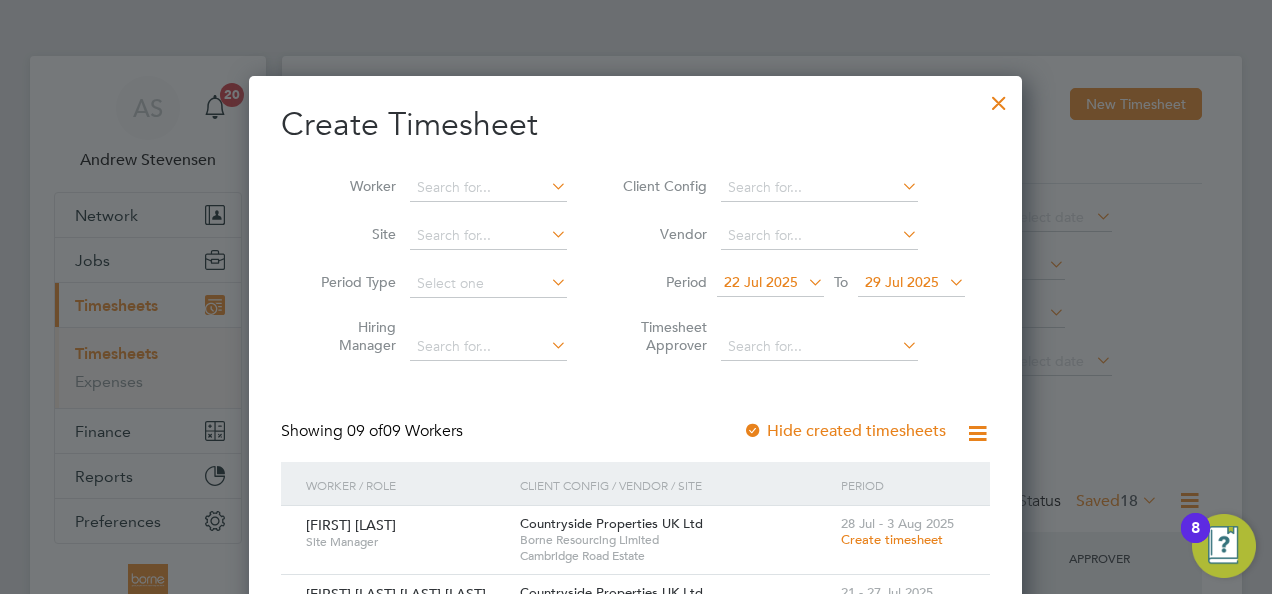click on "29 Jul 2025" at bounding box center (902, 282) 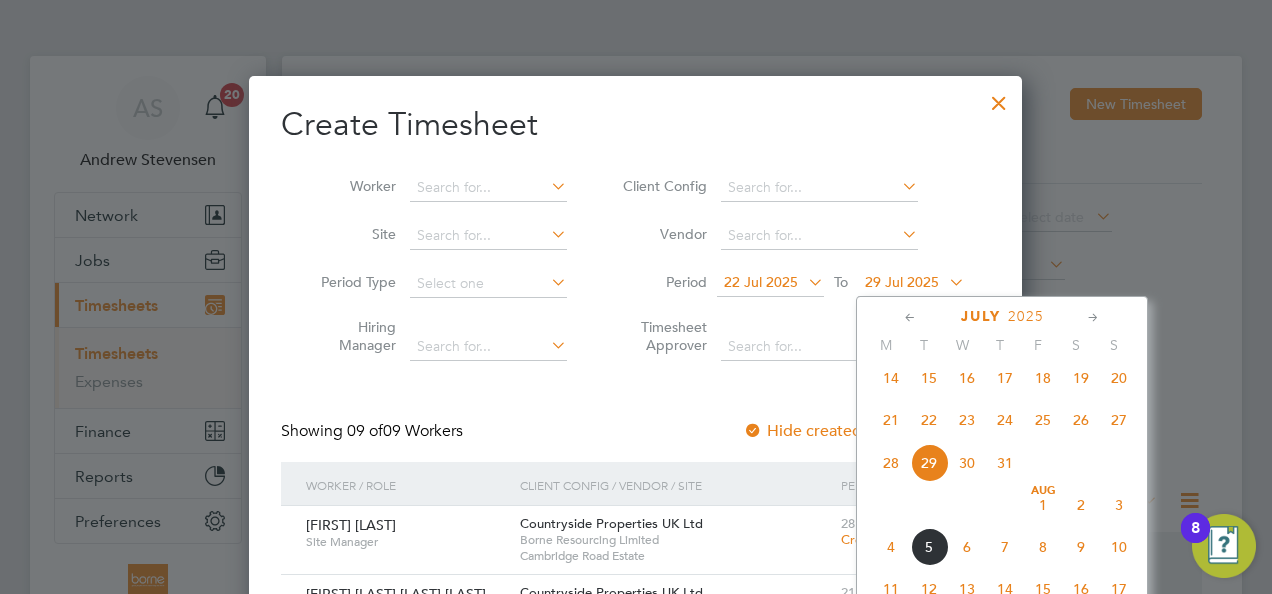 click on "3" 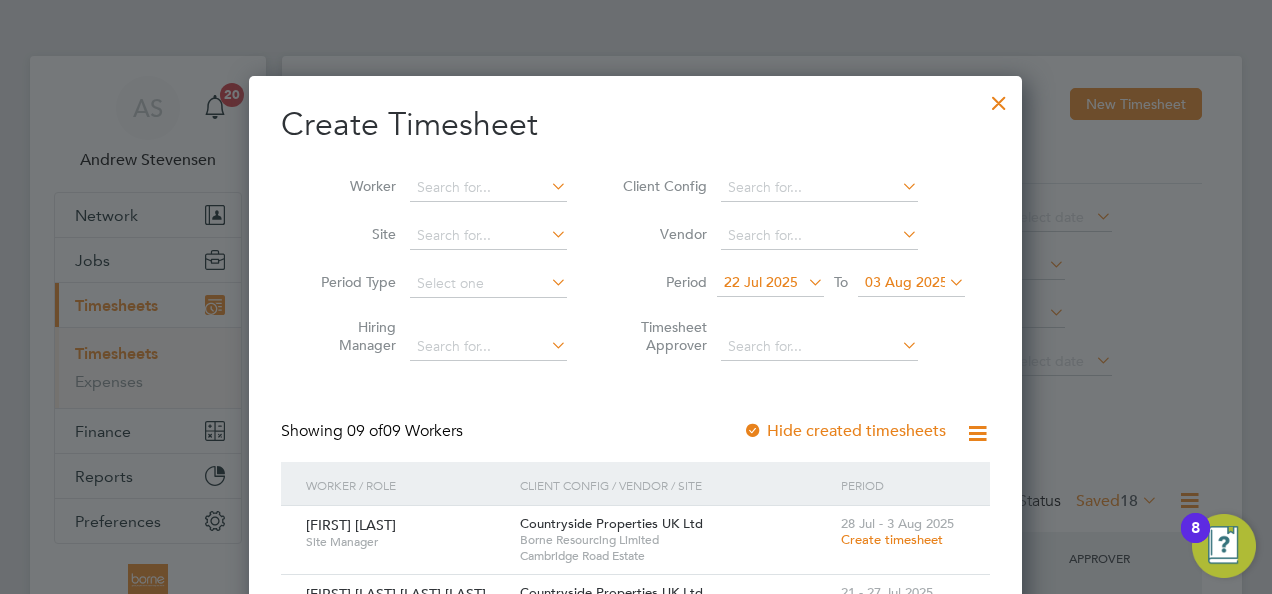 click on "22 Jul 2025" at bounding box center [761, 282] 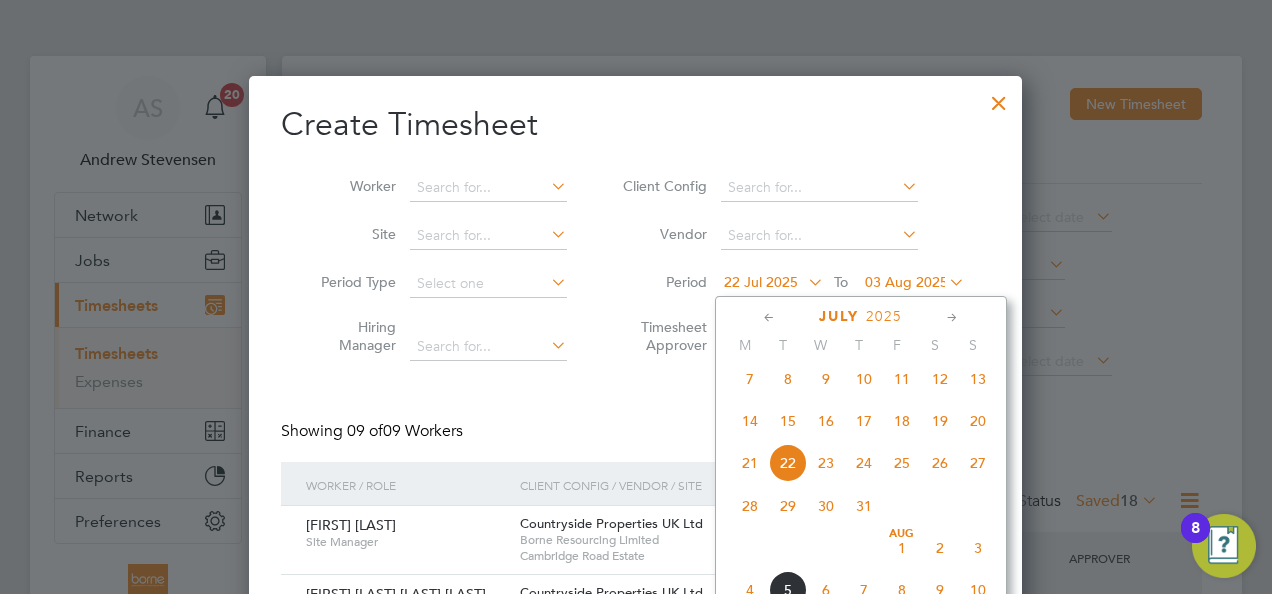 click on "28" 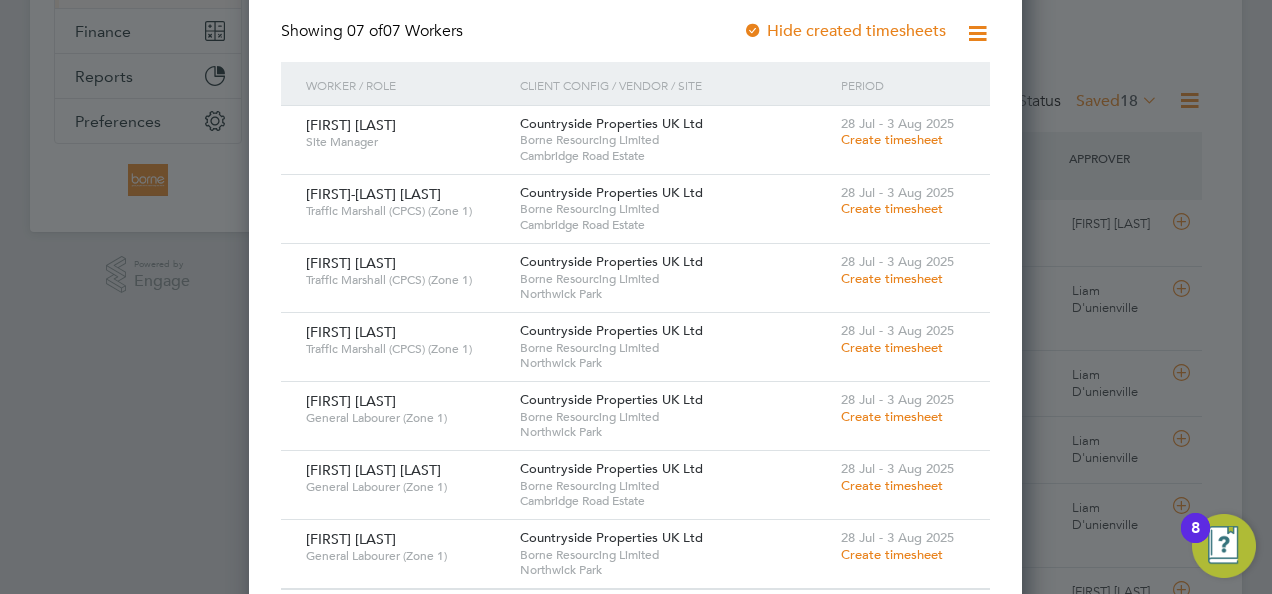 scroll, scrollTop: 0, scrollLeft: 0, axis: both 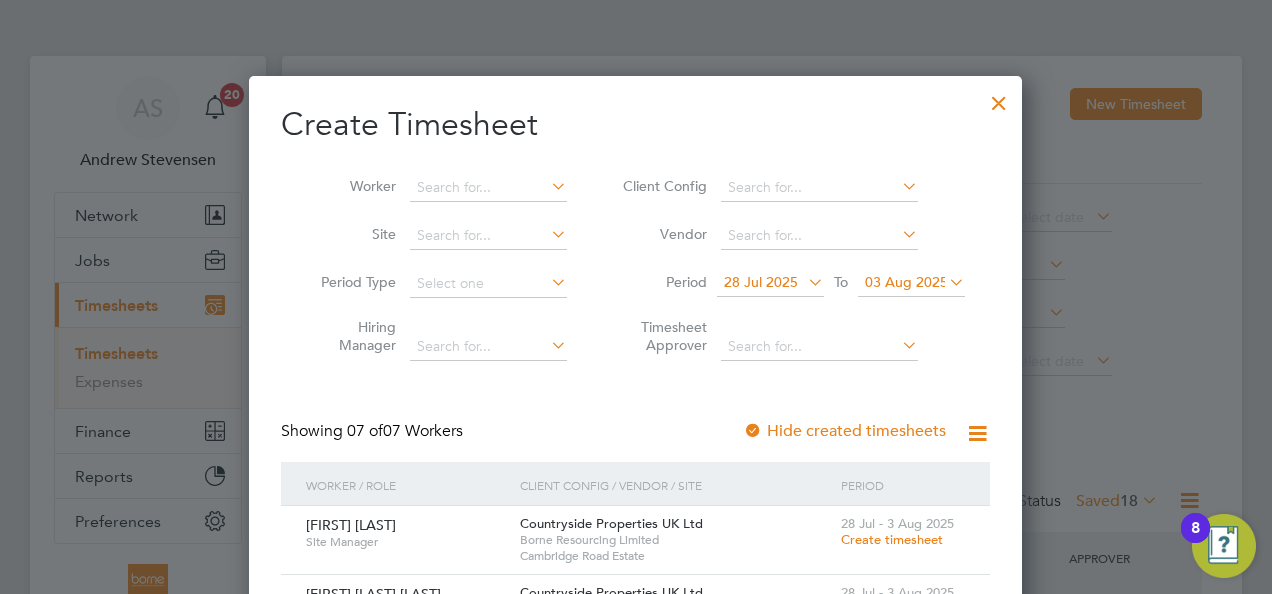 click at bounding box center [999, 98] 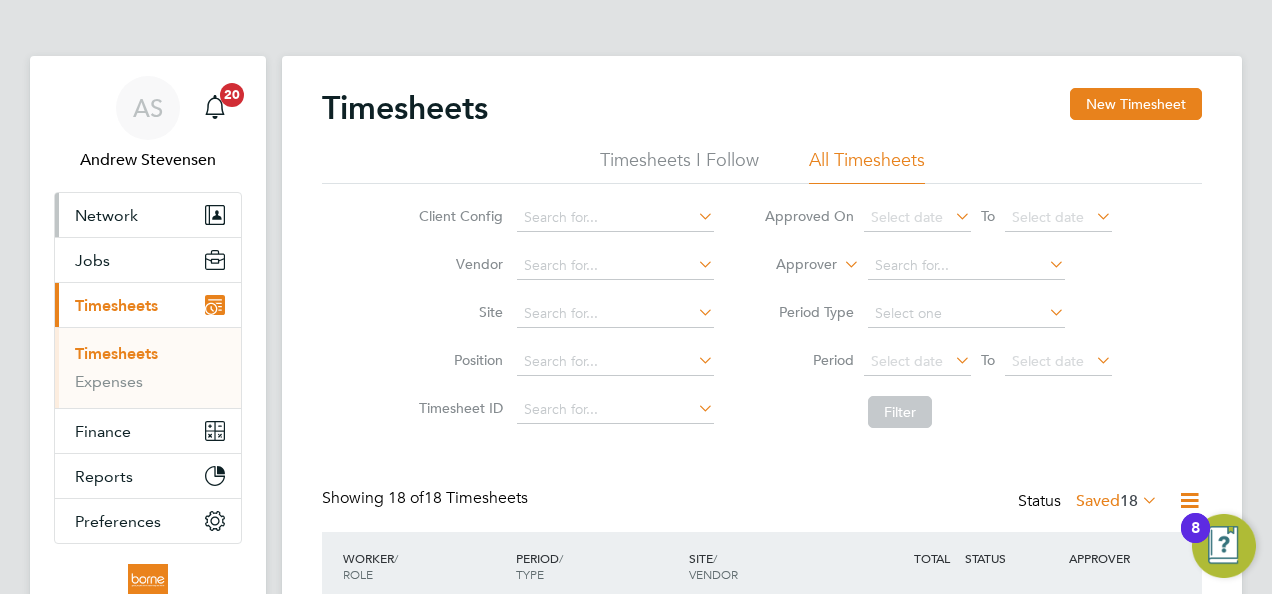 scroll, scrollTop: 10, scrollLeft: 10, axis: both 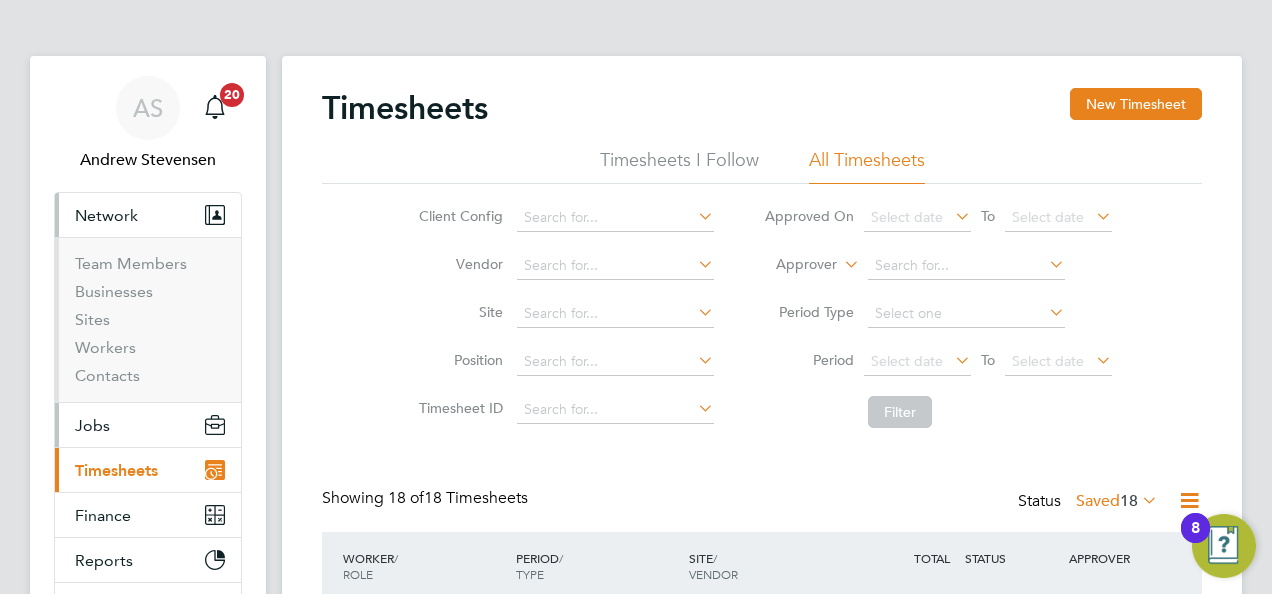 click on "Jobs" at bounding box center (92, 425) 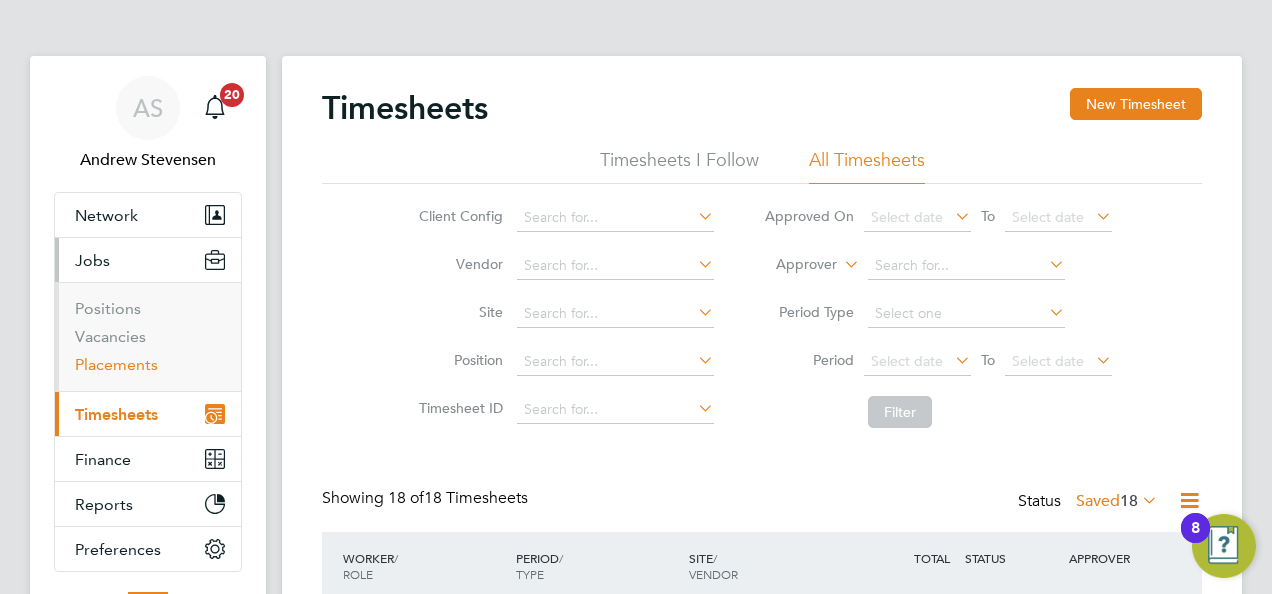 click on "Placements" at bounding box center (116, 364) 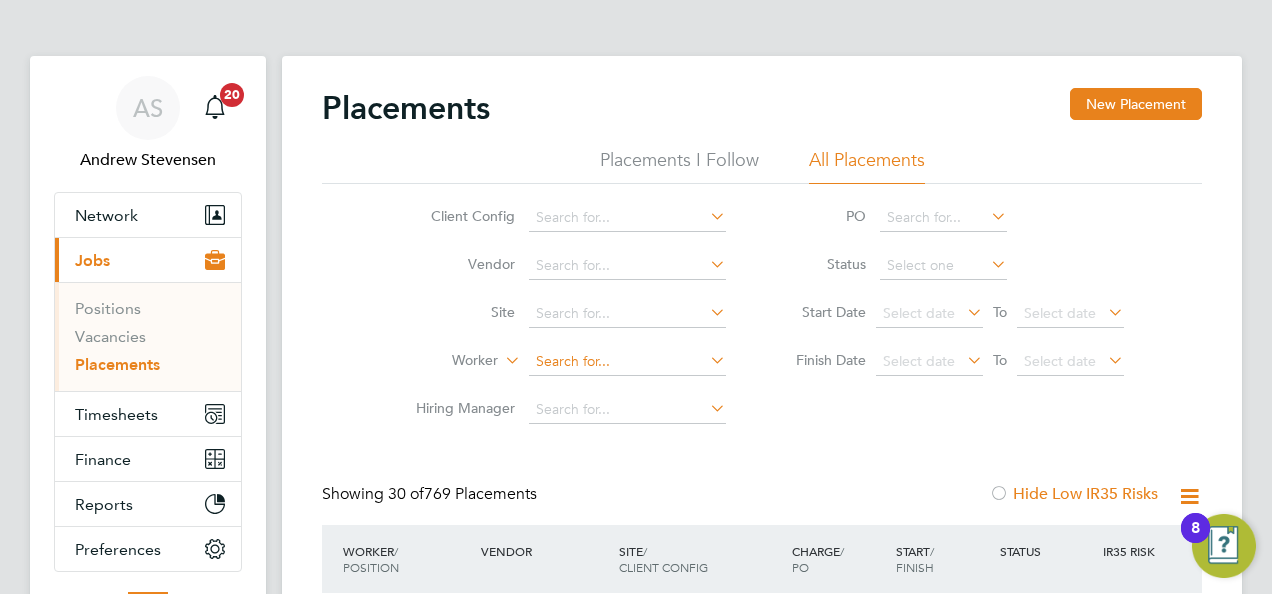 click 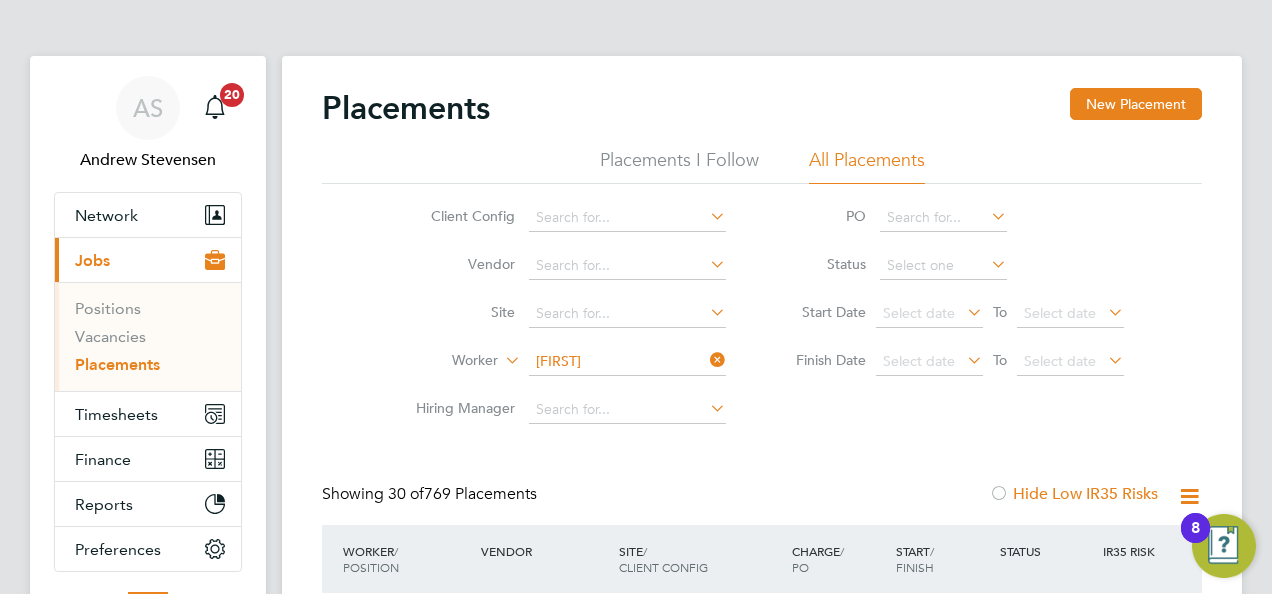 click on "Junaid  Baz Khan" 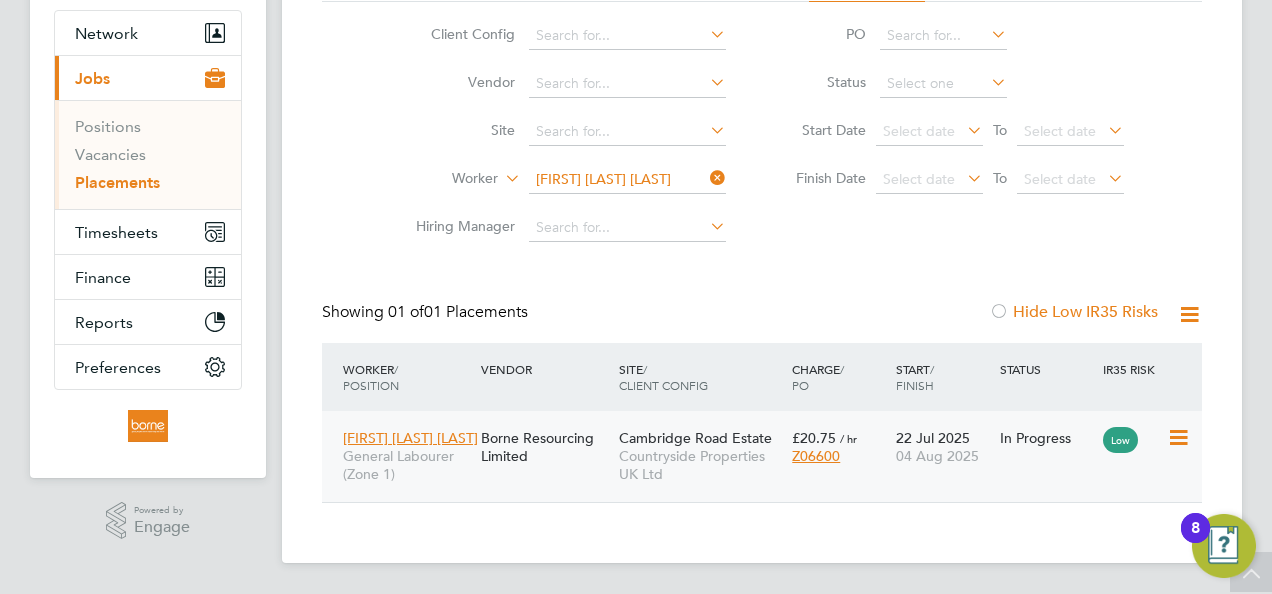 click on "Countryside Properties UK Ltd" 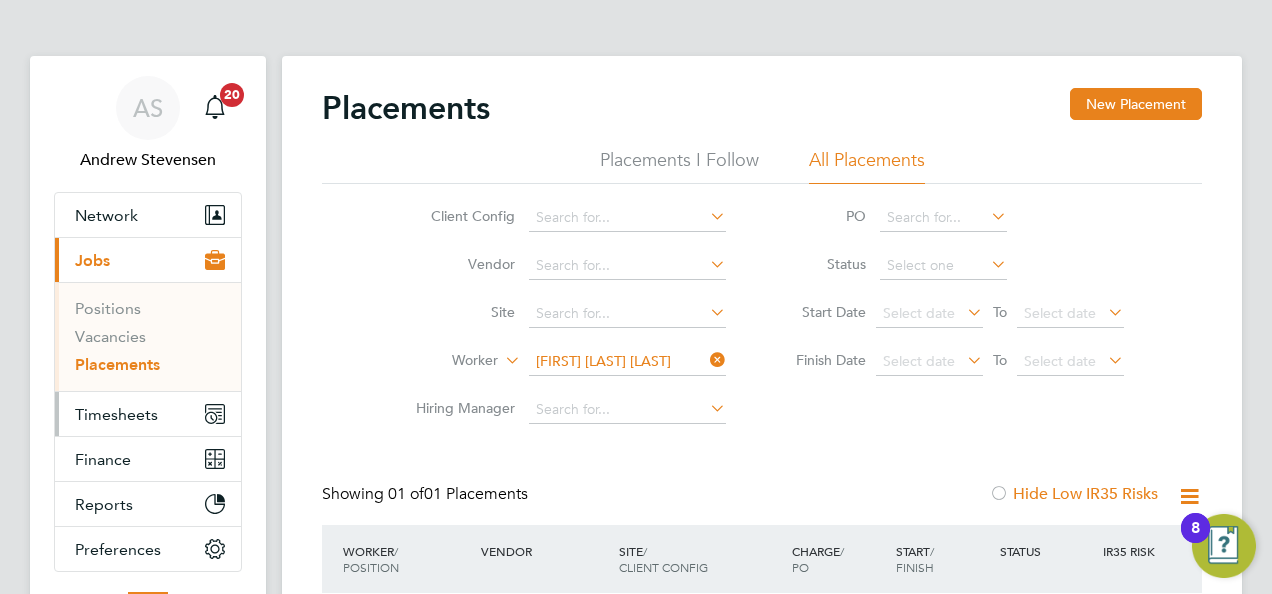 click on "Timesheets" at bounding box center (116, 414) 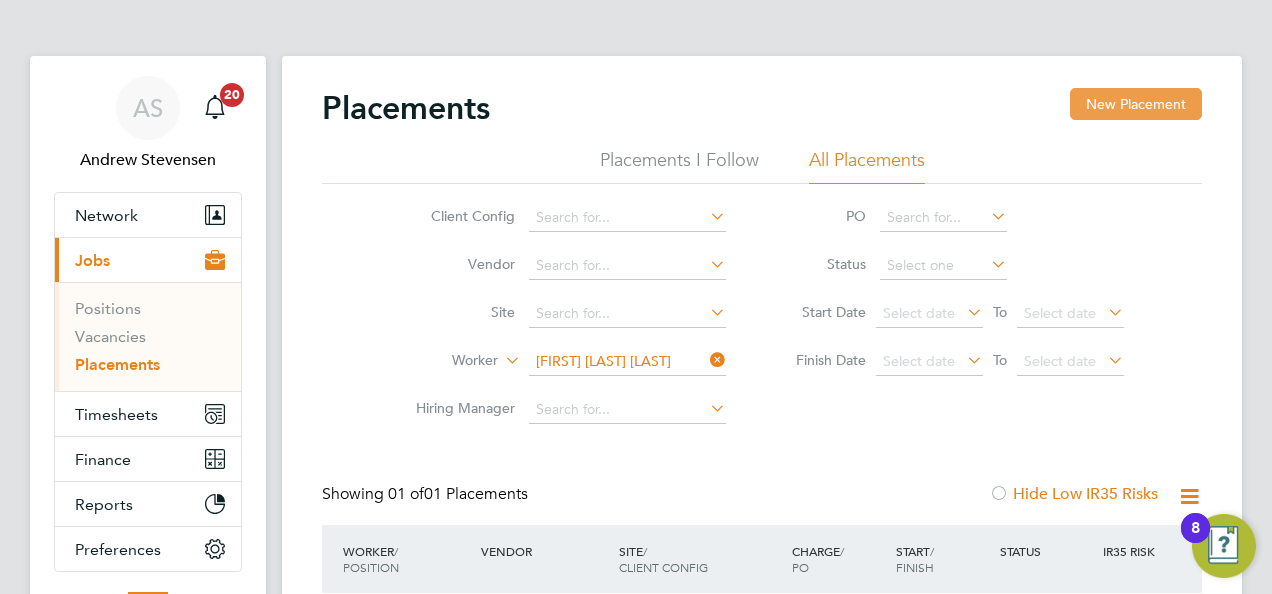 click on "New Placement" 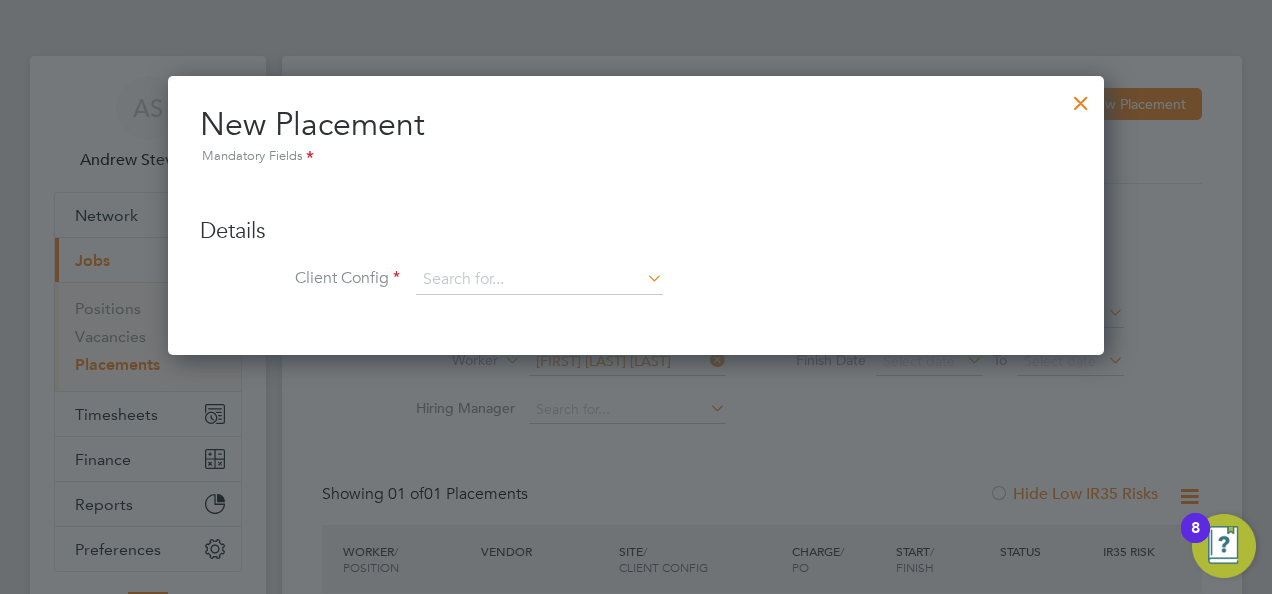 click at bounding box center (1081, 98) 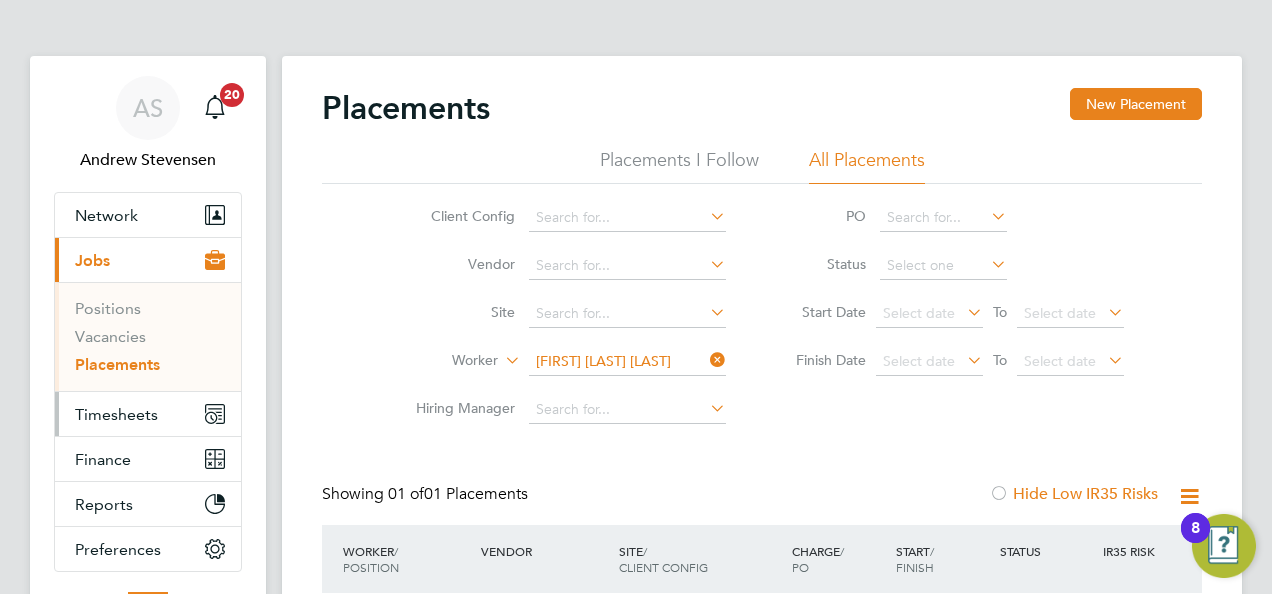 click on "Timesheets" at bounding box center (116, 414) 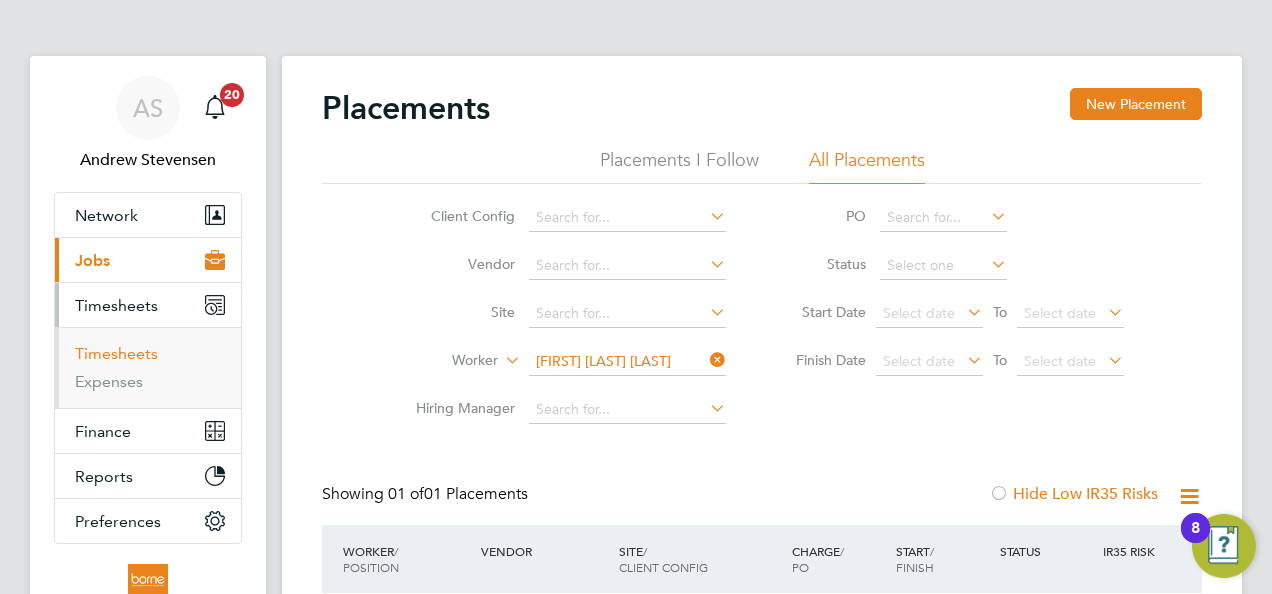 click on "Timesheets" at bounding box center [116, 353] 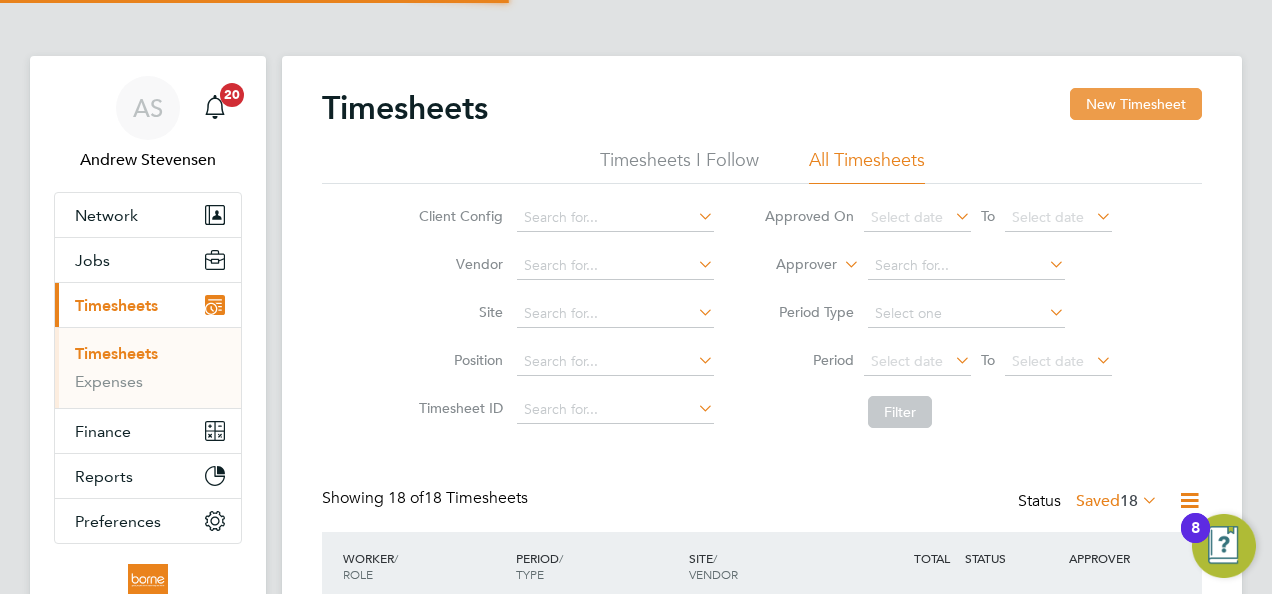 click on "New Timesheet" 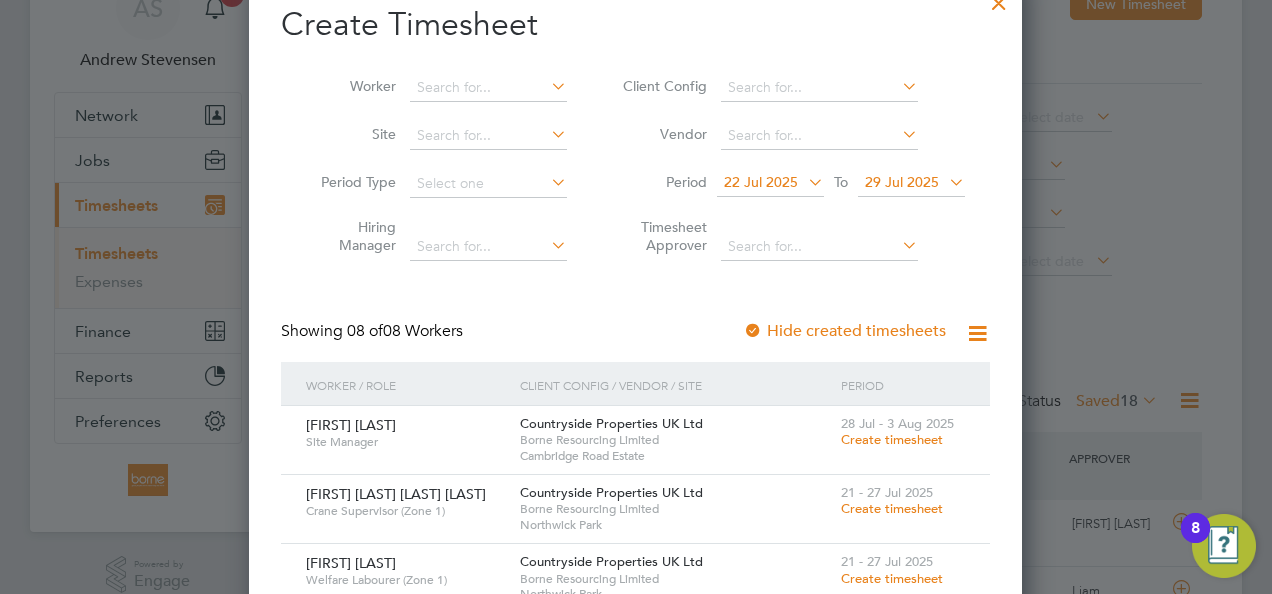 click on "29 Jul 2025" at bounding box center [902, 182] 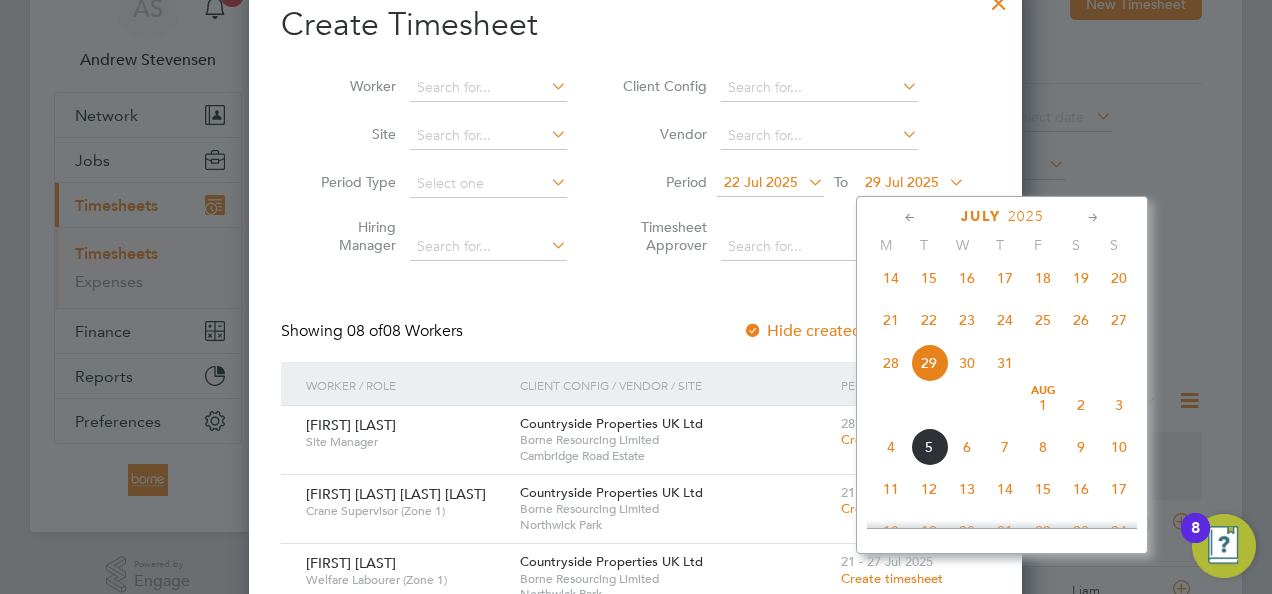 click on "3" 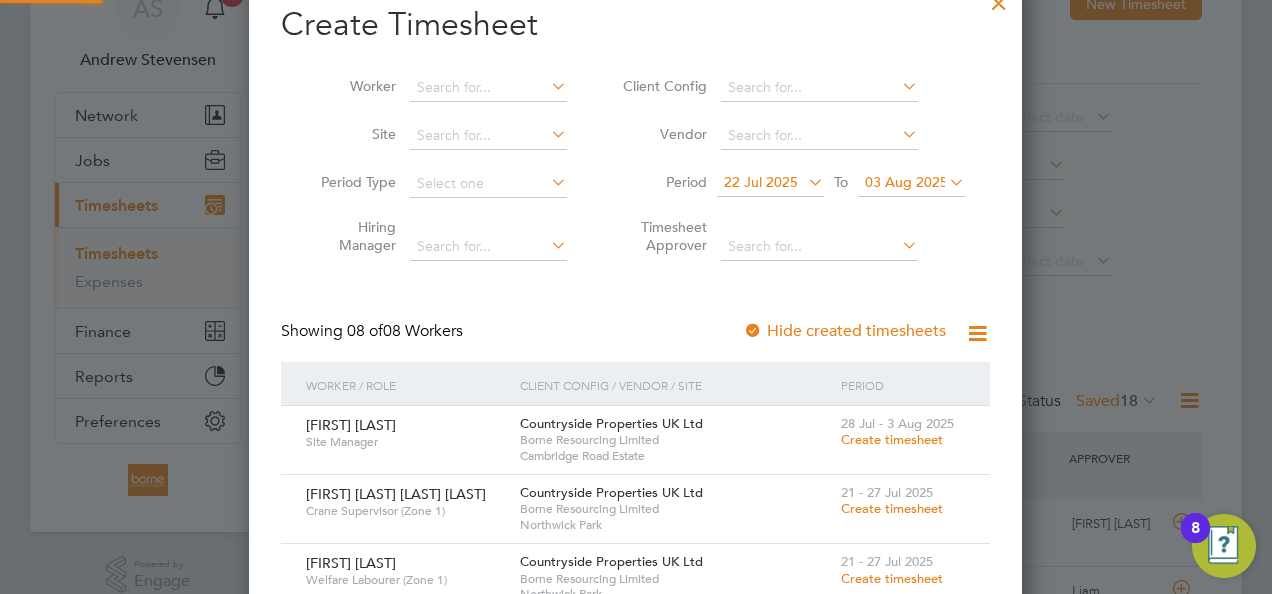 click on "22 Jul 2025" at bounding box center [761, 182] 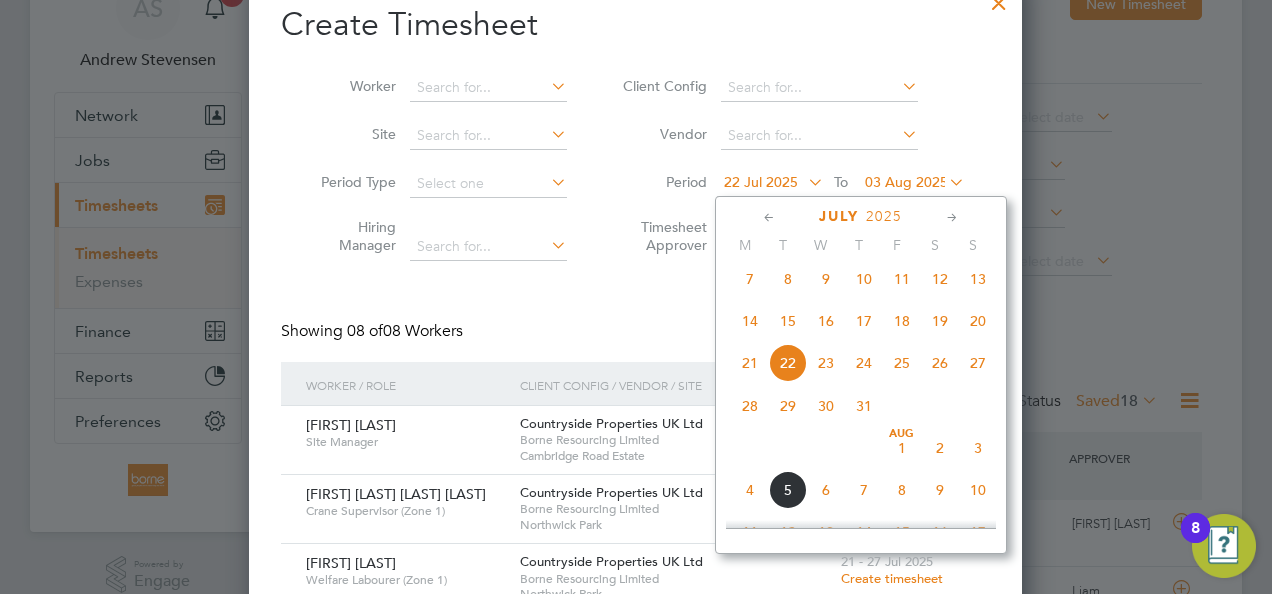 click on "28" 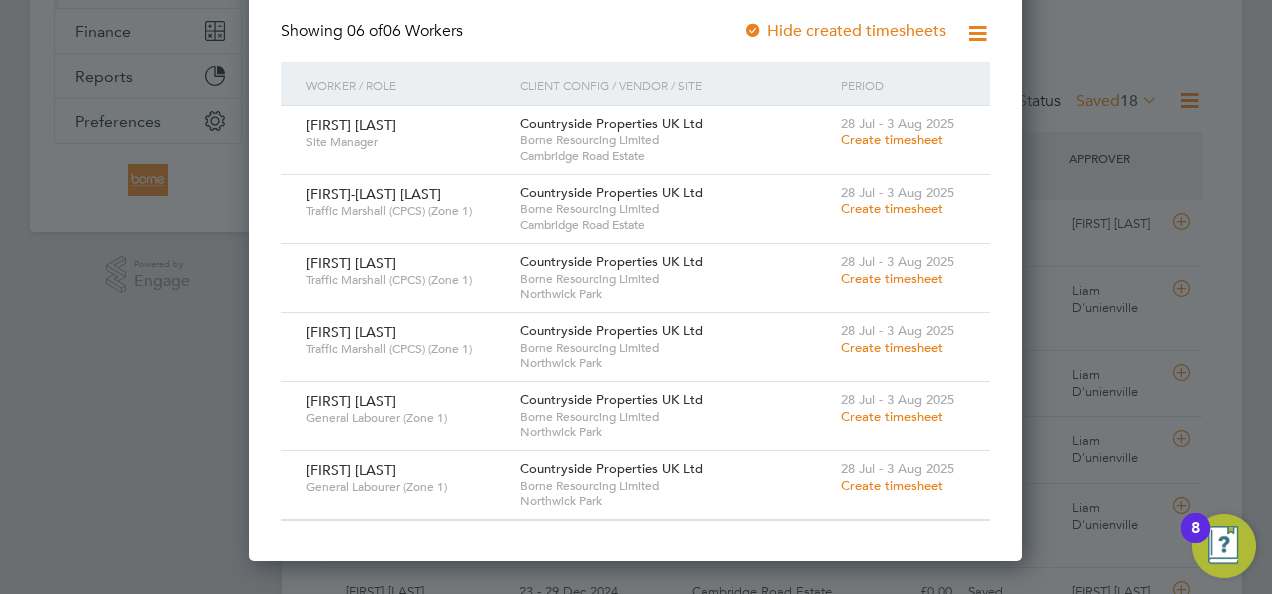 click on "Create timesheet" at bounding box center [892, 485] 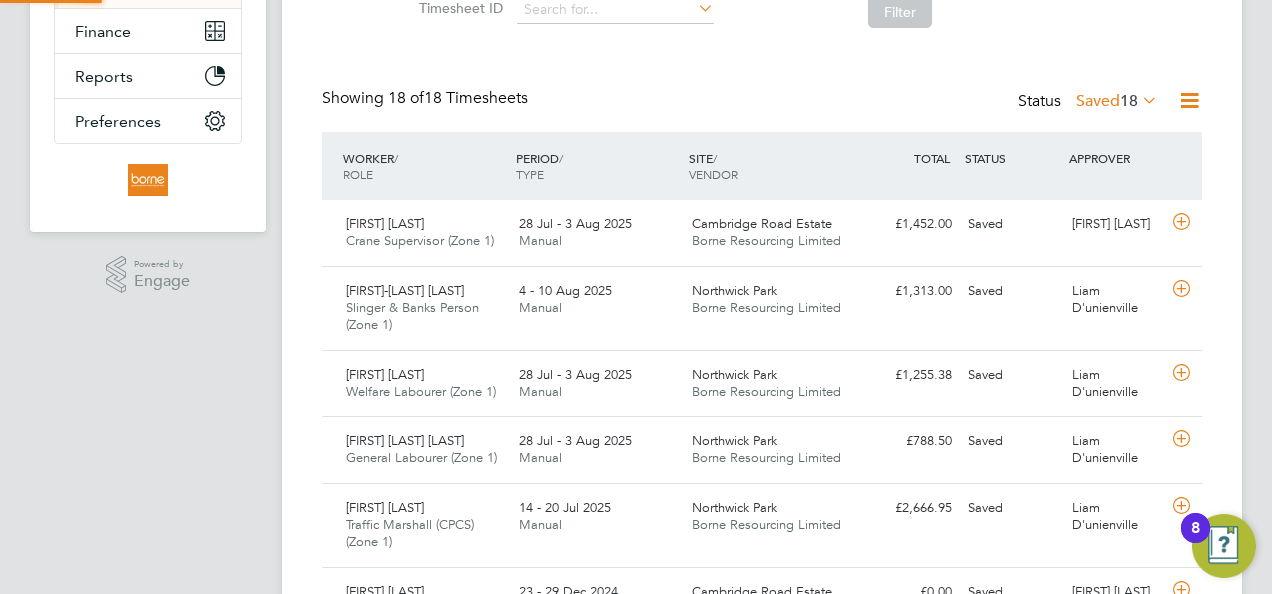 scroll, scrollTop: 40, scrollLeft: 0, axis: vertical 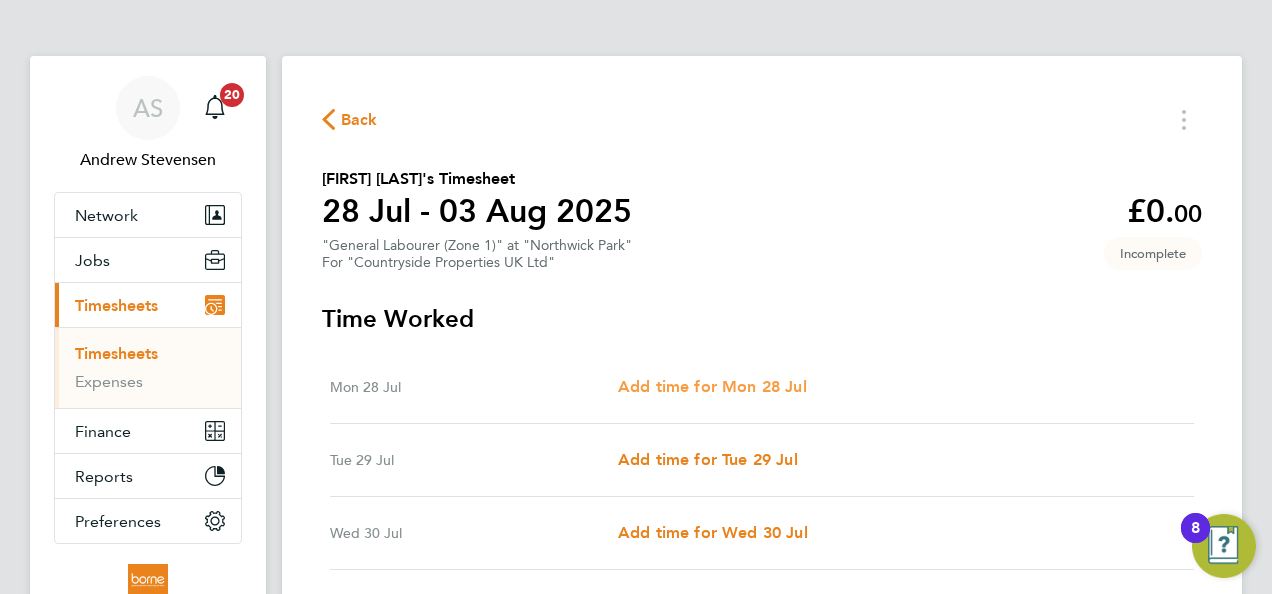 click on "Add time for Mon 28 Jul" at bounding box center (712, 386) 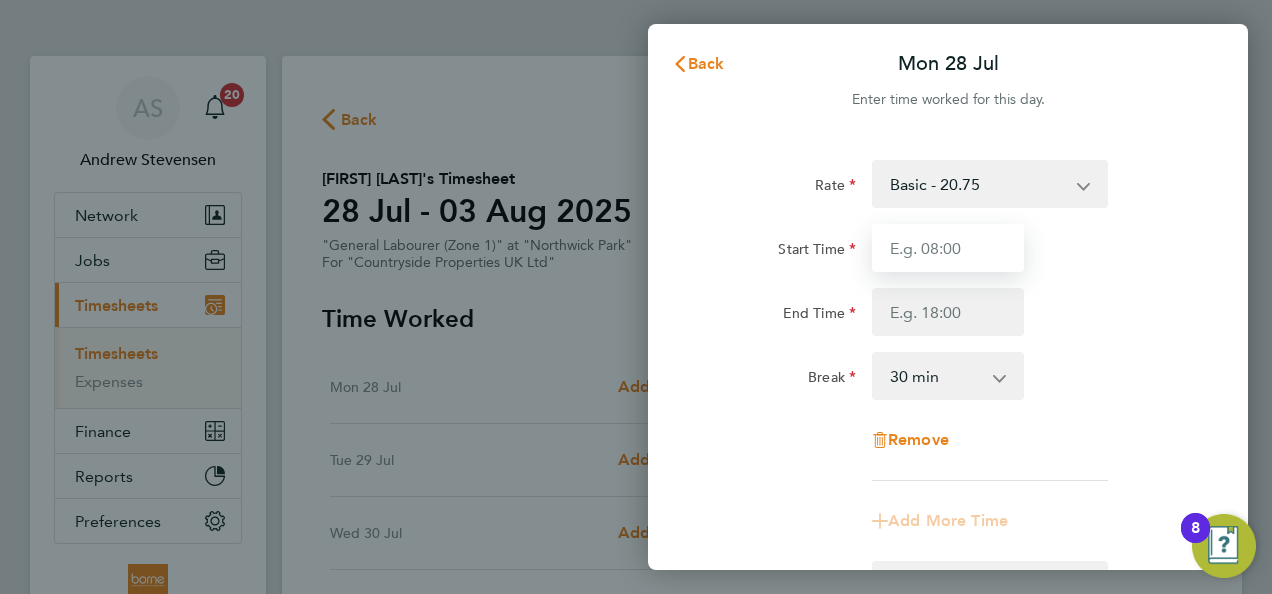 click on "Start Time" at bounding box center (948, 248) 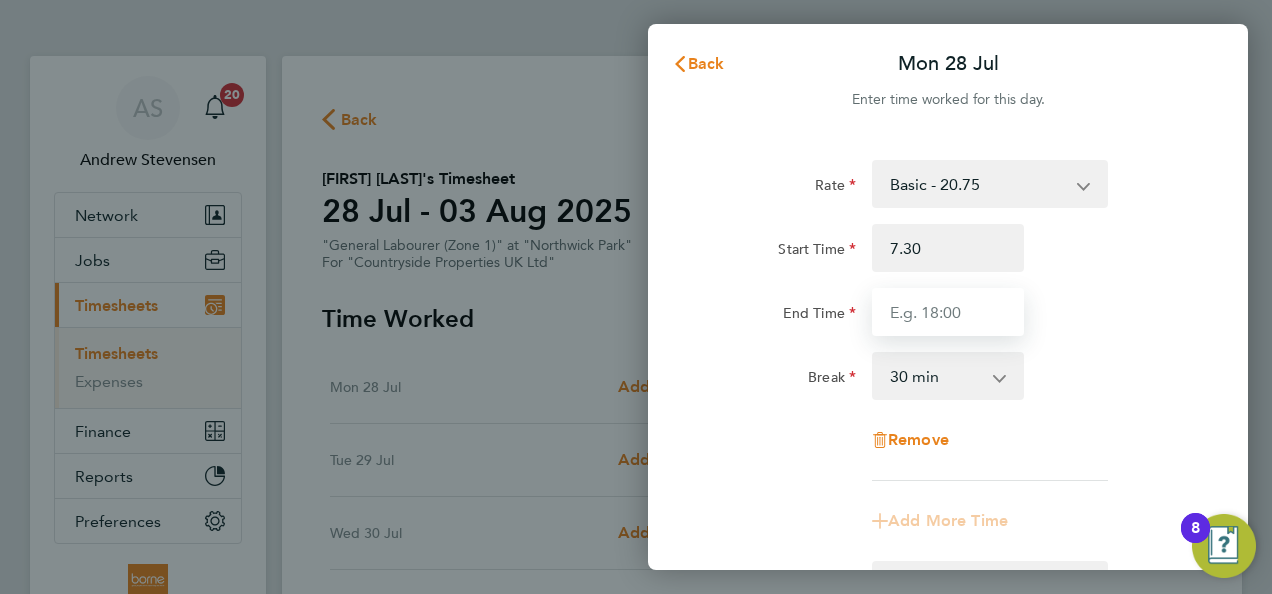 type on "07:30" 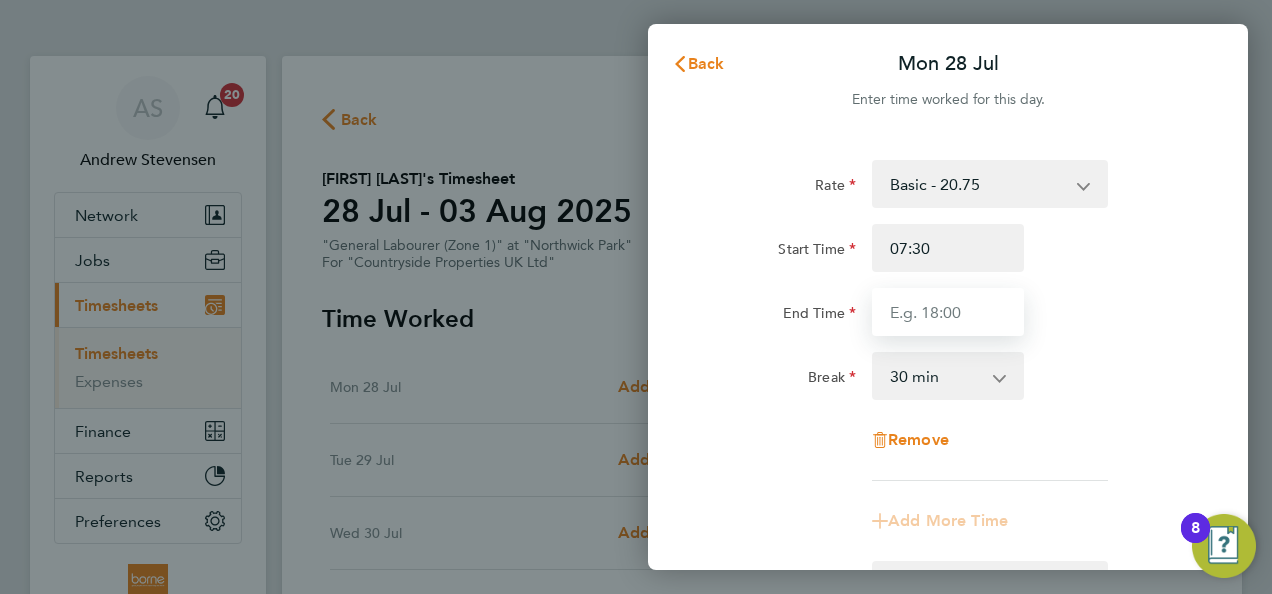 click on "End Time" at bounding box center [948, 312] 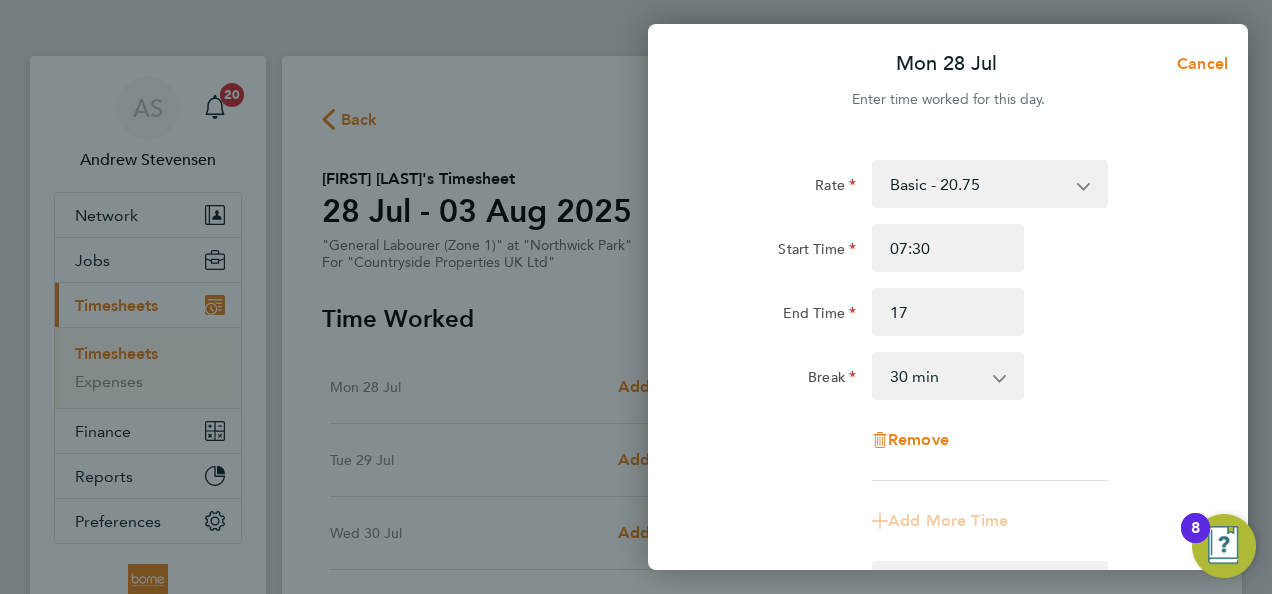 type on "17:00" 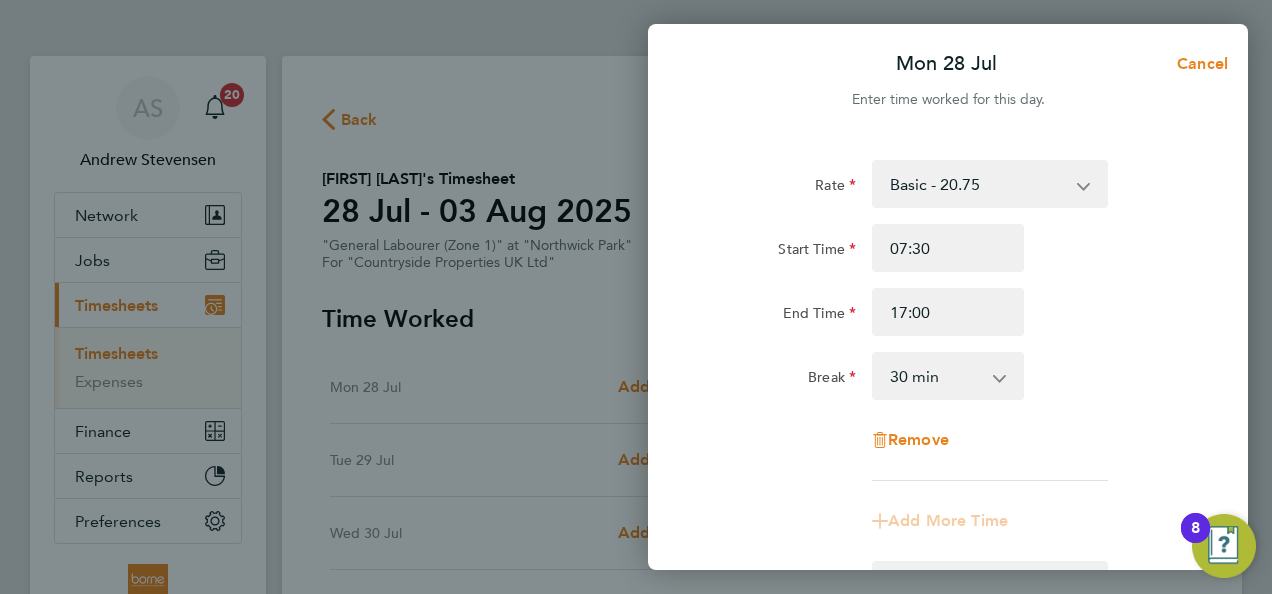 click on "Start Time 07:30 End Time 17:00" 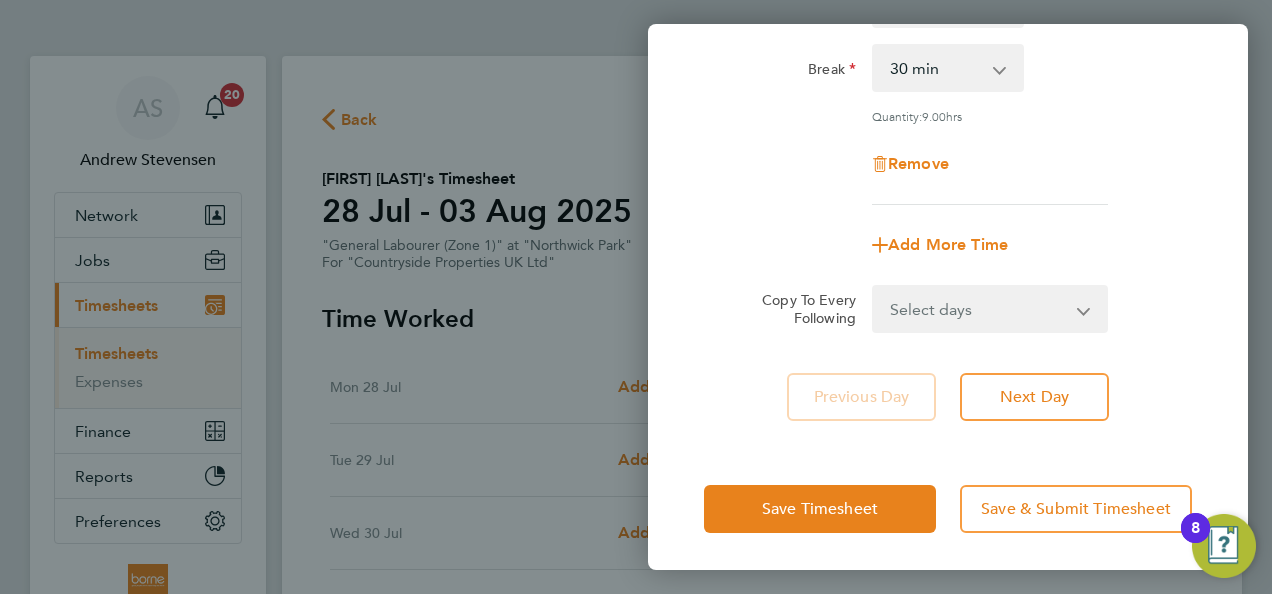 scroll, scrollTop: 309, scrollLeft: 0, axis: vertical 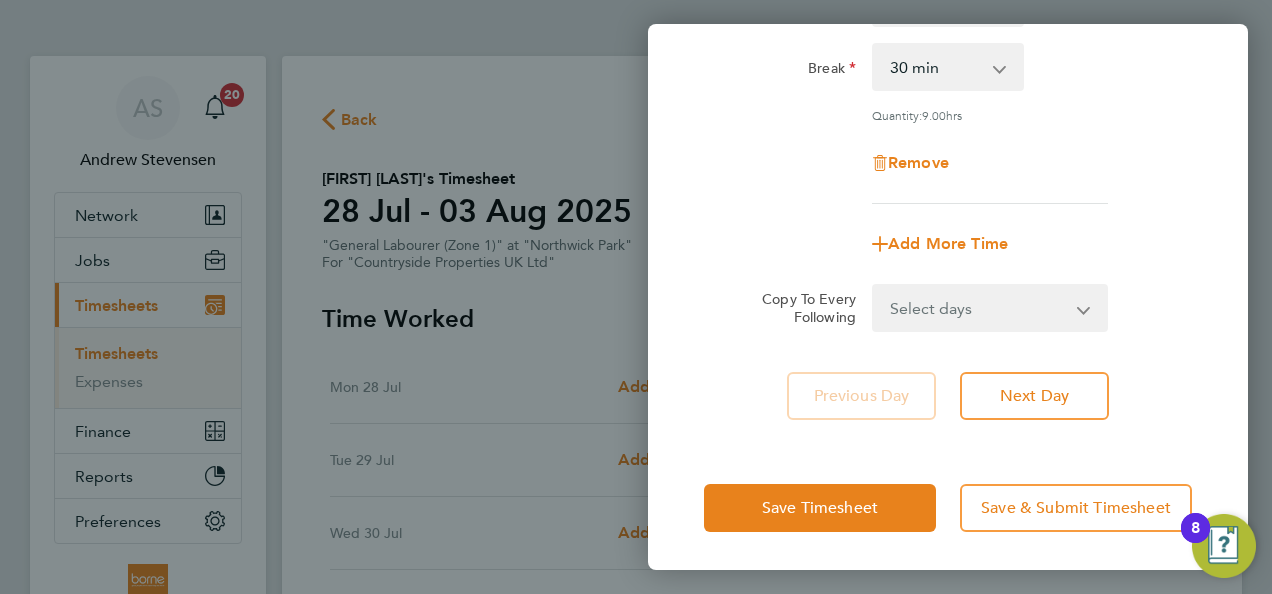 click on "Select days   Day   Weekday (Mon-Fri)   Weekend (Sat-Sun)   Tuesday   Wednesday   Thursday   Friday   Saturday   Sunday" at bounding box center (979, 308) 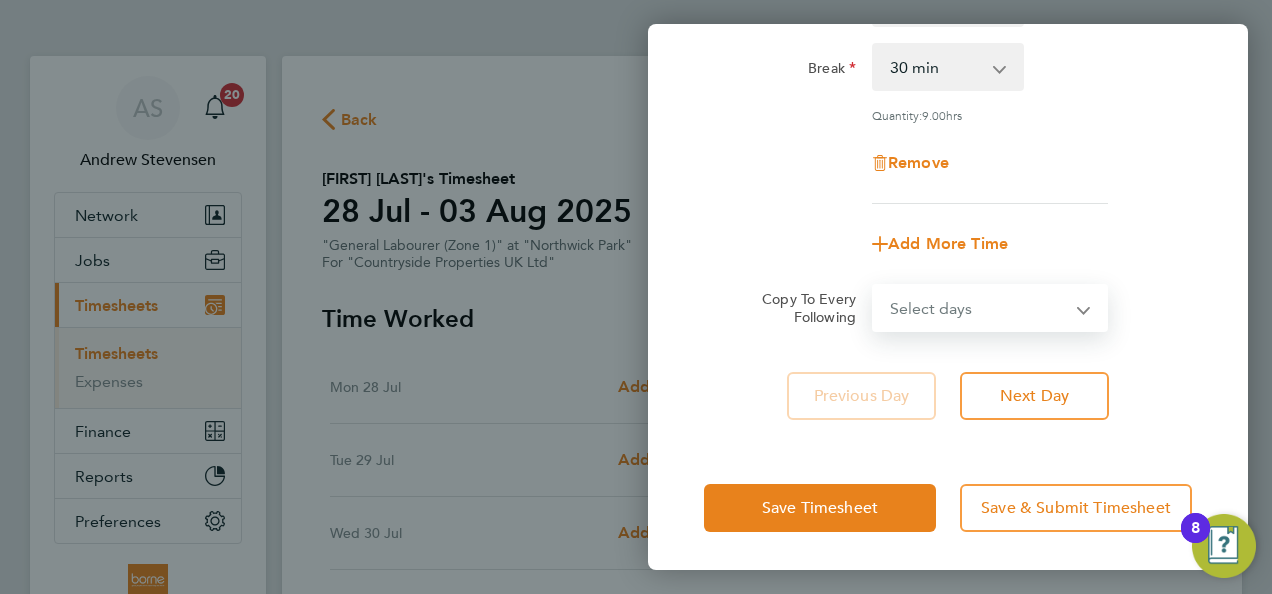 select on "WEEKDAY" 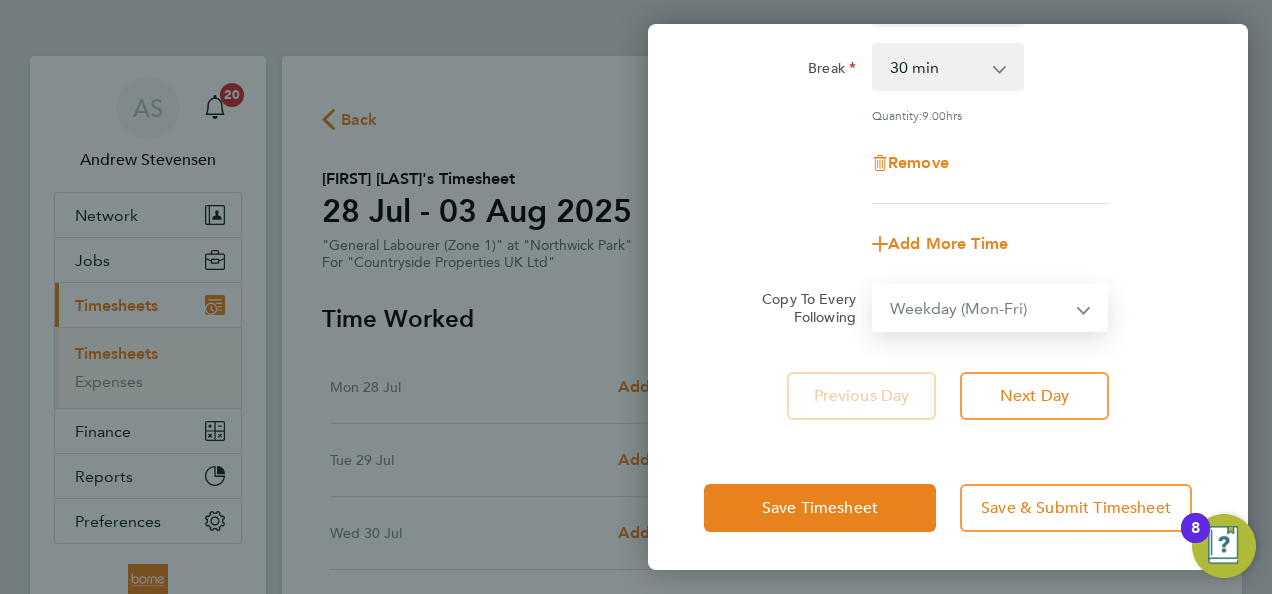 click on "Select days   Day   Weekday (Mon-Fri)   Weekend (Sat-Sun)   Tuesday   Wednesday   Thursday   Friday   Saturday   Sunday" at bounding box center [979, 308] 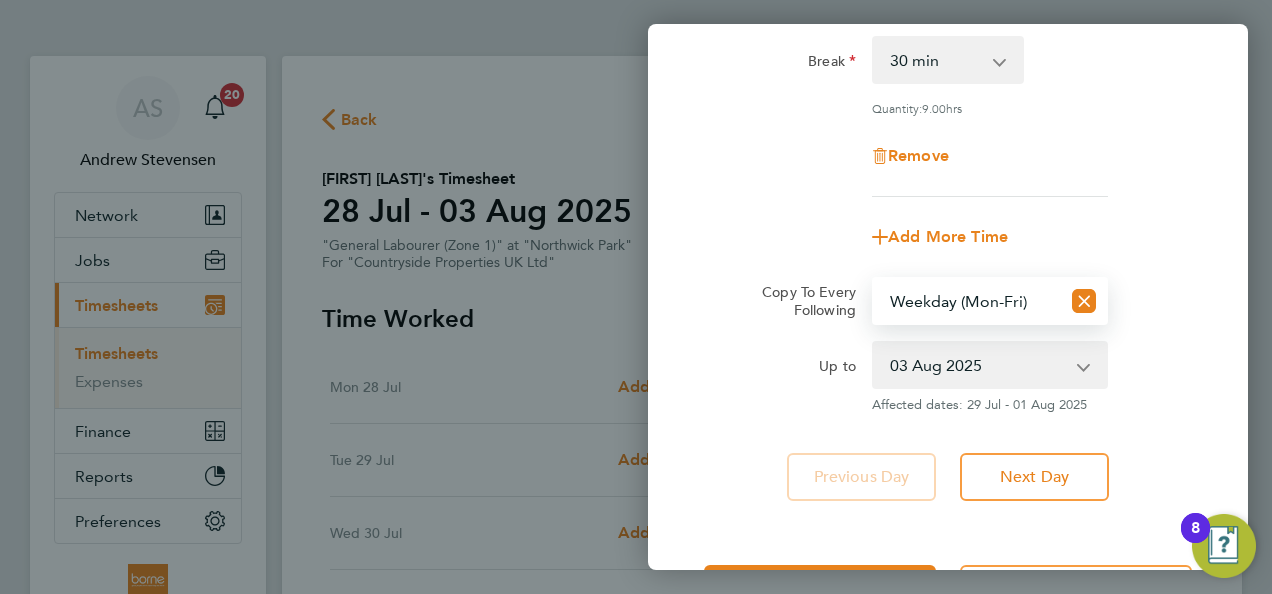 scroll, scrollTop: 397, scrollLeft: 0, axis: vertical 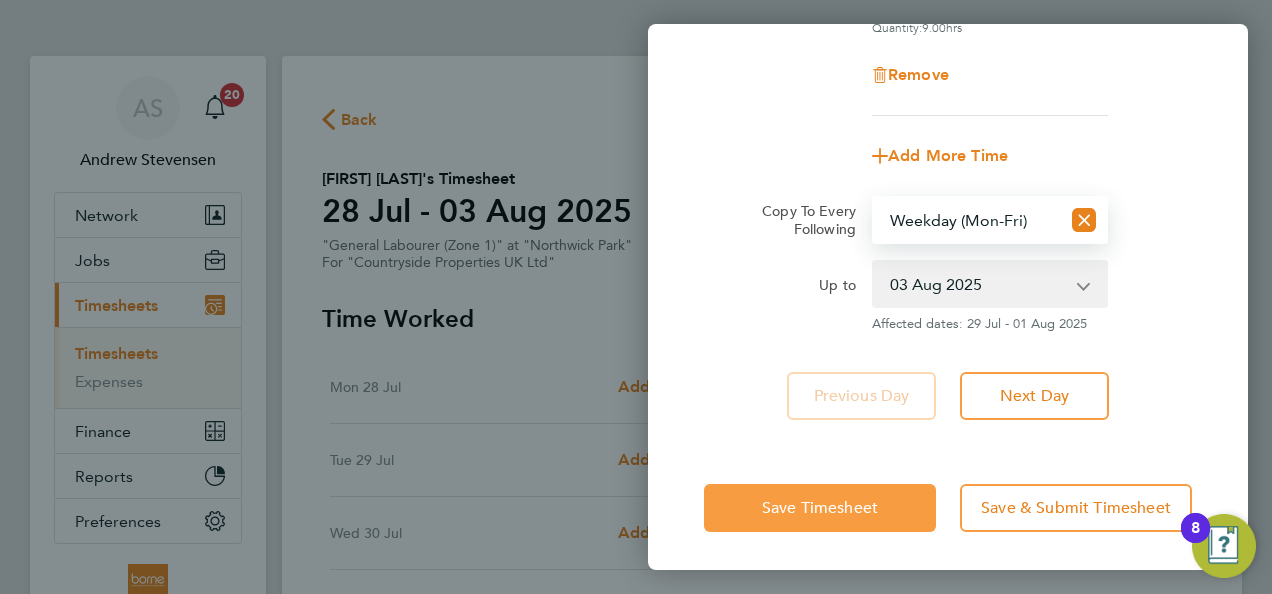 click on "Save Timesheet" 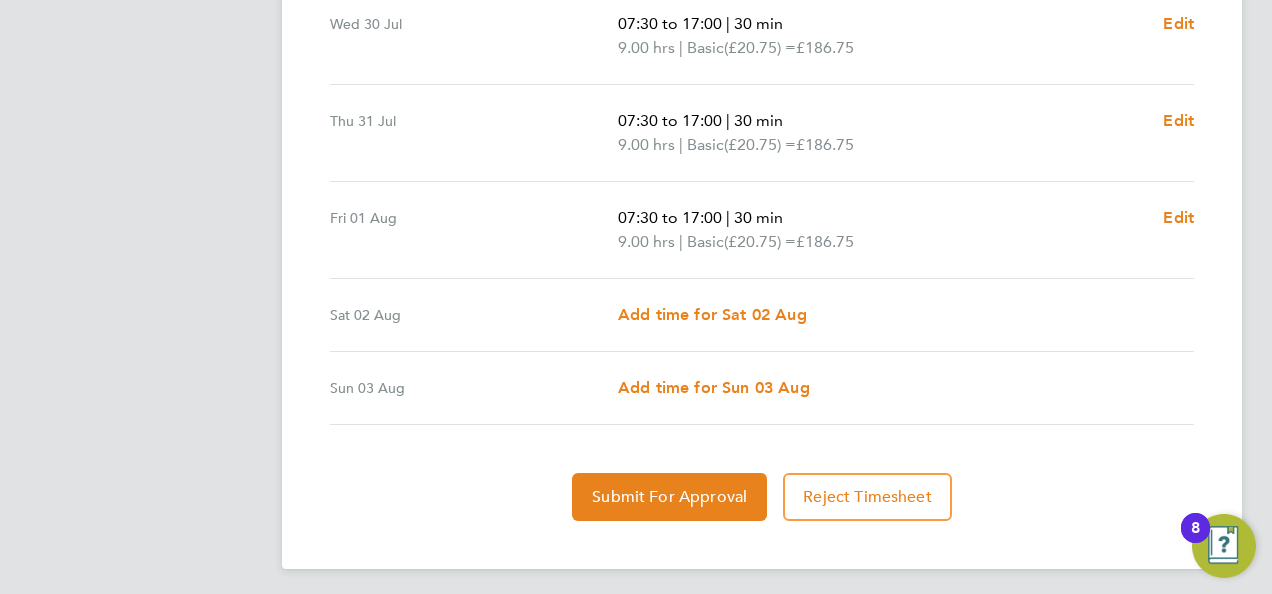 scroll, scrollTop: 847, scrollLeft: 0, axis: vertical 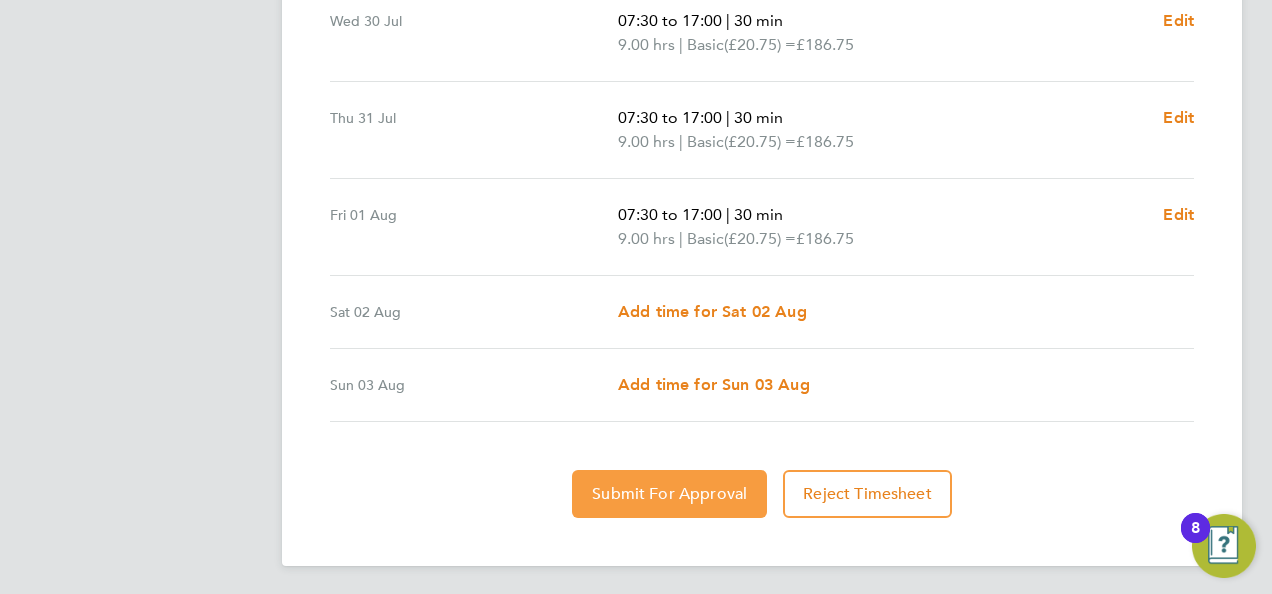 click on "Submit For Approval" 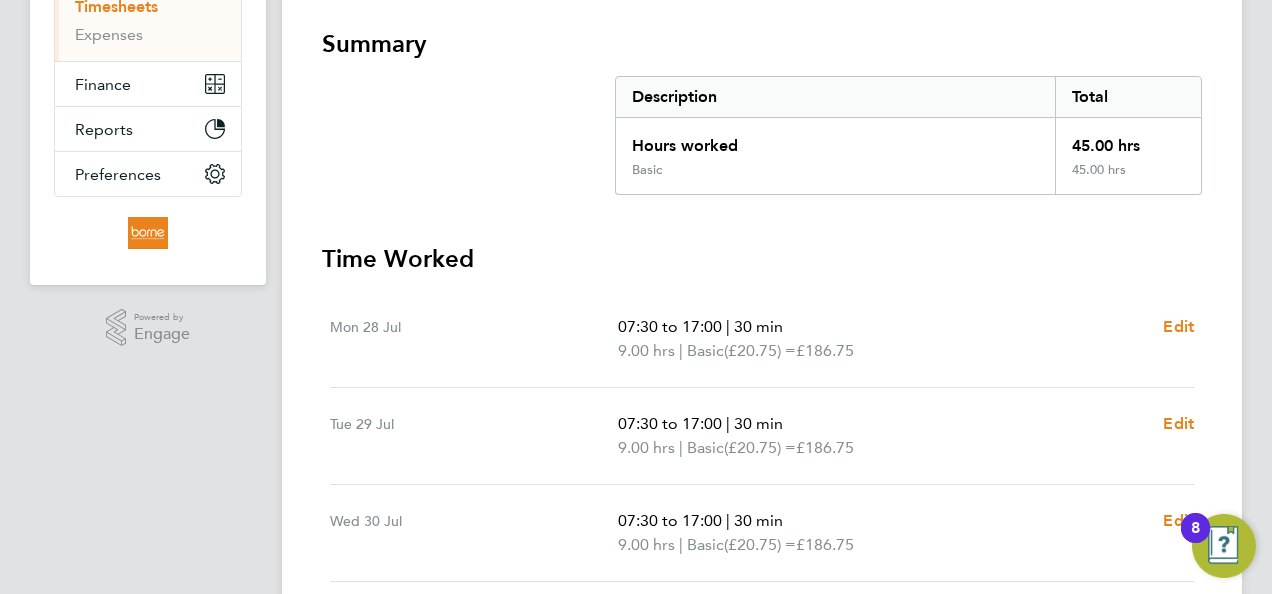 scroll, scrollTop: 0, scrollLeft: 0, axis: both 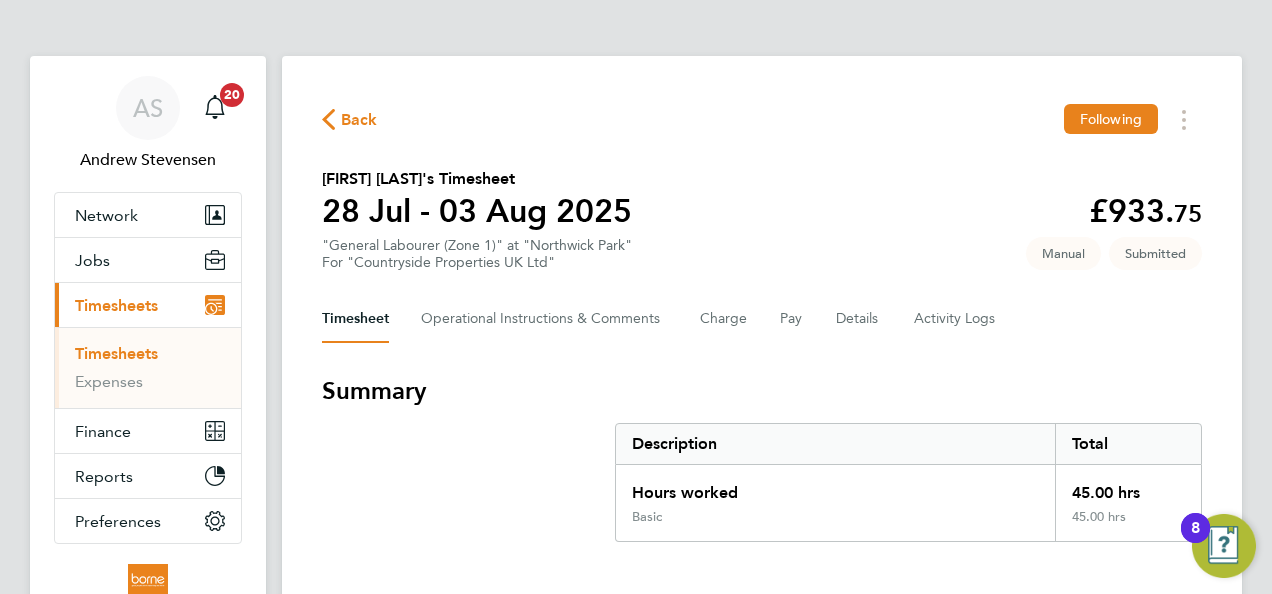 click 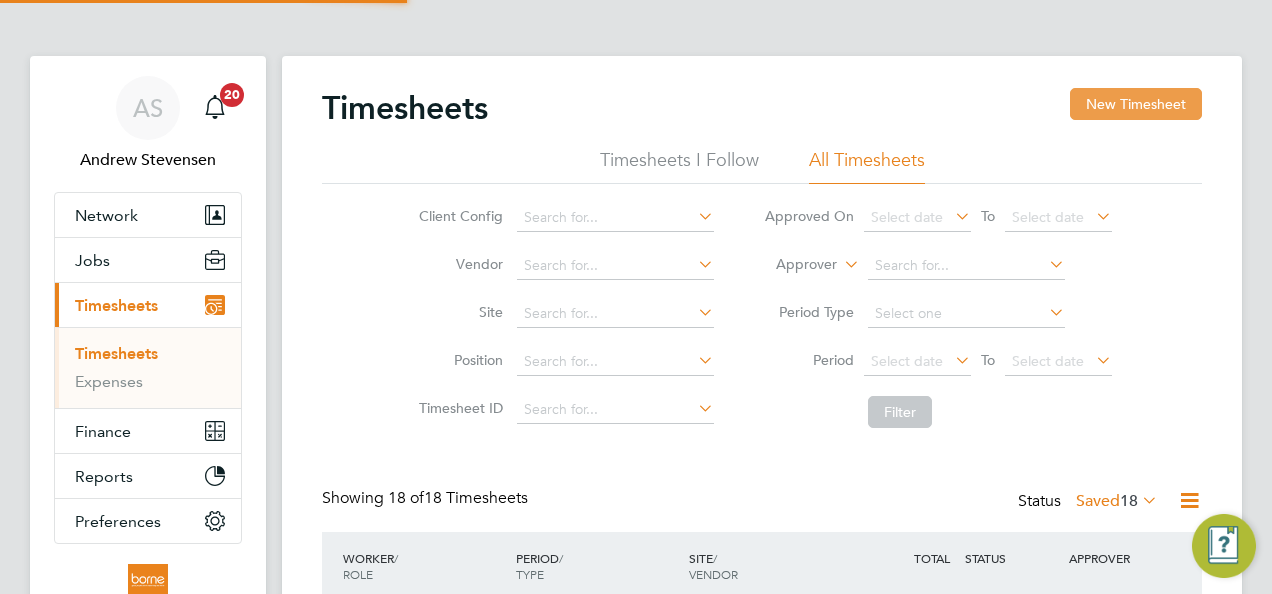 scroll, scrollTop: 10, scrollLeft: 10, axis: both 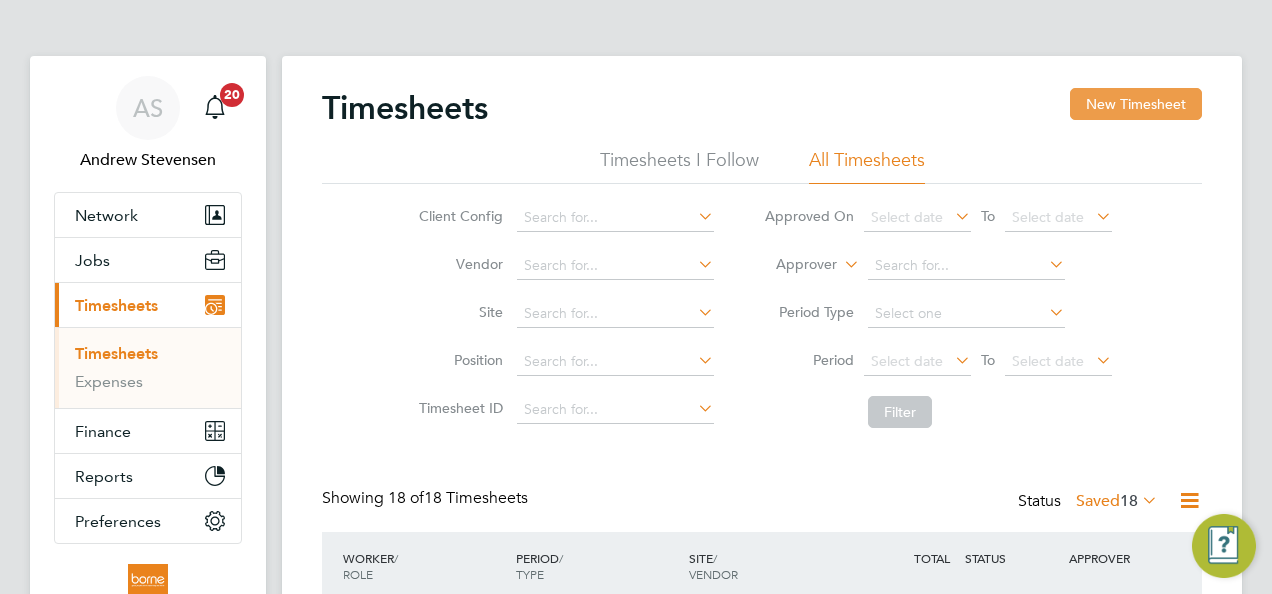 click on "New Timesheet" 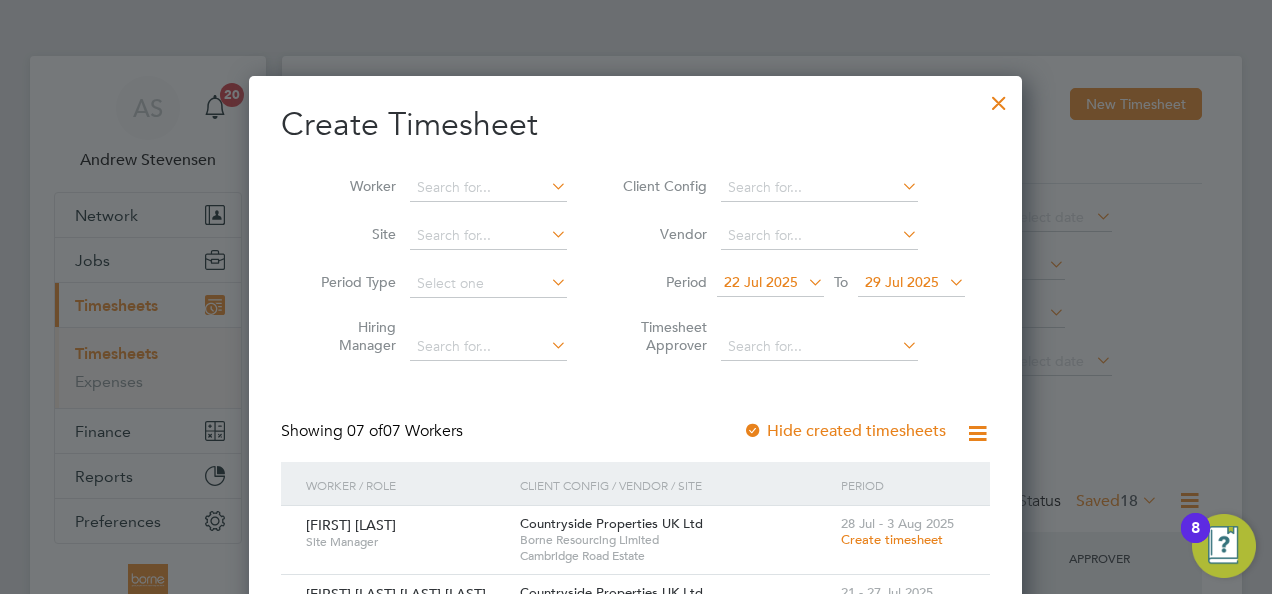 click on "29 Jul 2025" at bounding box center [902, 282] 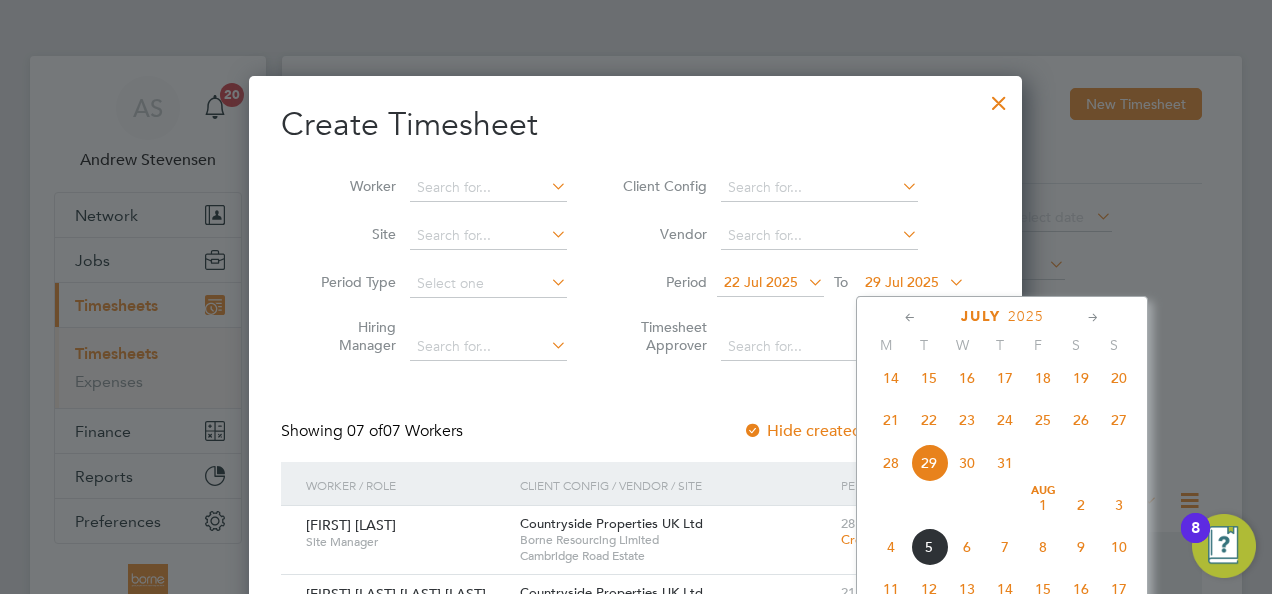 click on "3" 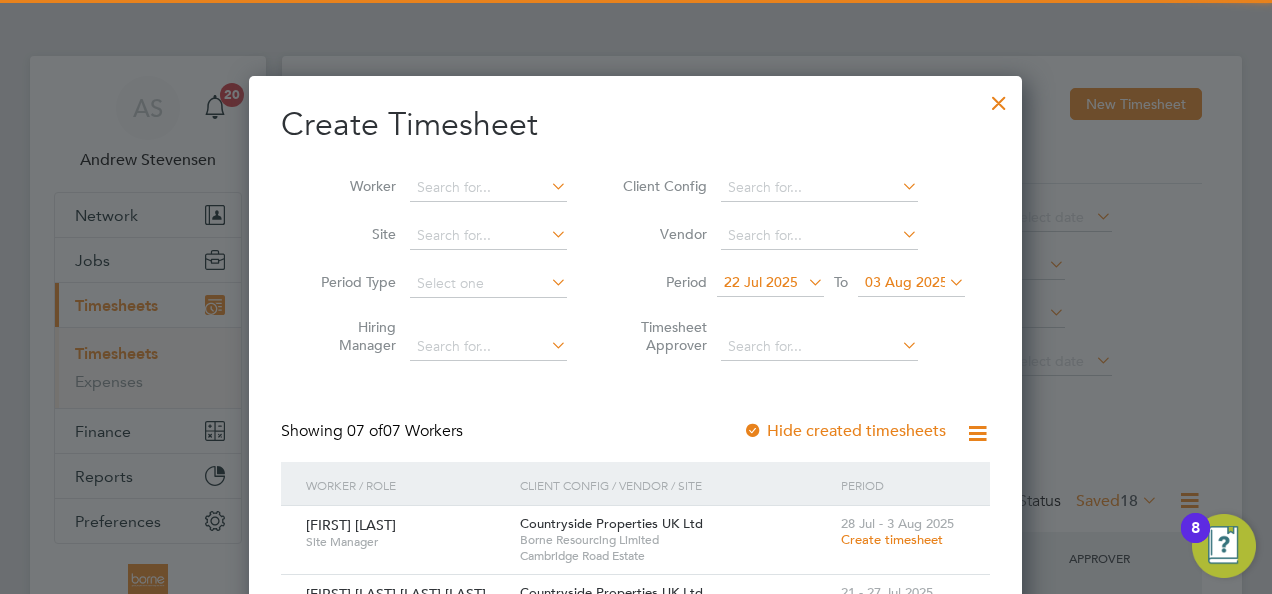 click on "22 Jul 2025" at bounding box center [761, 282] 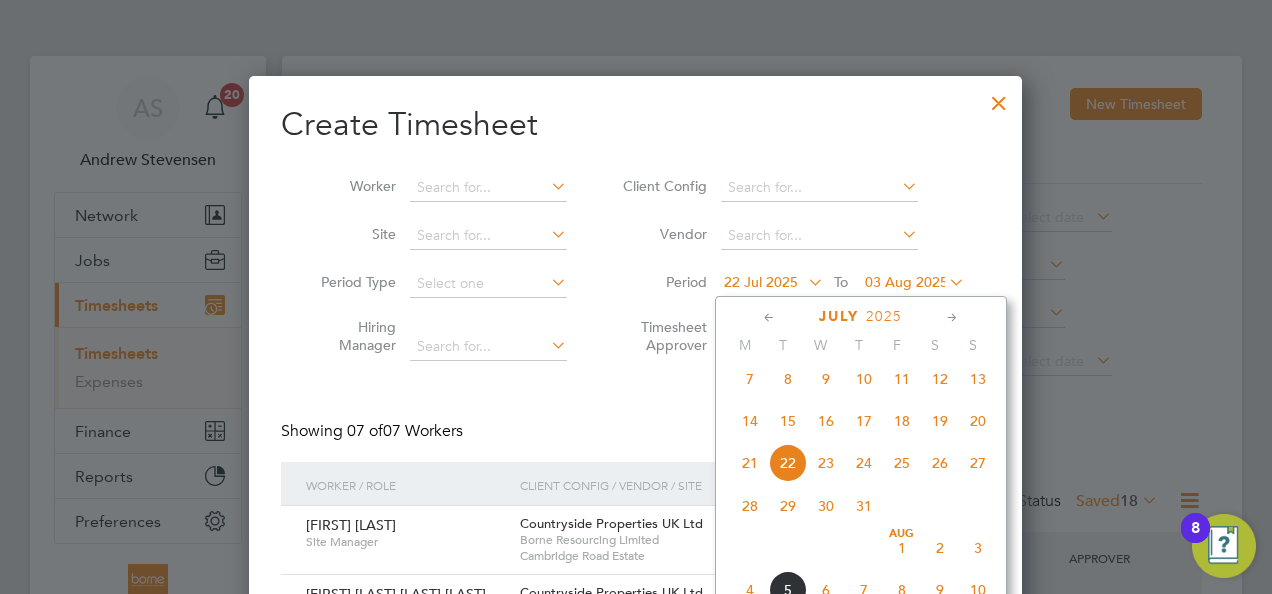 click on "28" 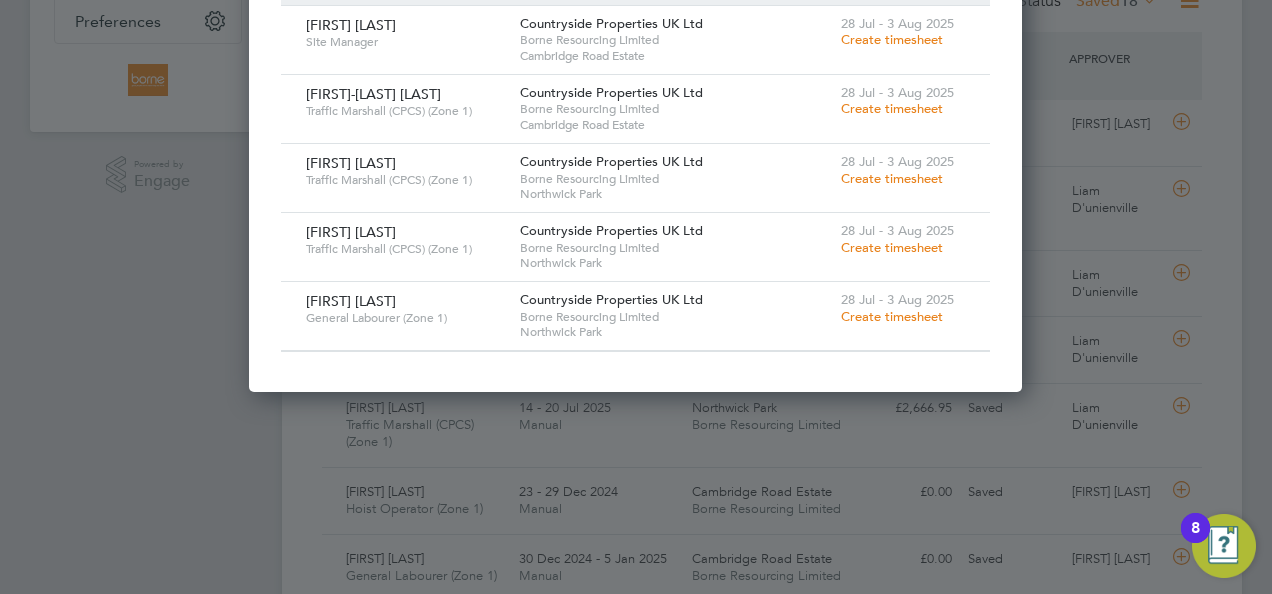 click on "Create timesheet" at bounding box center (892, 316) 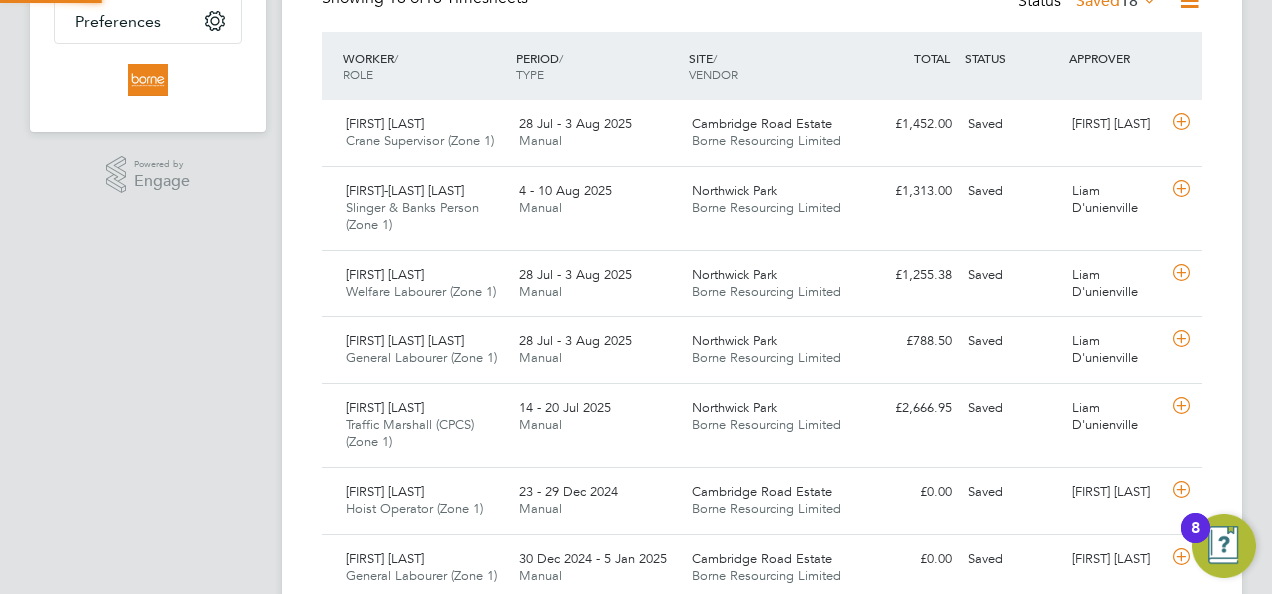 scroll, scrollTop: 0, scrollLeft: 0, axis: both 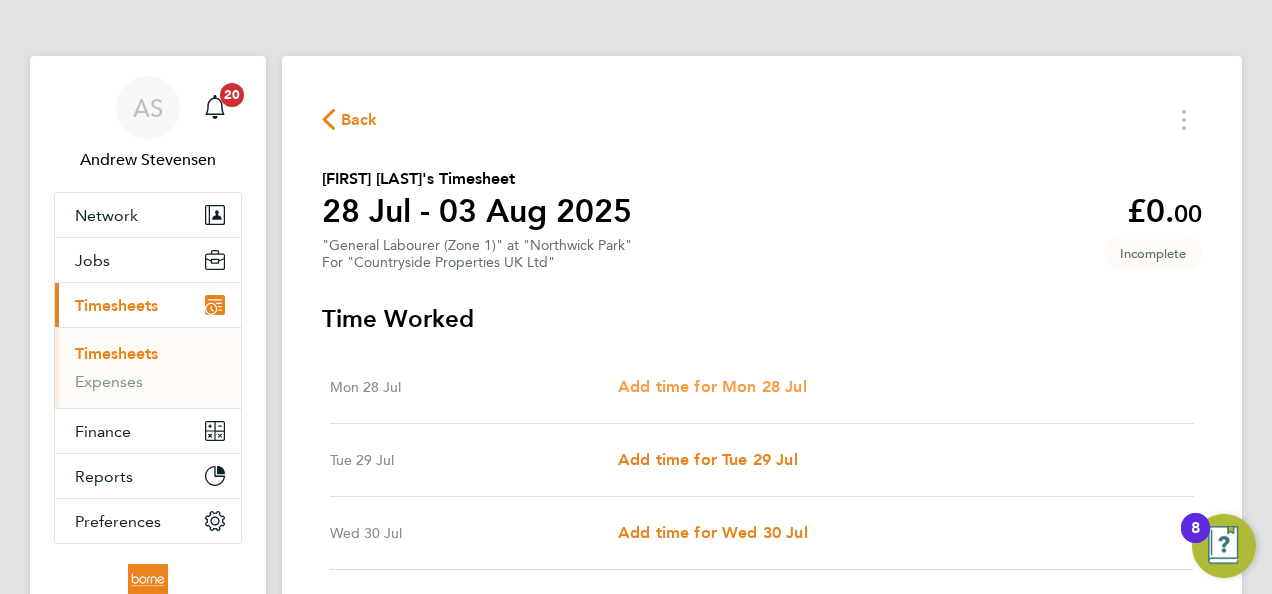click on "Add time for Mon 28 Jul" at bounding box center (712, 386) 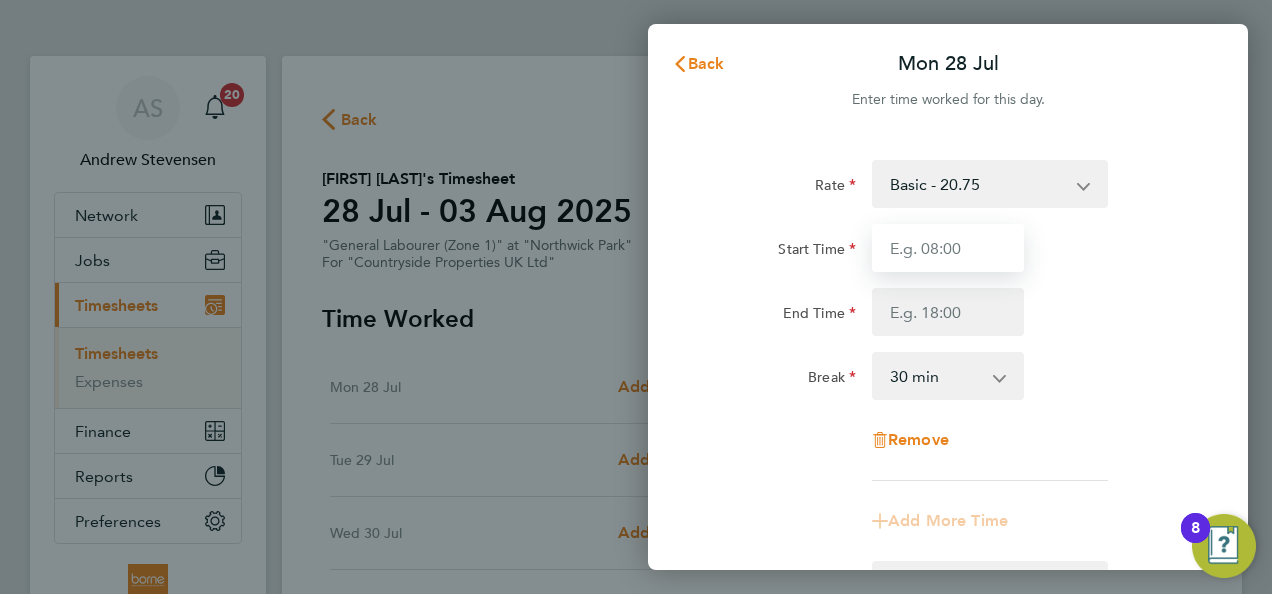 click on "Start Time" at bounding box center [948, 248] 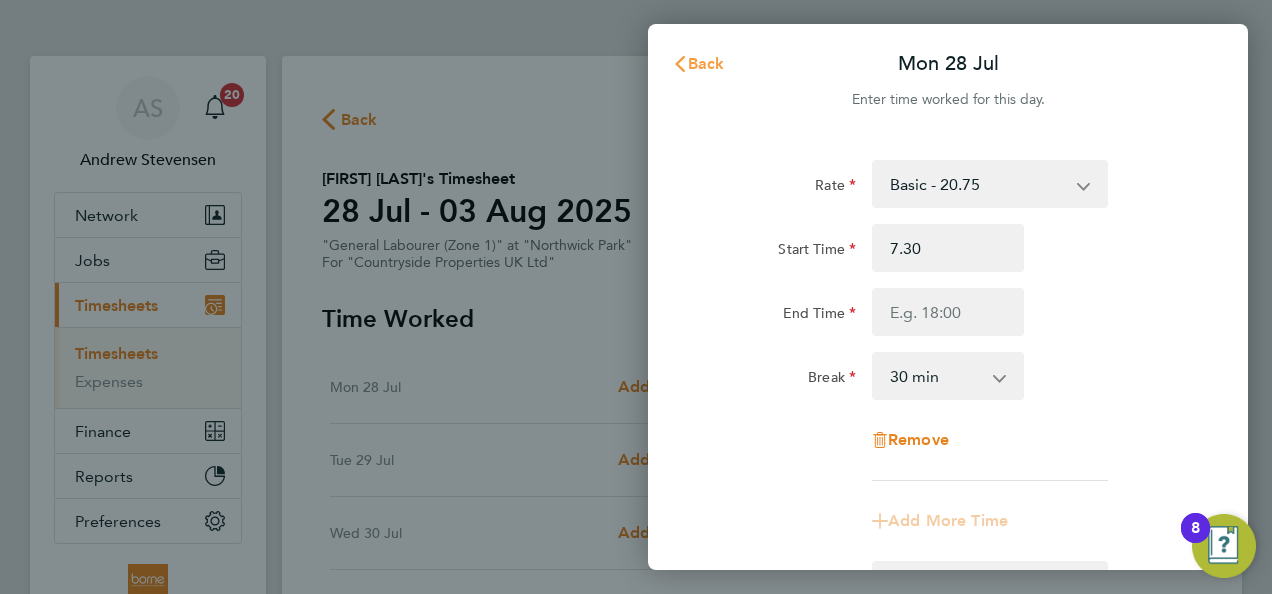 type on "07:30" 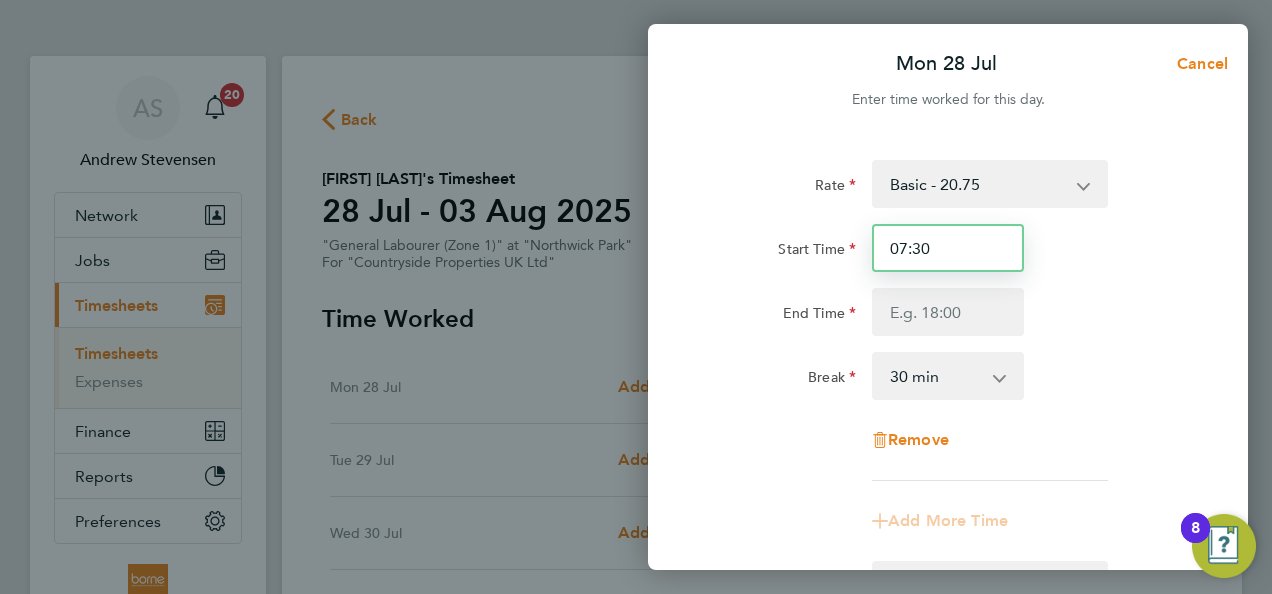 click on "07:30" at bounding box center [948, 248] 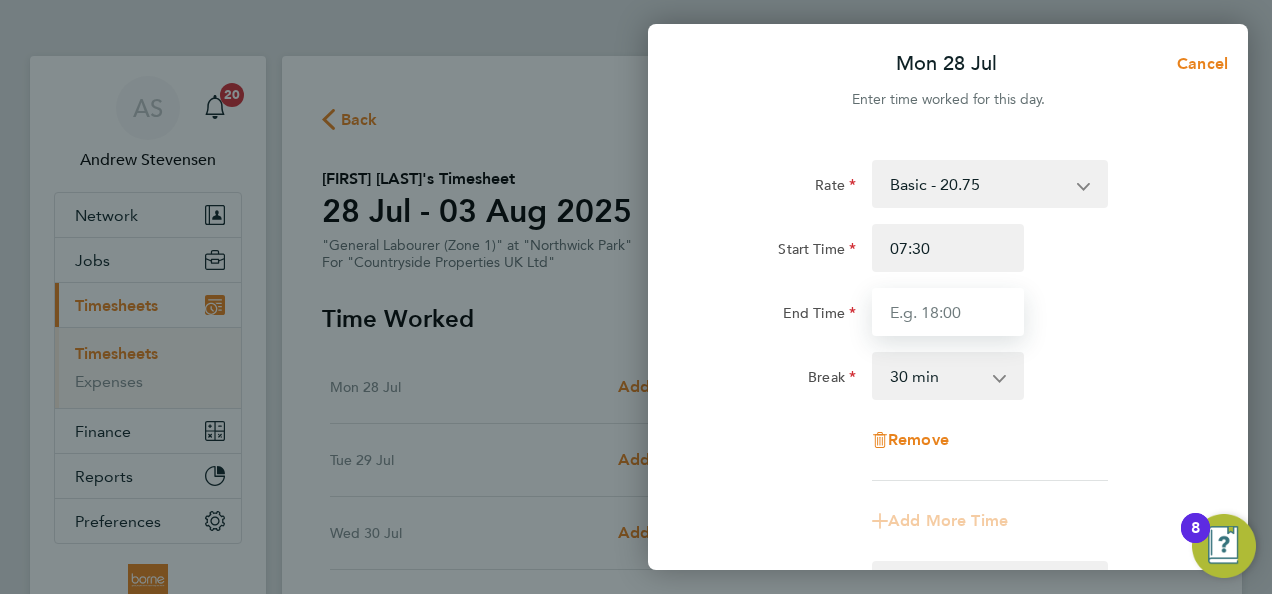 click on "End Time" at bounding box center [948, 312] 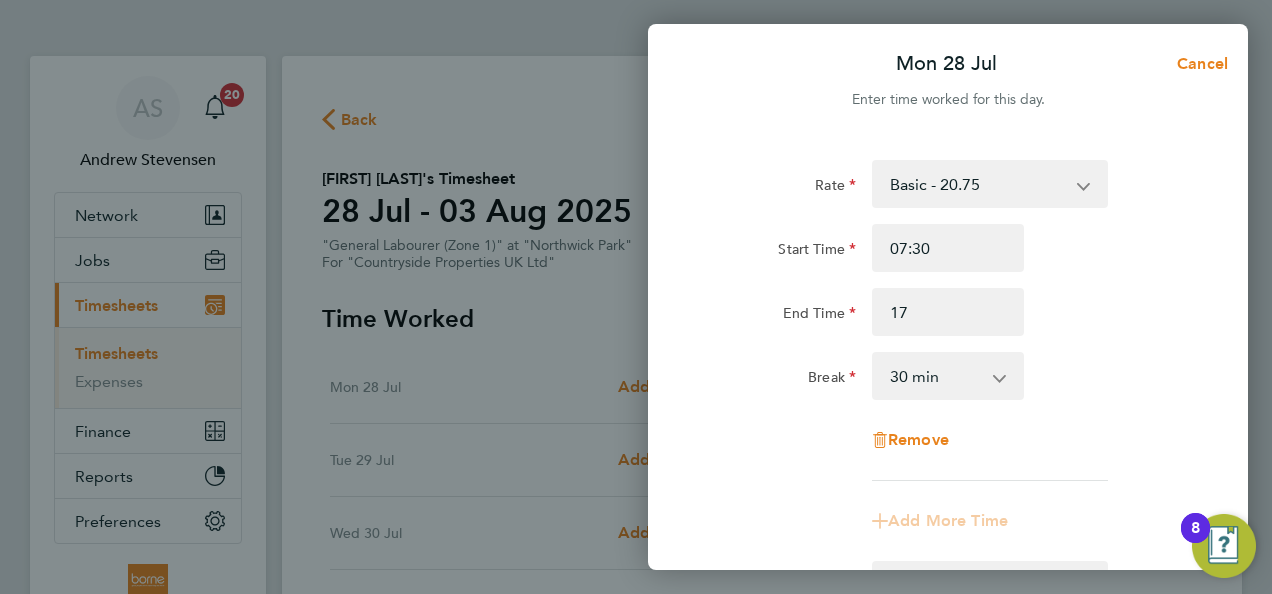type on "17:00" 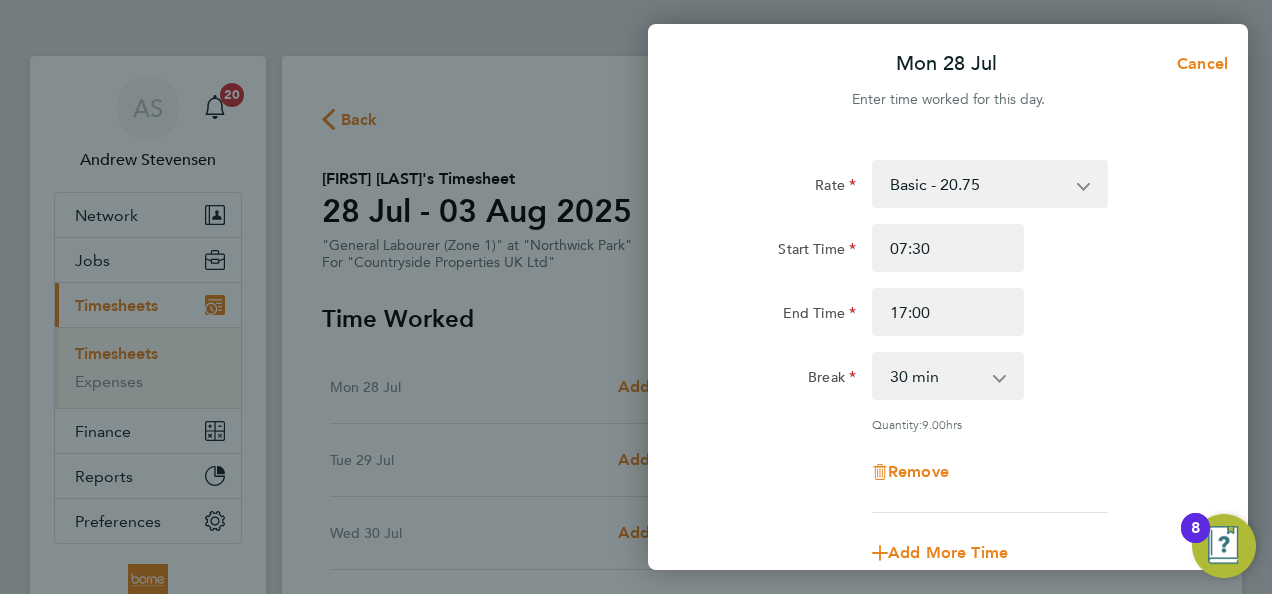 click on "End Time 17:00" 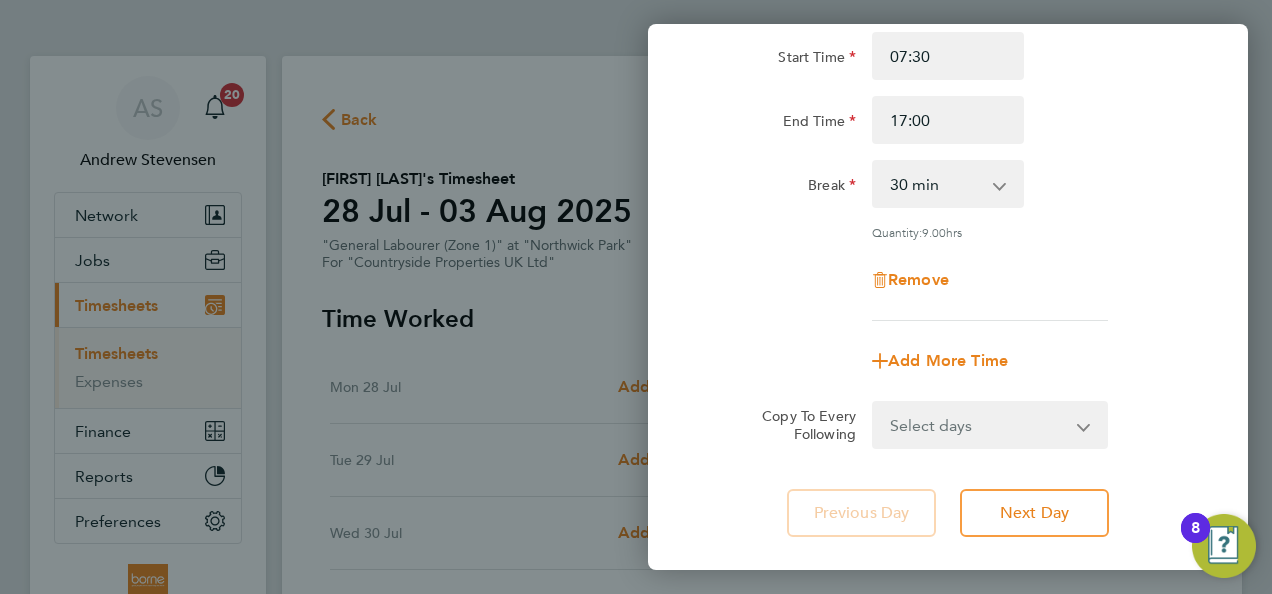 scroll, scrollTop: 300, scrollLeft: 0, axis: vertical 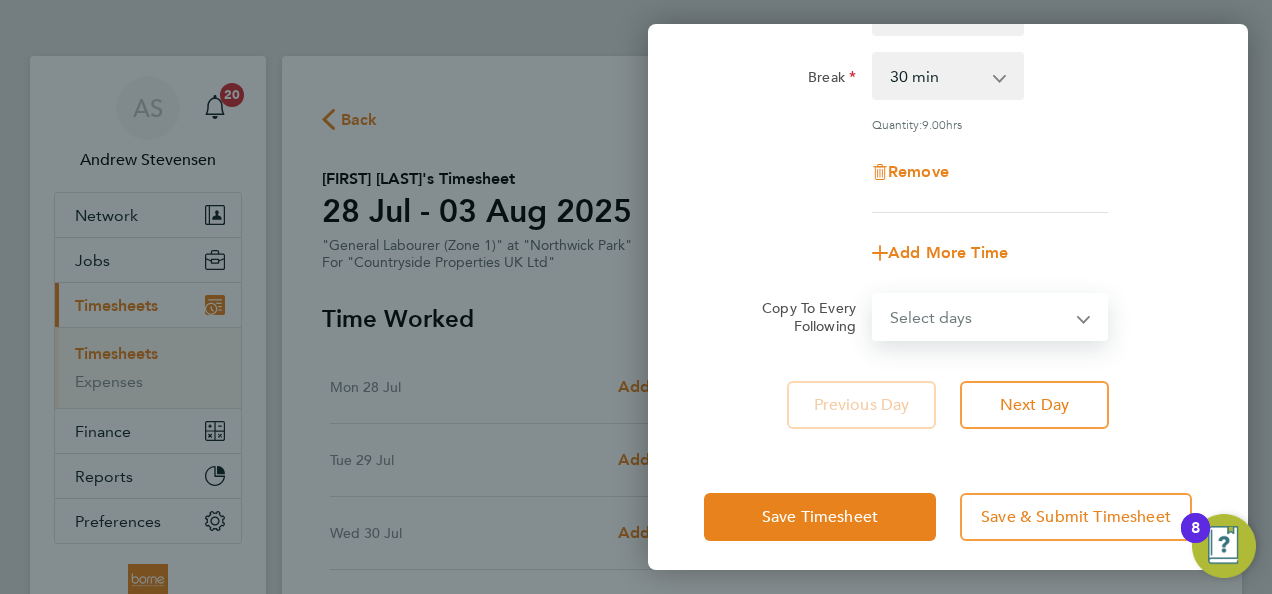 click on "Select days   Day   Weekday (Mon-Fri)   Weekend (Sat-Sun)   Tuesday   Wednesday   Thursday   Friday   Saturday   Sunday" at bounding box center (979, 317) 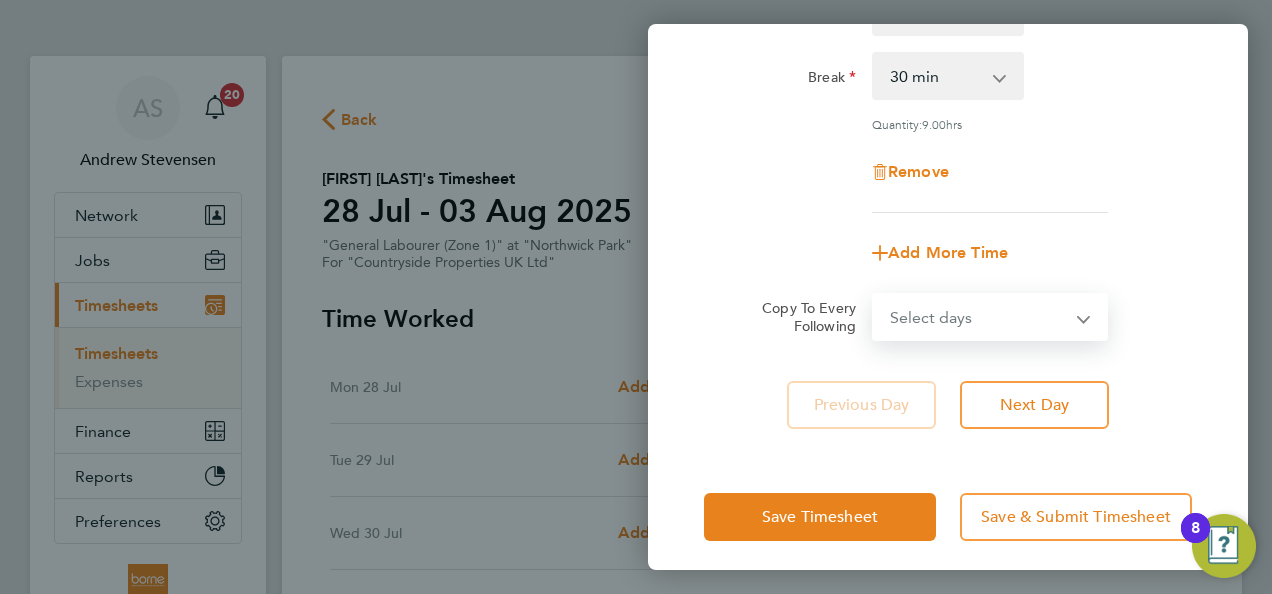 select on "WEEKDAY" 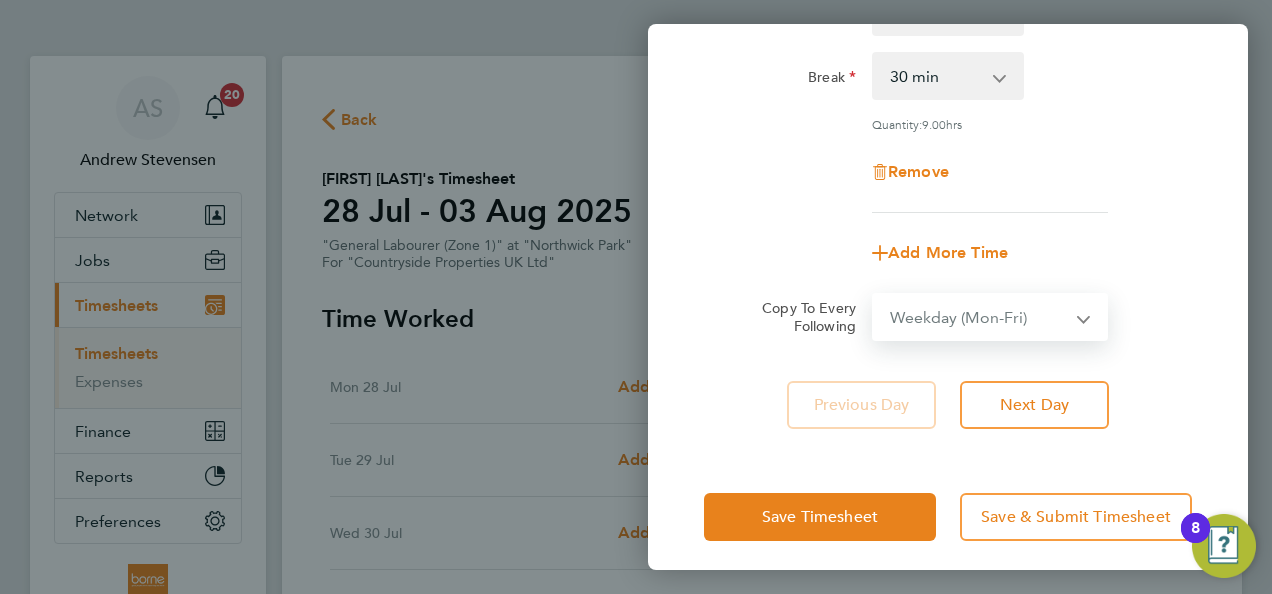 click on "Select days   Day   Weekday (Mon-Fri)   Weekend (Sat-Sun)   Tuesday   Wednesday   Thursday   Friday   Saturday   Sunday" at bounding box center [979, 317] 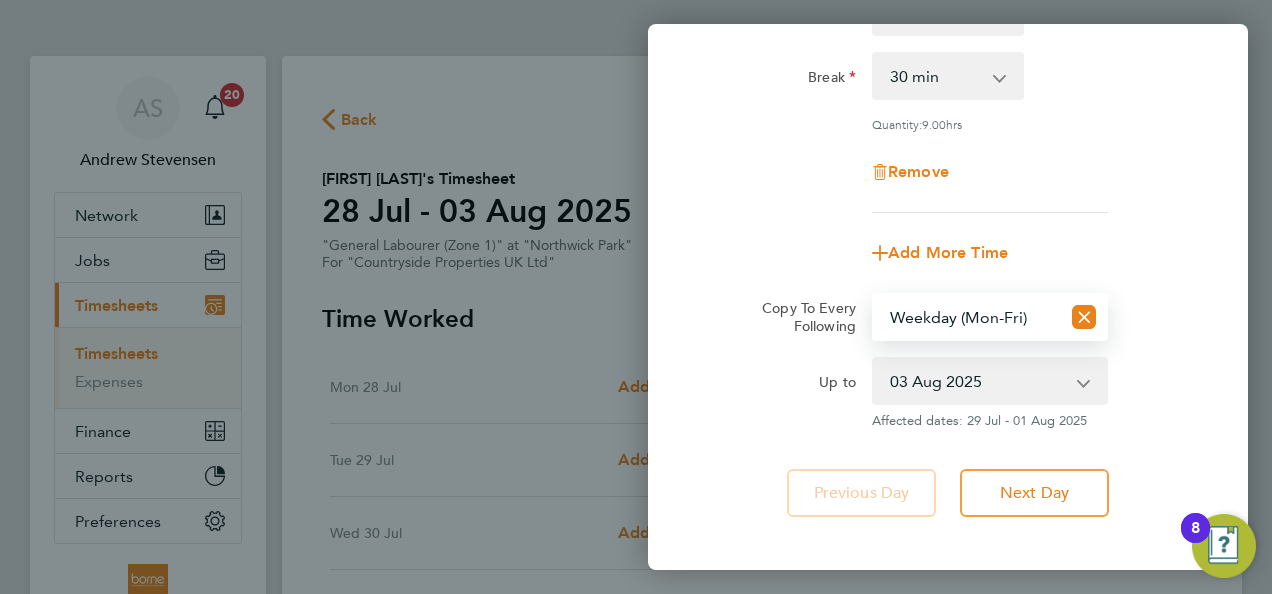scroll, scrollTop: 397, scrollLeft: 0, axis: vertical 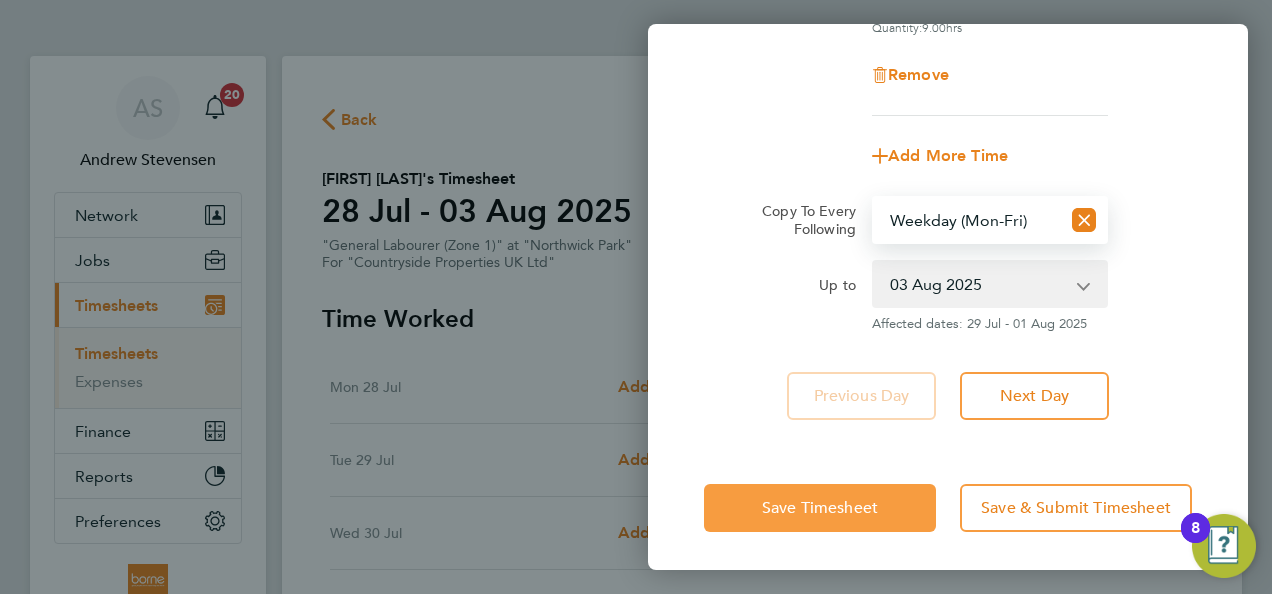 click on "Save Timesheet" 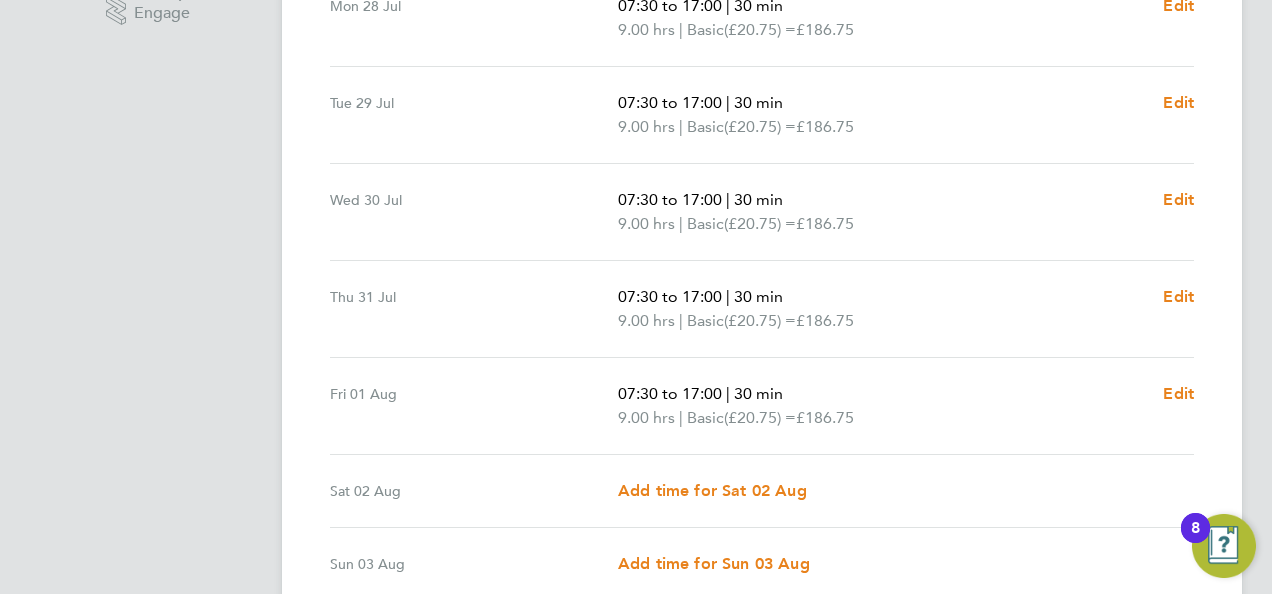scroll, scrollTop: 847, scrollLeft: 0, axis: vertical 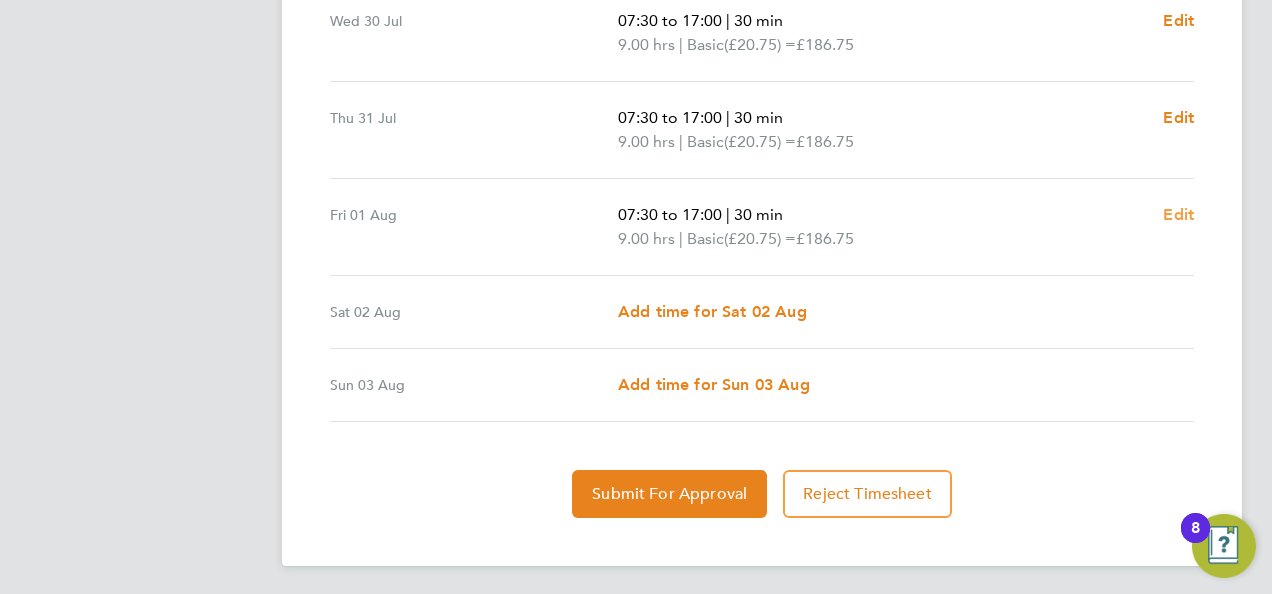 click on "Edit" at bounding box center [1178, 214] 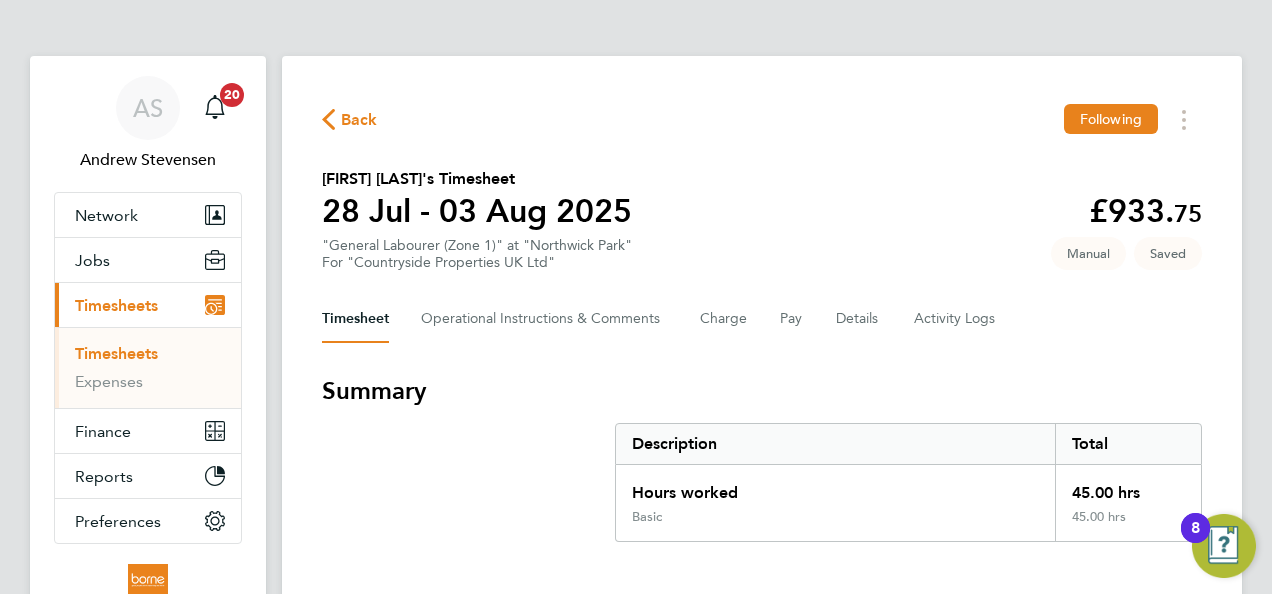 select on "30" 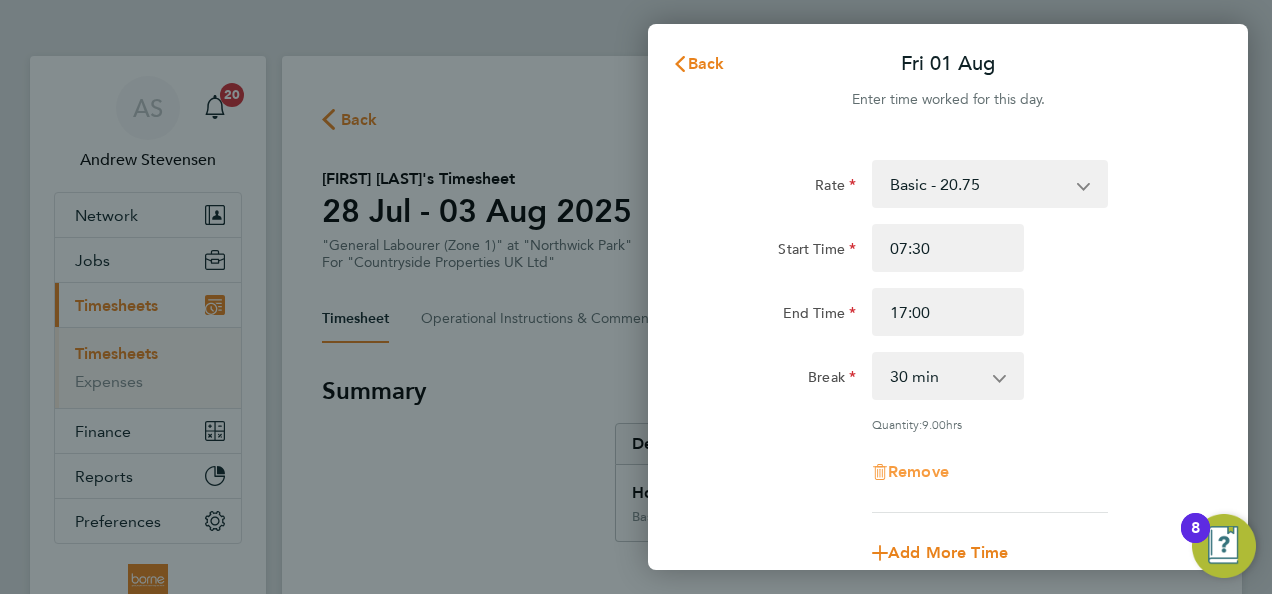 click on "Remove" 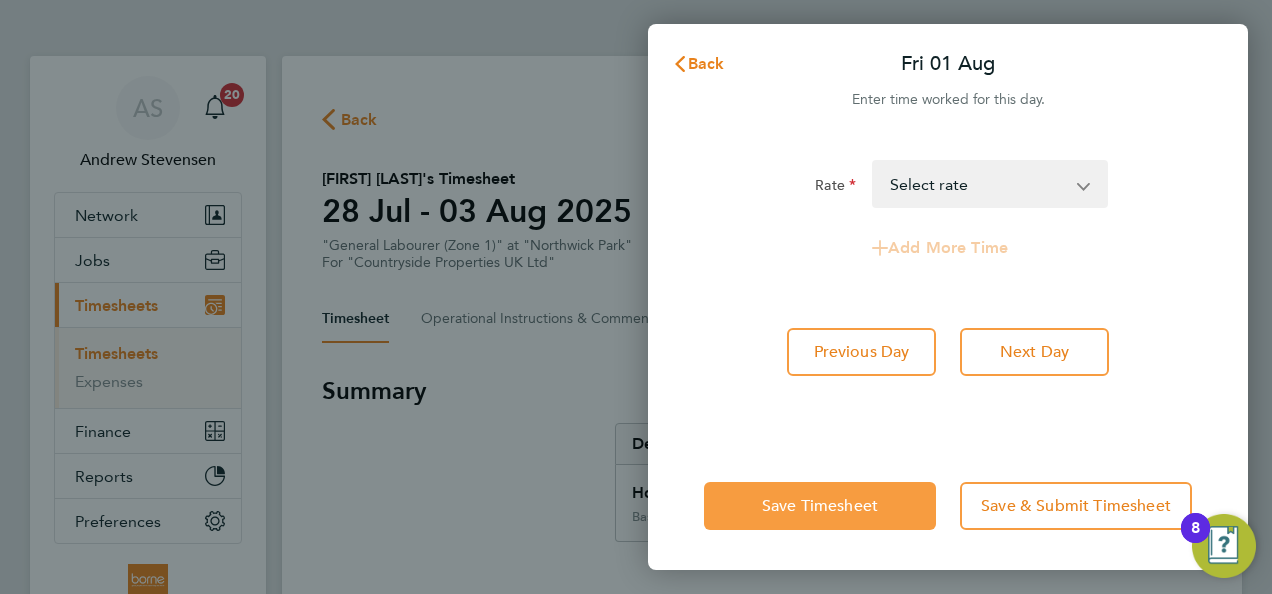 click on "Save Timesheet" 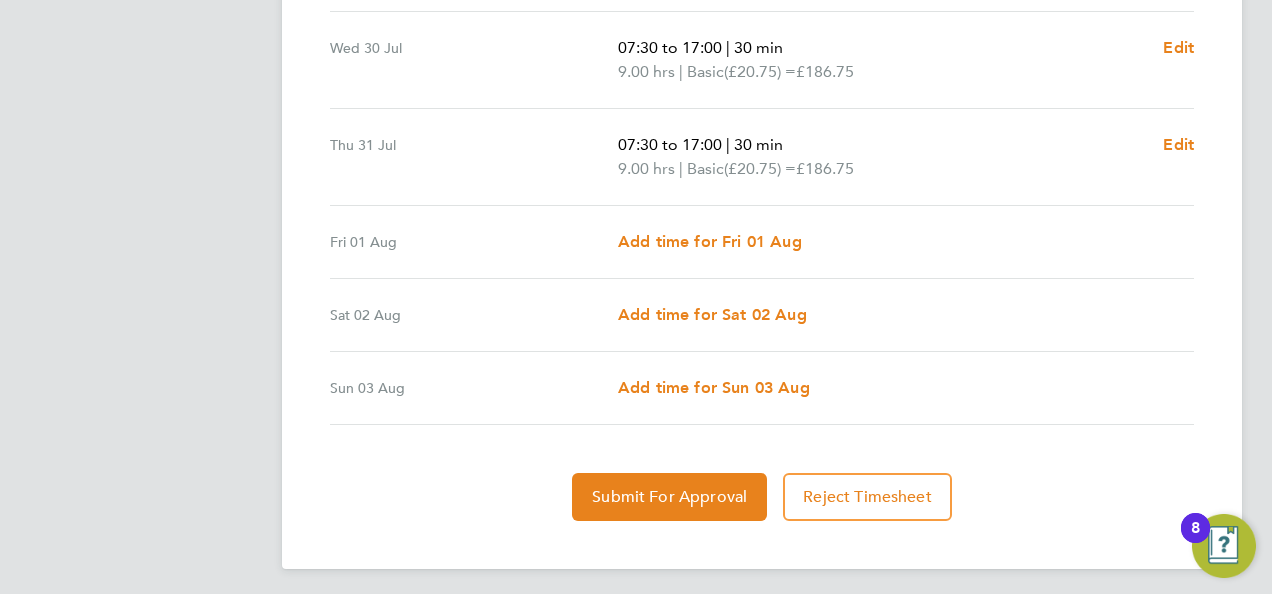 scroll, scrollTop: 823, scrollLeft: 0, axis: vertical 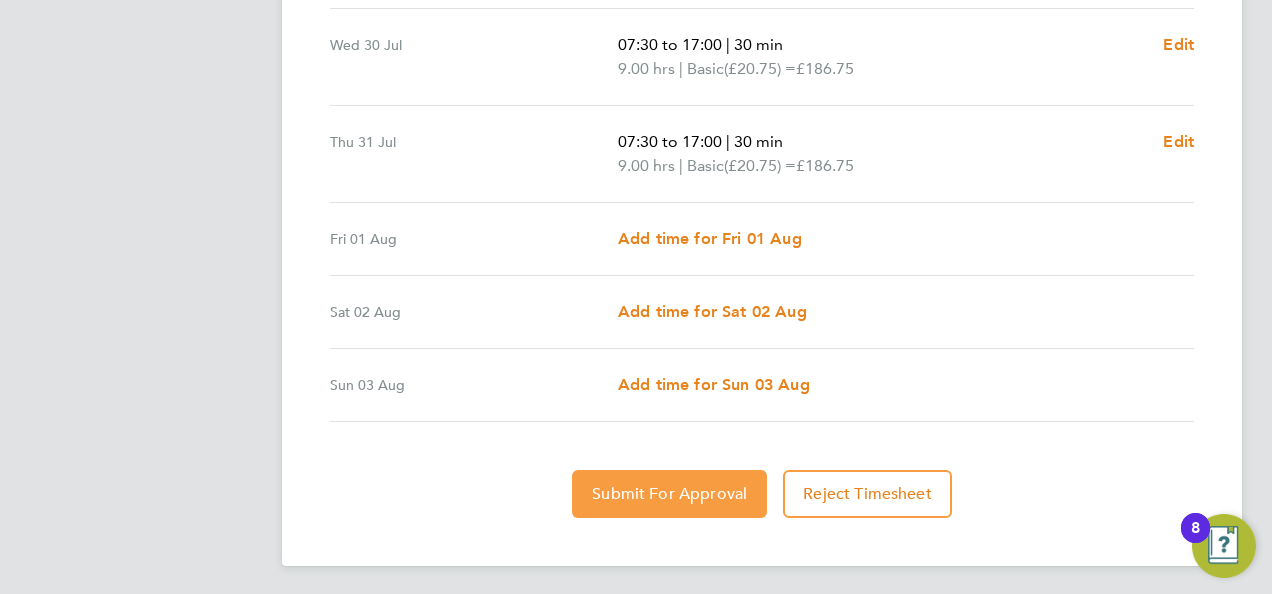 click on "Submit For Approval" 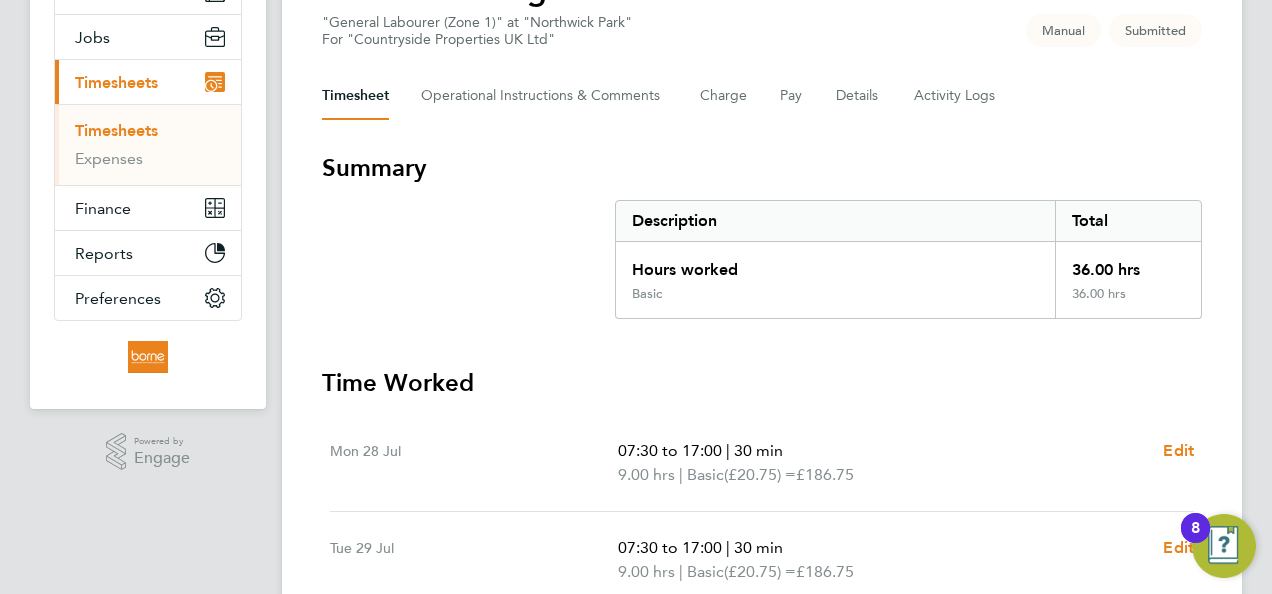 scroll, scrollTop: 0, scrollLeft: 0, axis: both 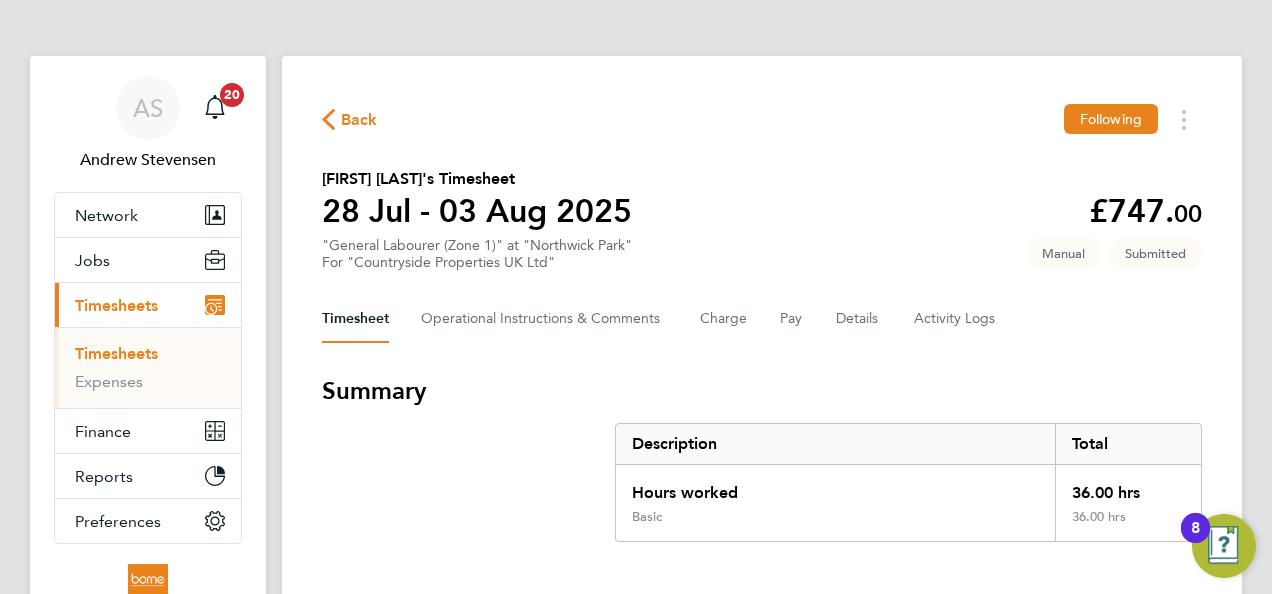 click on "Back" 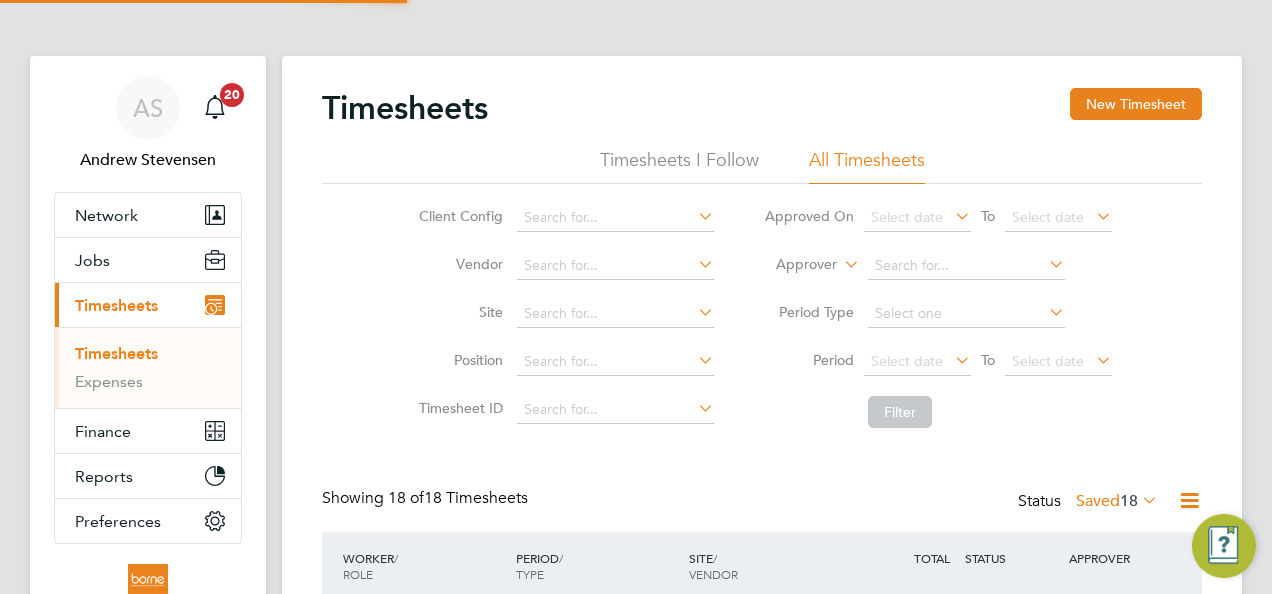 scroll, scrollTop: 10, scrollLeft: 10, axis: both 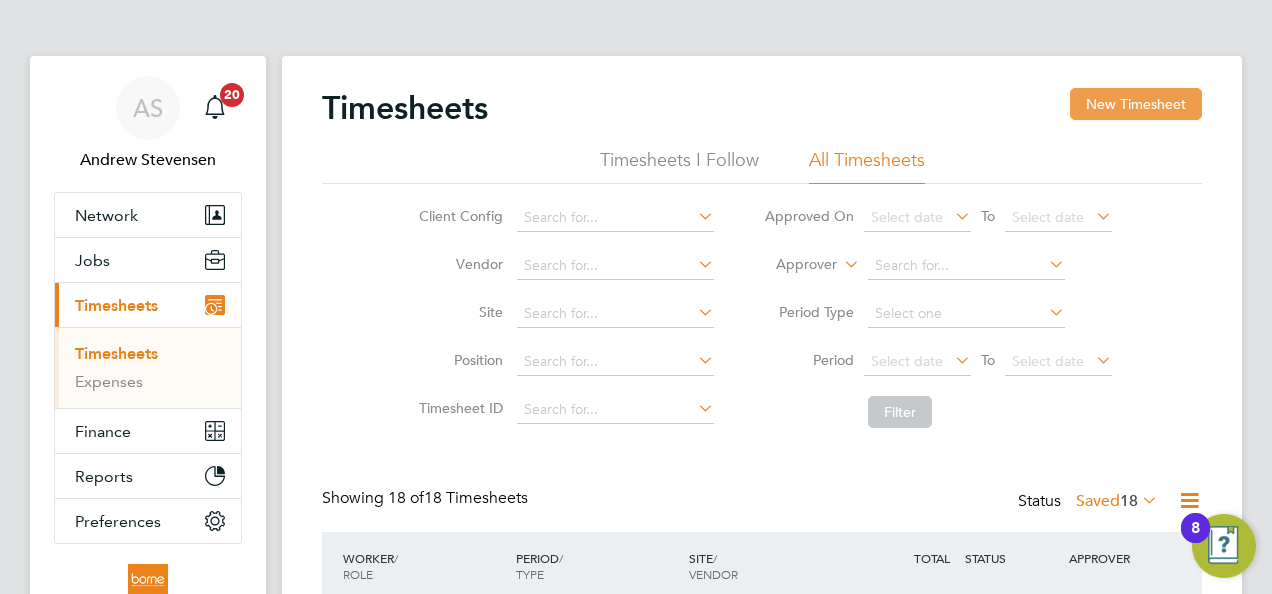 click on "New Timesheet" 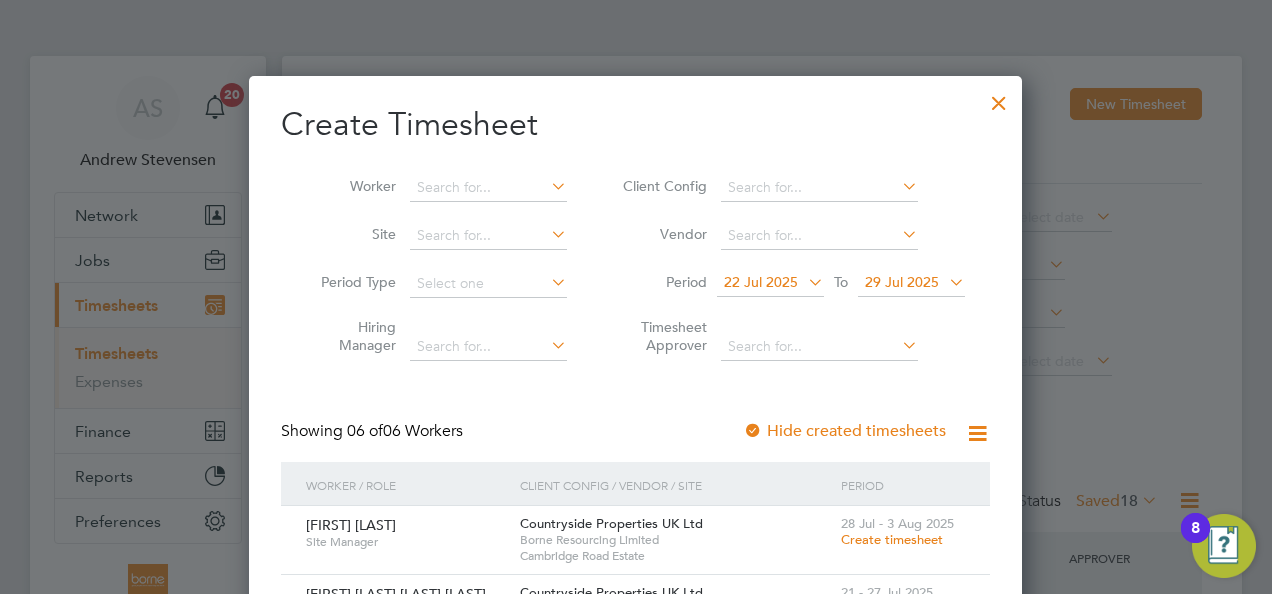 click on "29 Jul 2025" at bounding box center [902, 282] 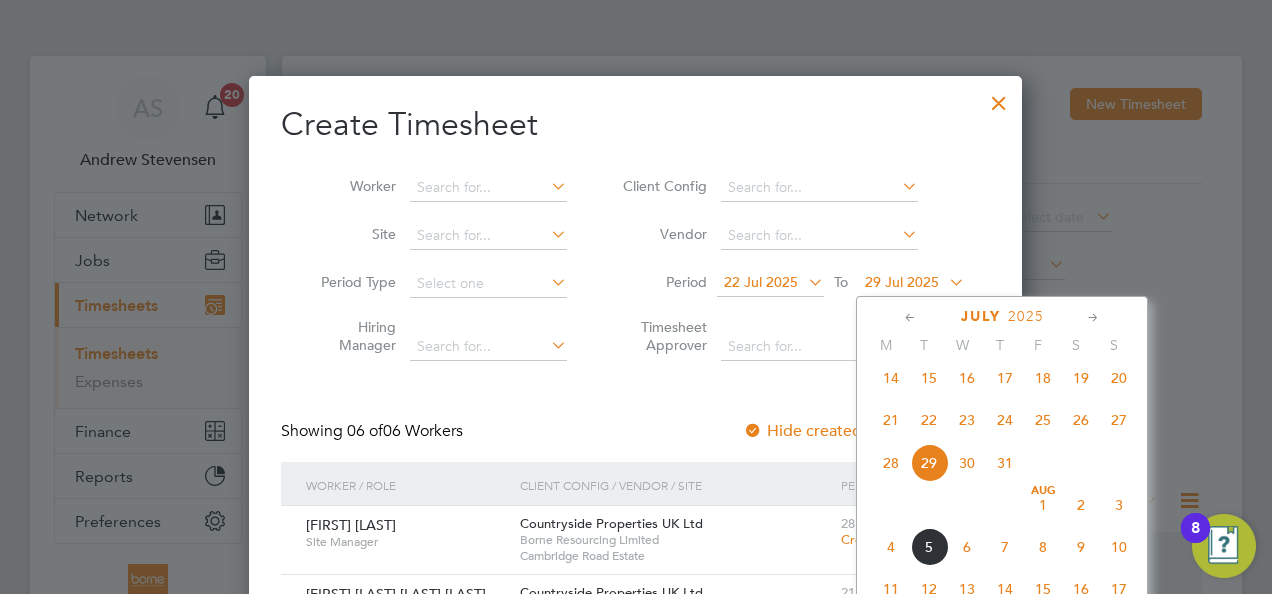 click on "3" 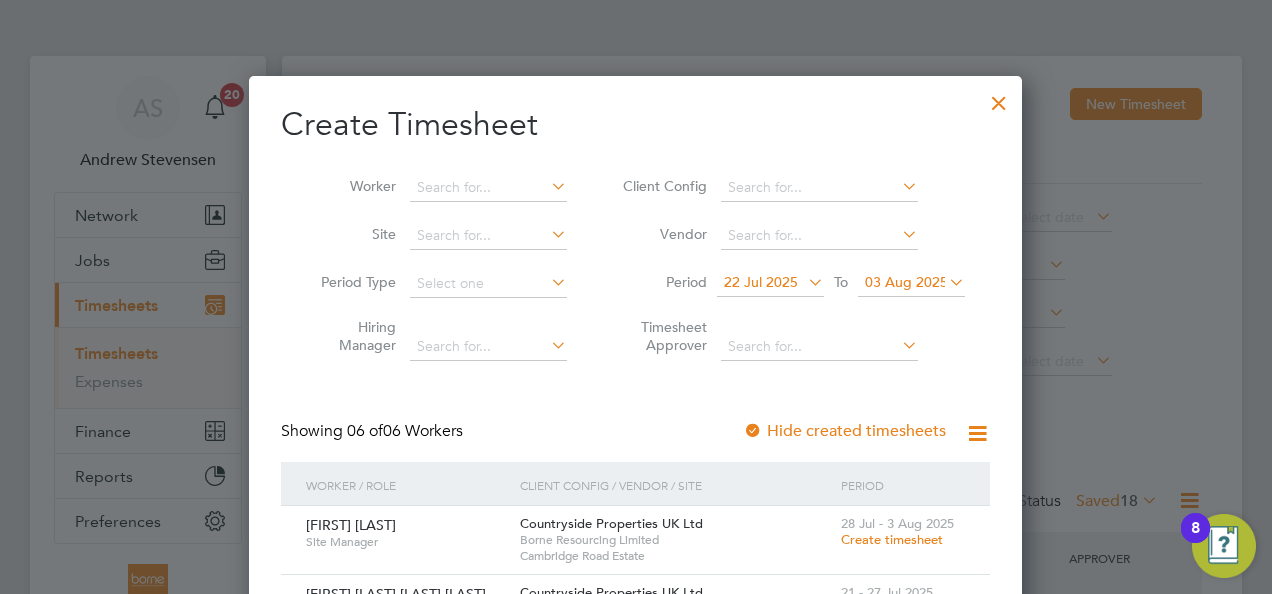 click on "22 Jul 2025
To
03 Aug 2025" at bounding box center (841, 284) 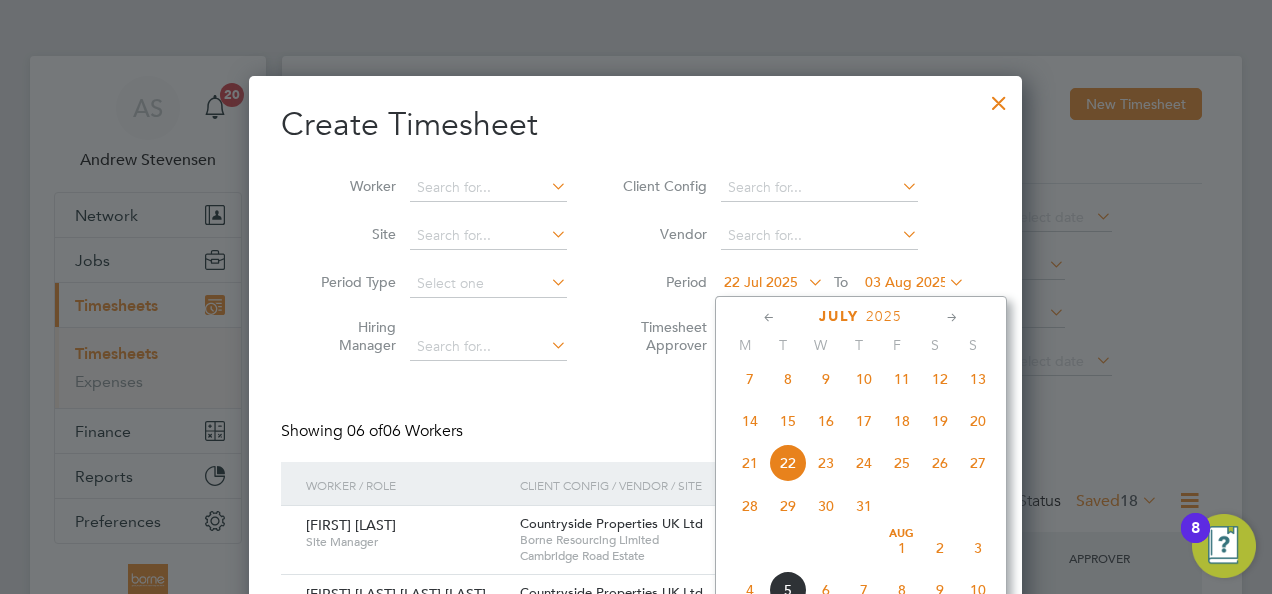 click on "28" 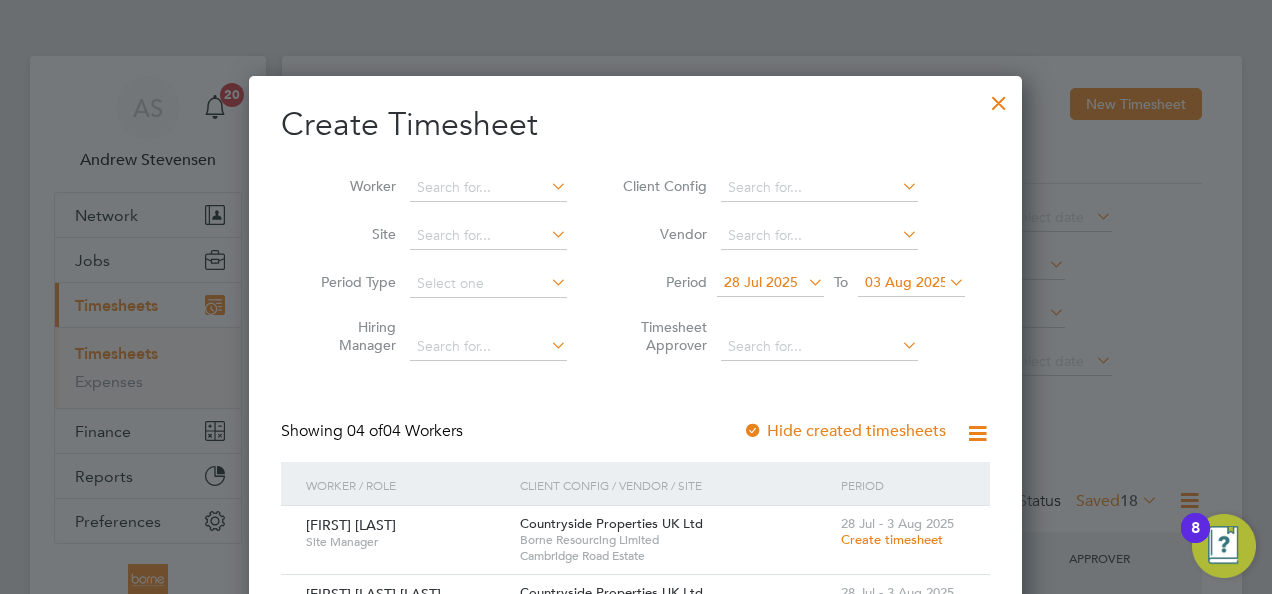 drag, startPoint x: 1004, startPoint y: 99, endPoint x: 952, endPoint y: 97, distance: 52.03845 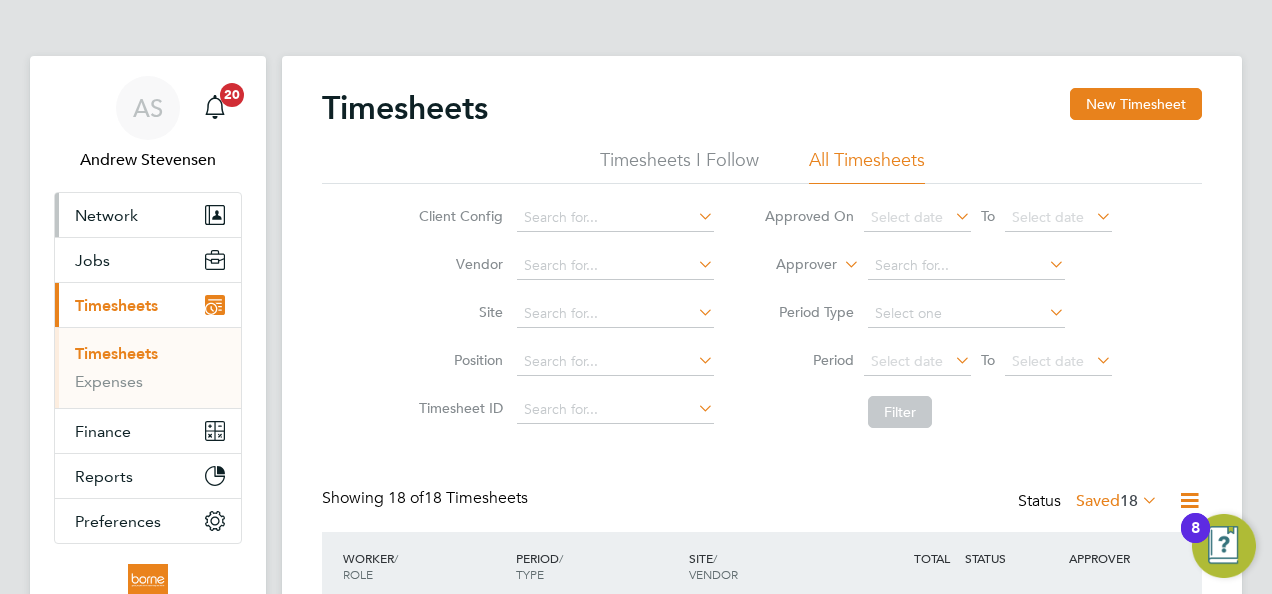 click on "Network" at bounding box center [106, 215] 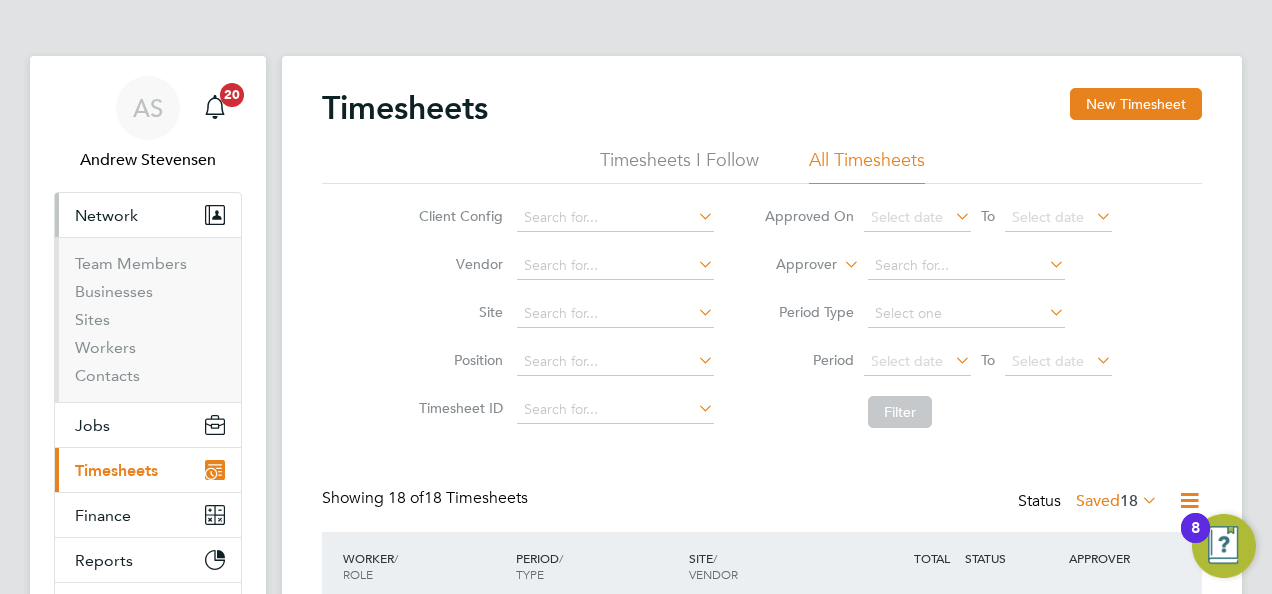 click on "Network" at bounding box center [106, 215] 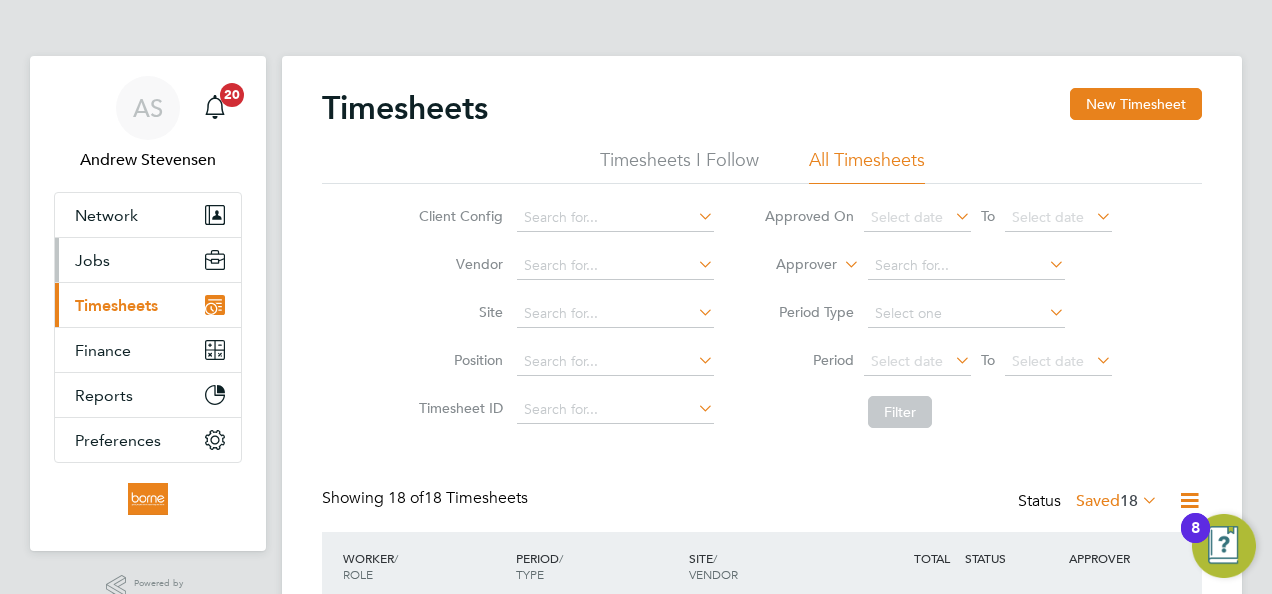 click on "Jobs" at bounding box center (92, 260) 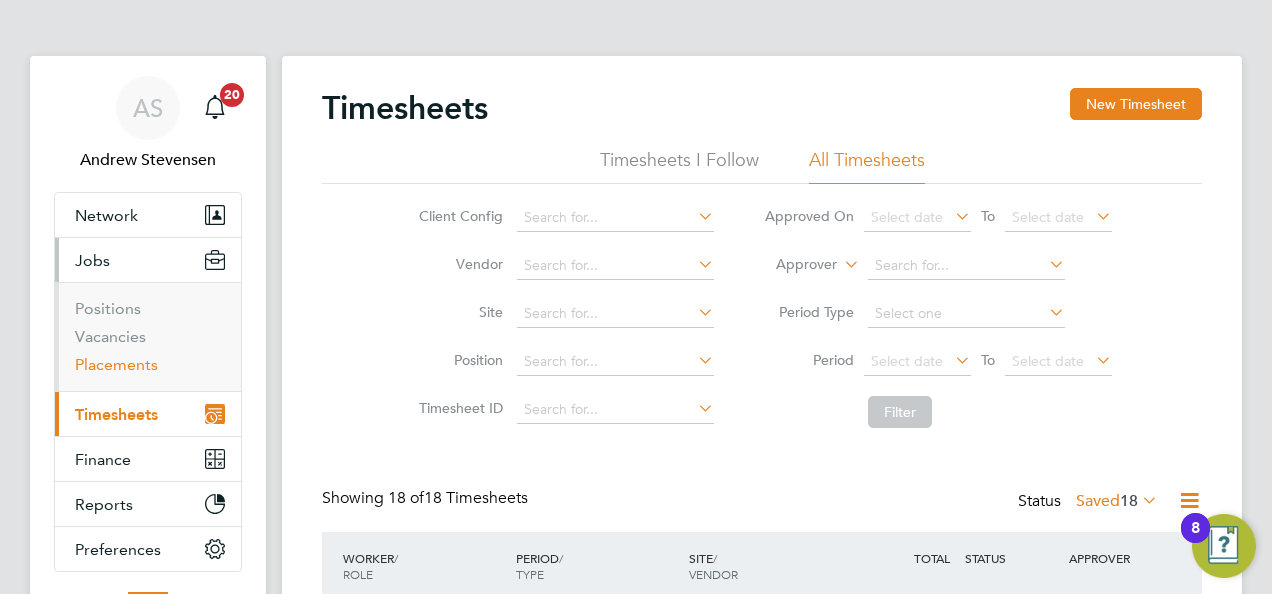 click on "Placements" at bounding box center [116, 364] 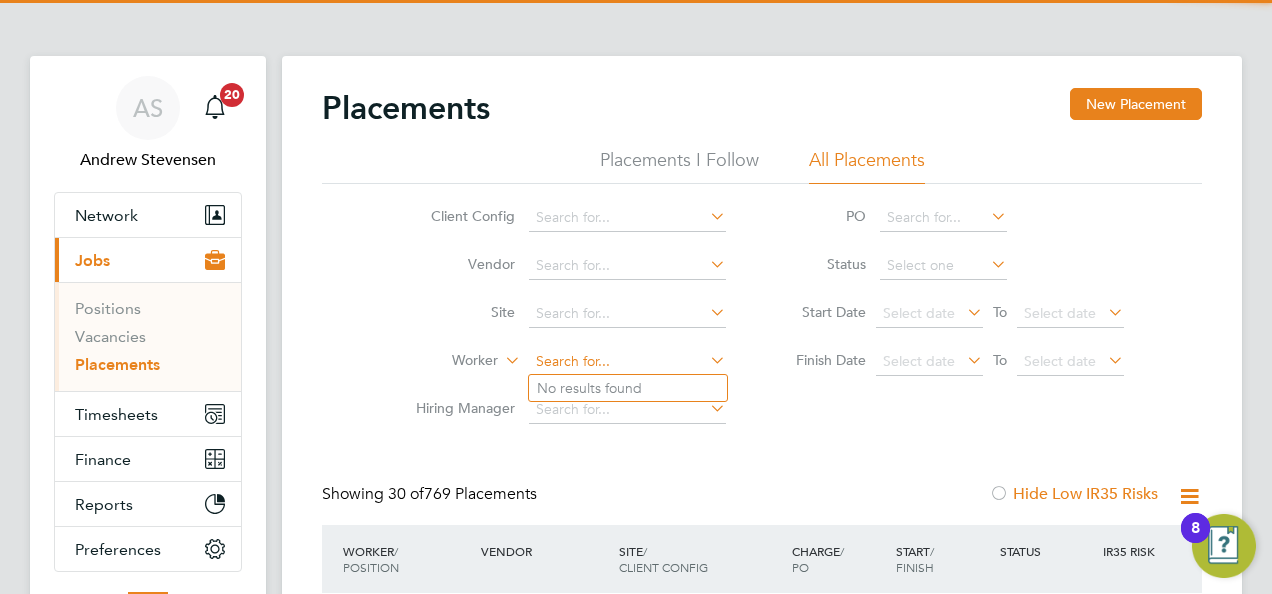 click 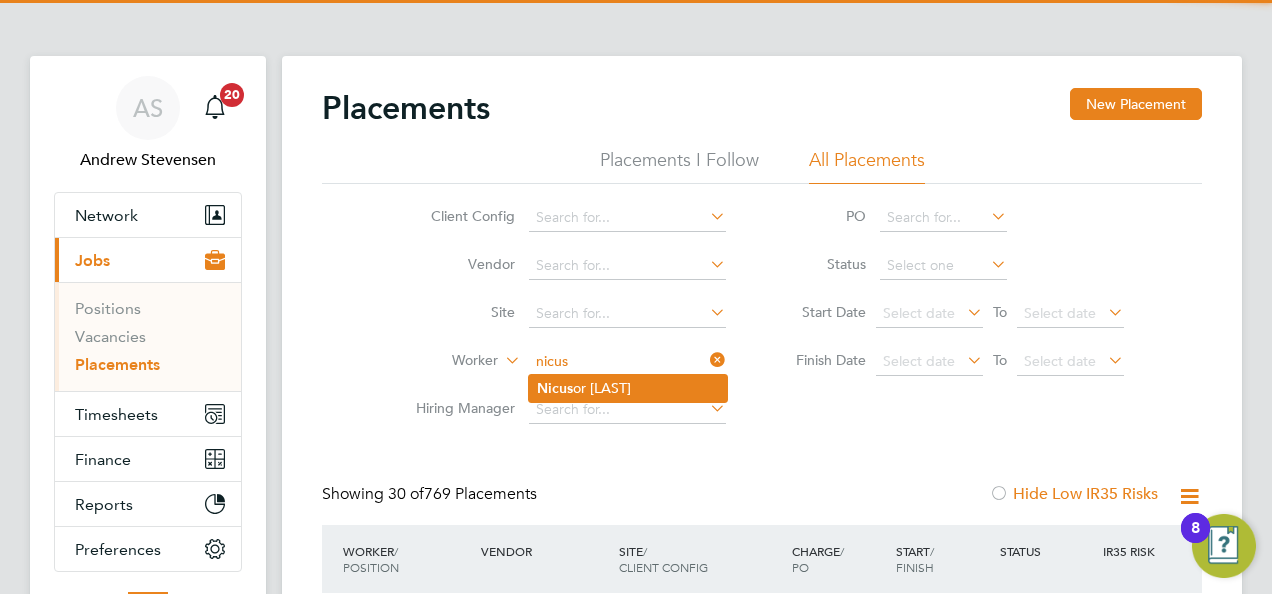 click on "Nicus or Barbu" 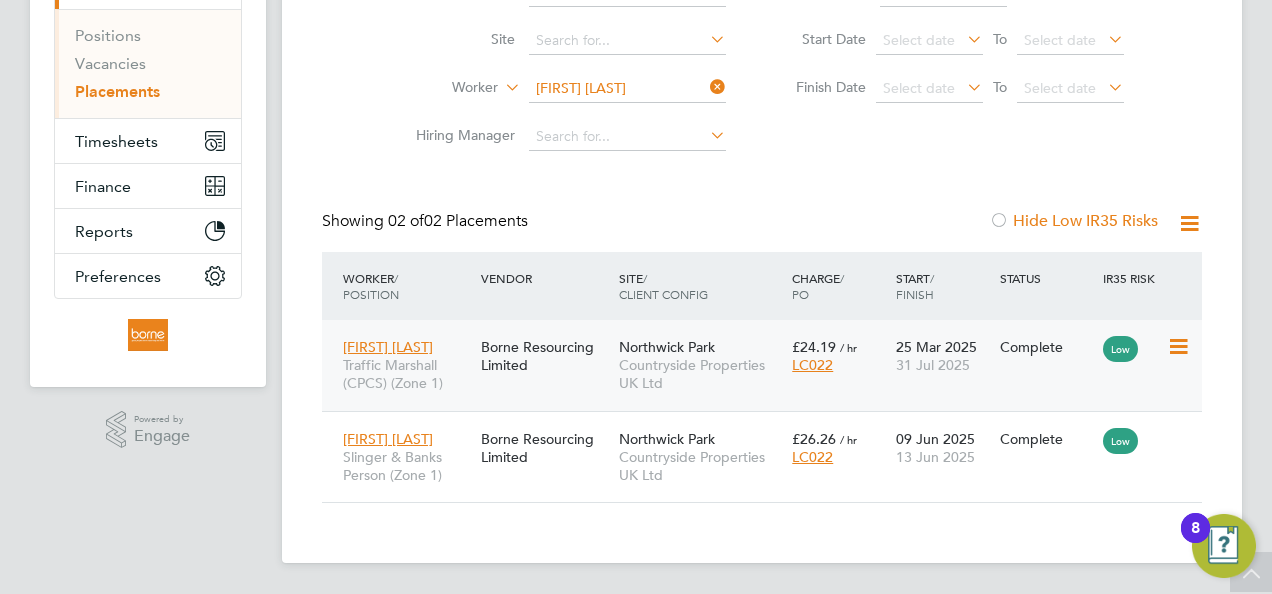click on "Northwick Park Countryside Properties UK Ltd" 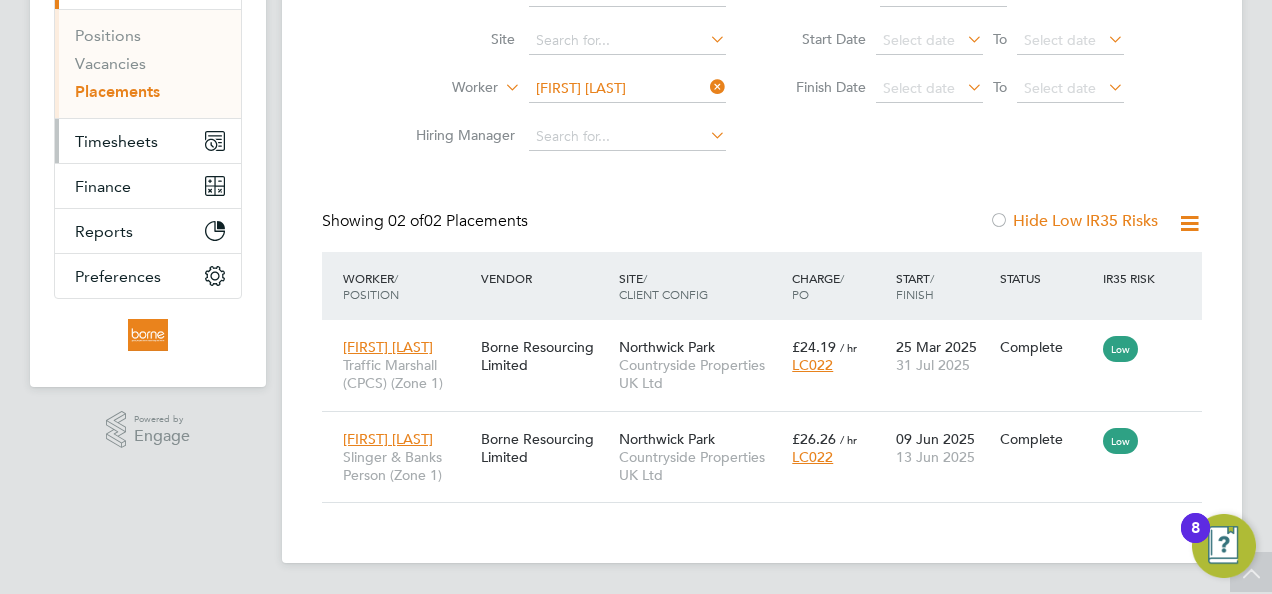 click on "Timesheets" at bounding box center (116, 141) 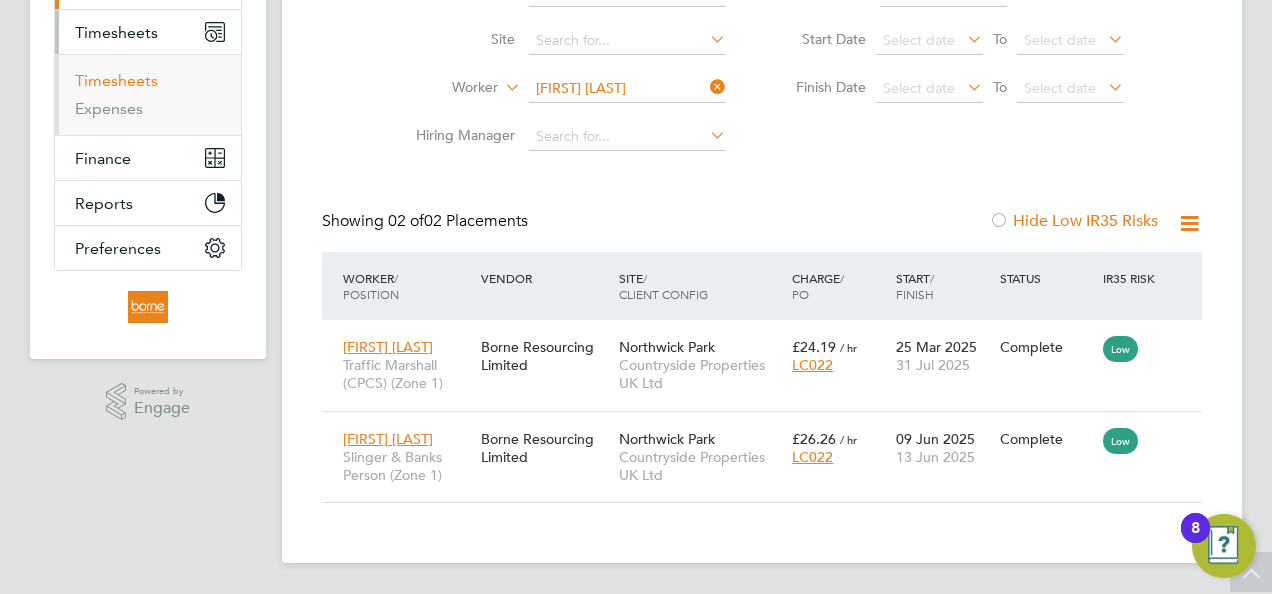 click on "Timesheets" at bounding box center (116, 80) 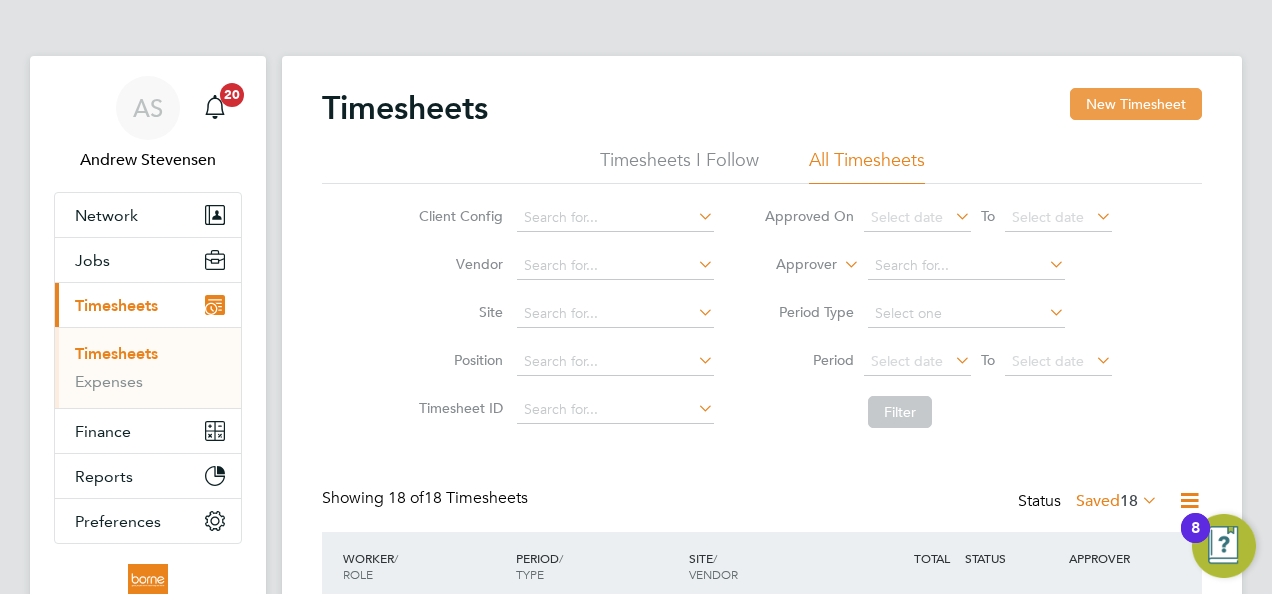 click on "New Timesheet" 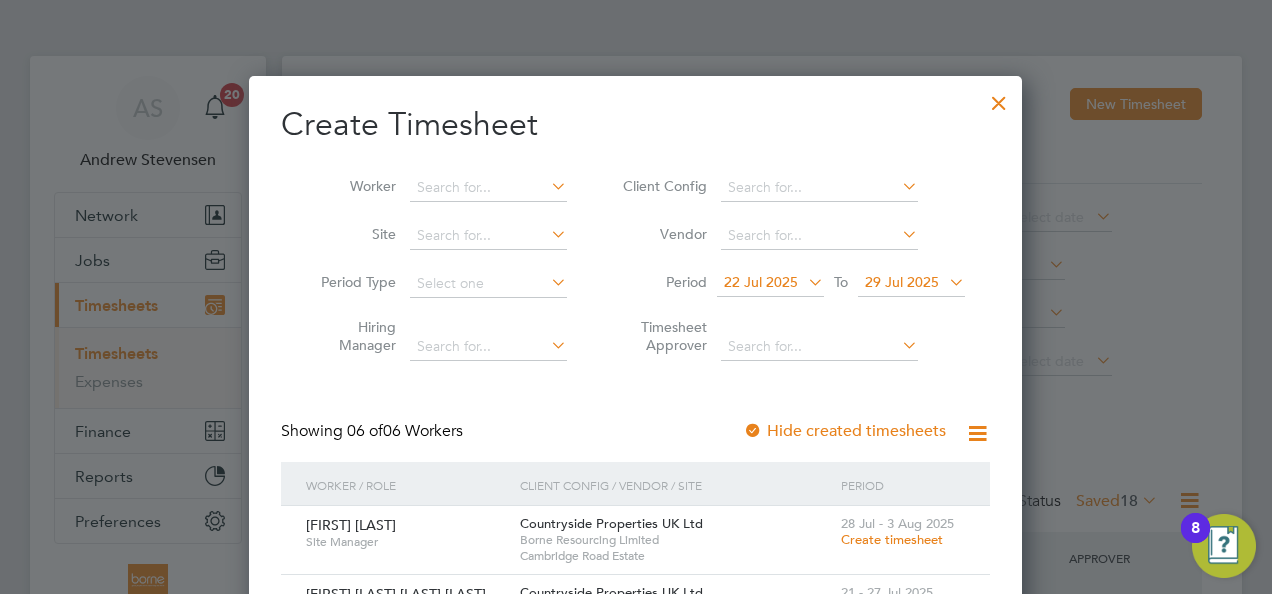 click on "29 Jul 2025" at bounding box center (902, 282) 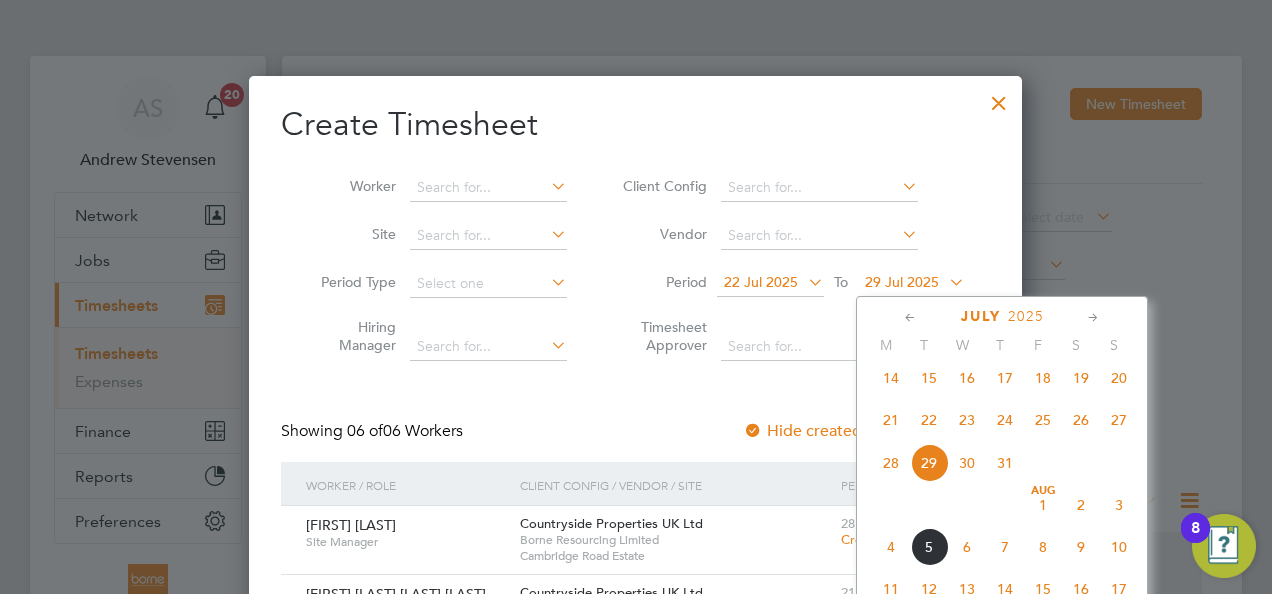 click on "3" 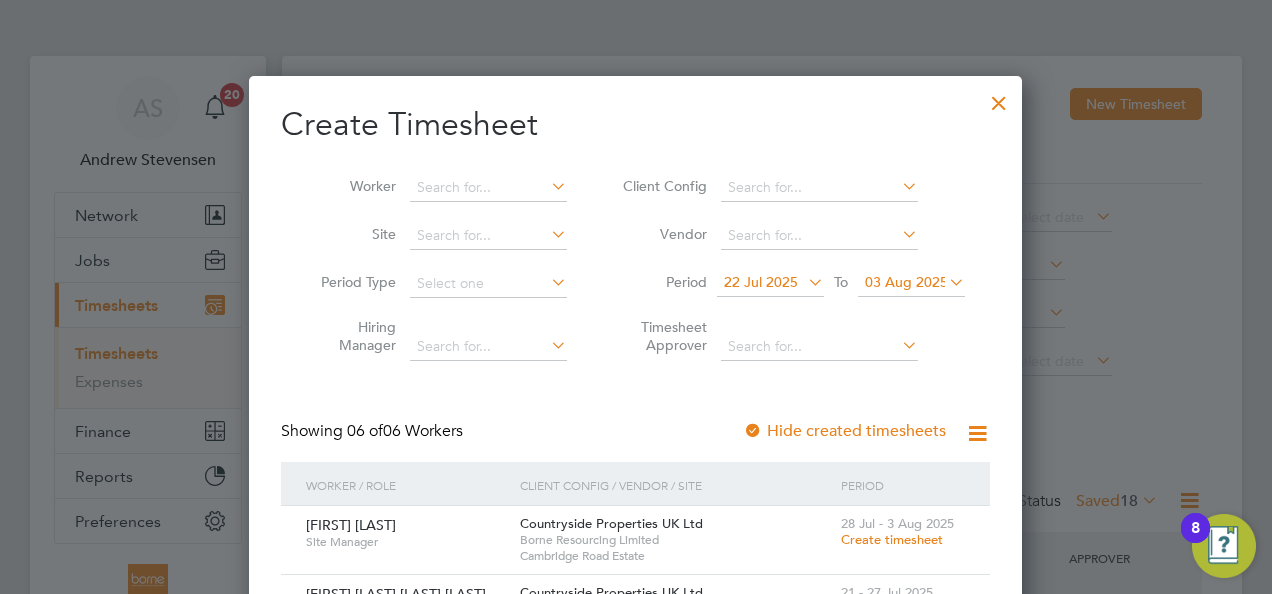 click on "22 Jul 2025" at bounding box center [761, 282] 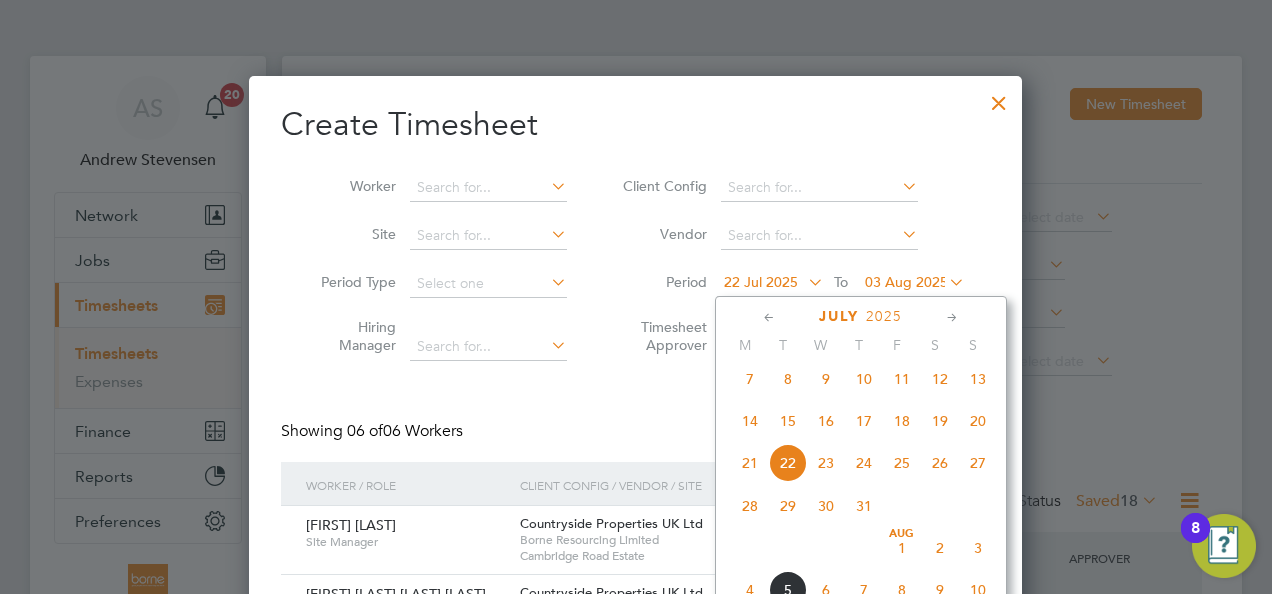 click on "28" 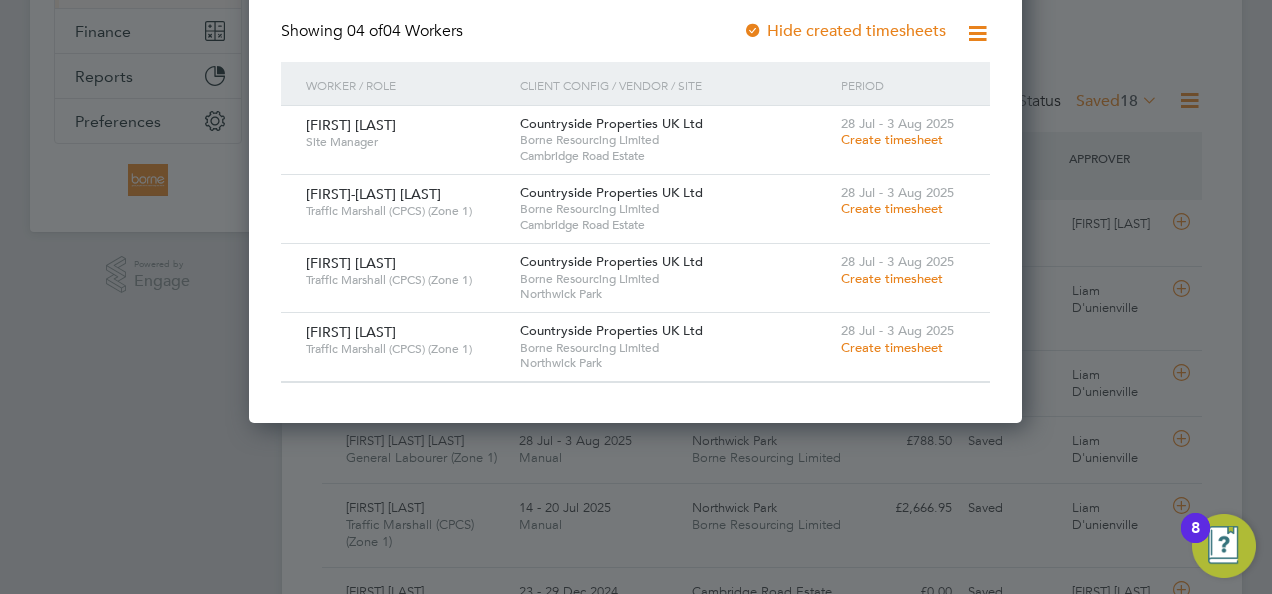 click on "Create timesheet" at bounding box center (892, 208) 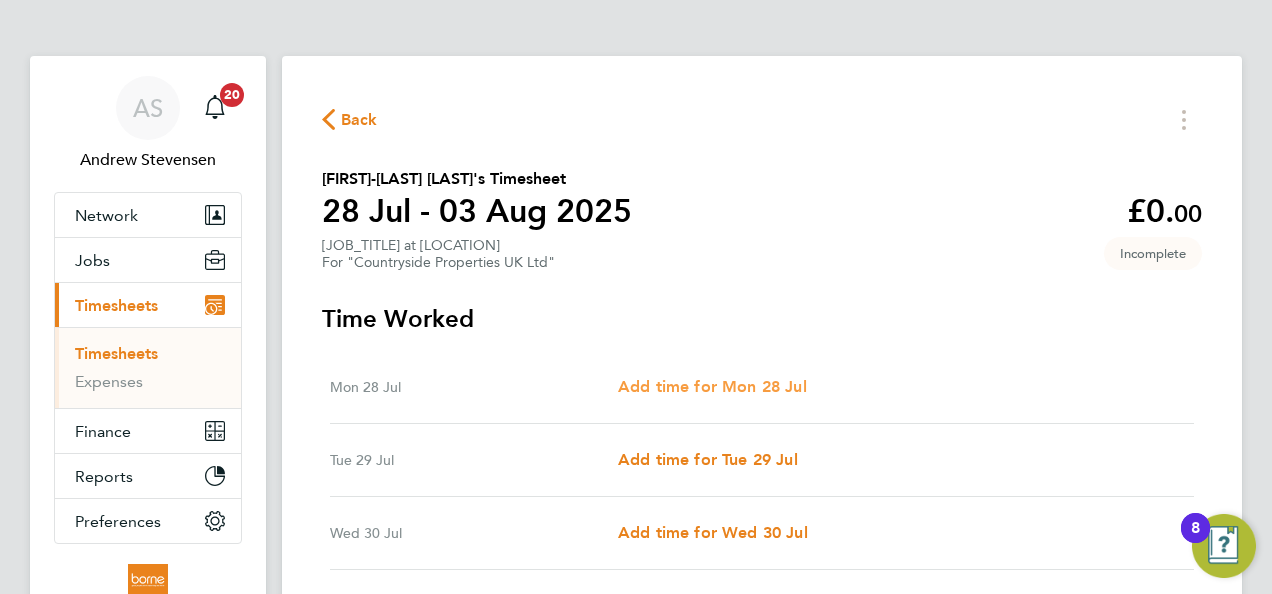 click on "Add time for Mon 28 Jul" at bounding box center [712, 386] 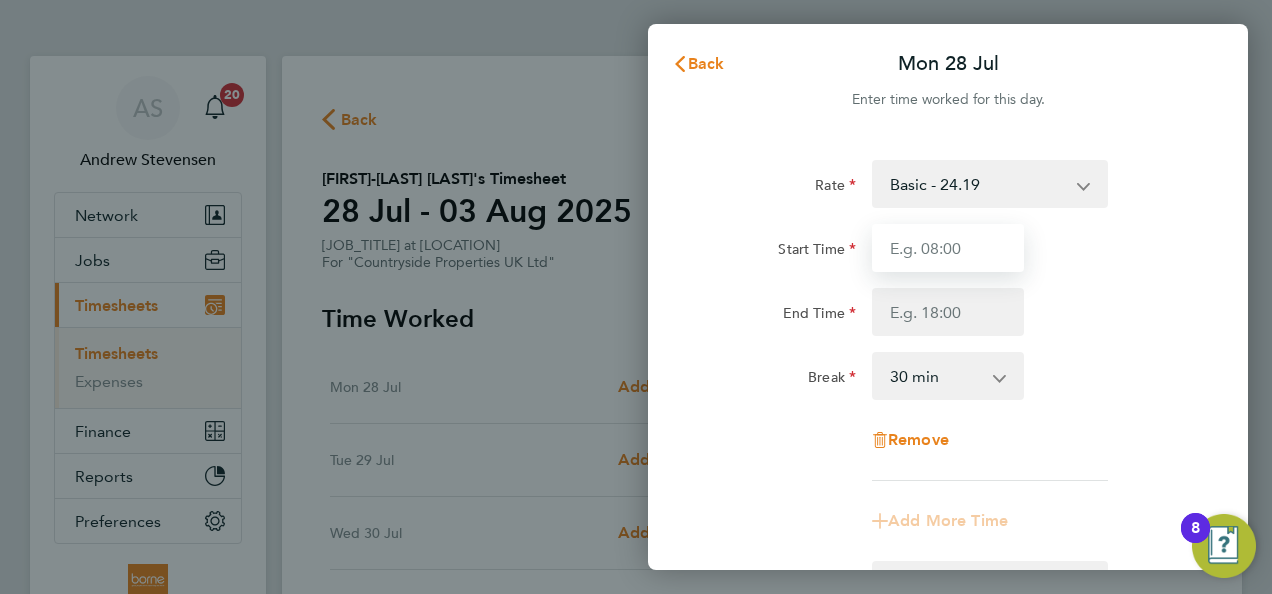 click on "Start Time" at bounding box center (948, 248) 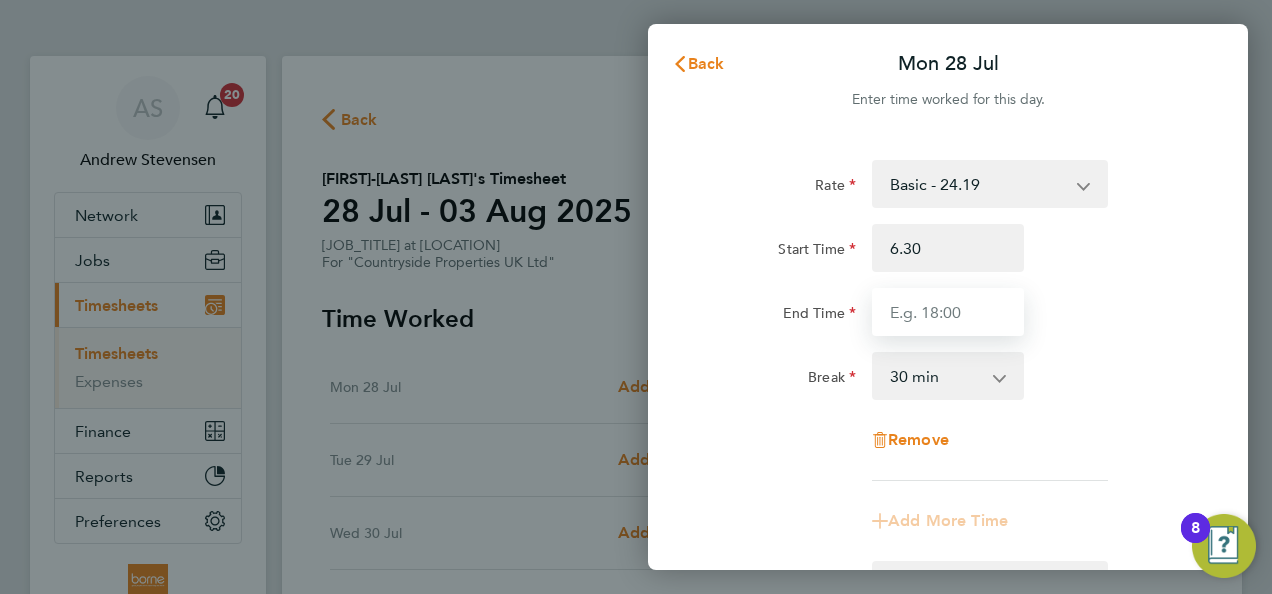 type on "06:30" 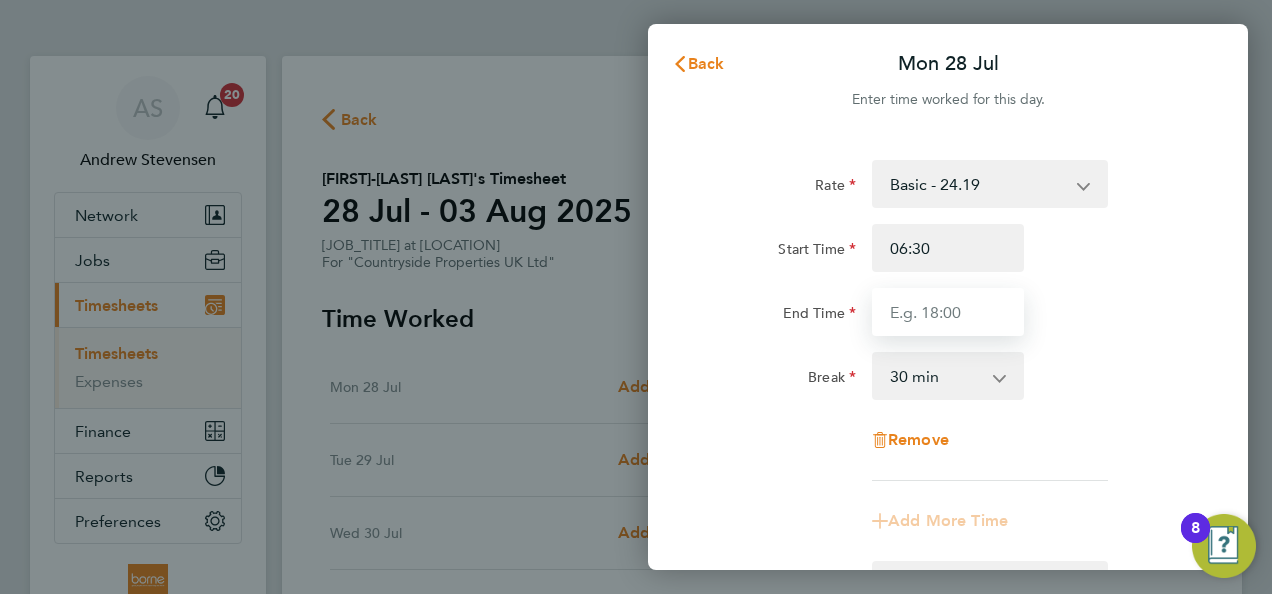 click on "End Time" at bounding box center (948, 312) 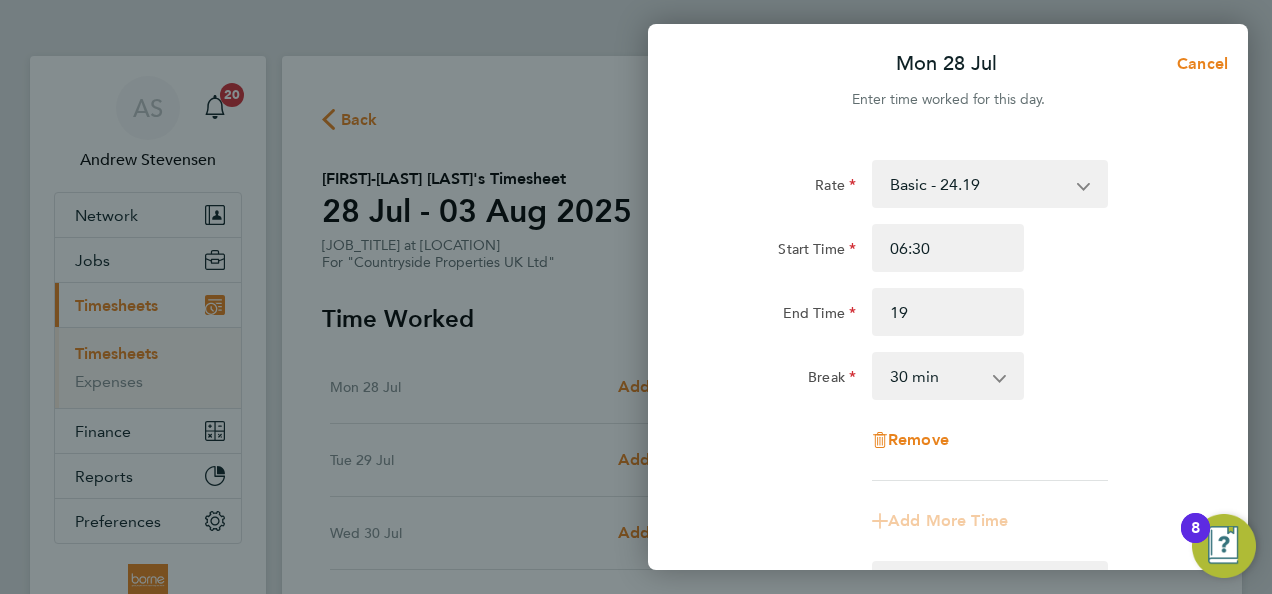type on "19:00" 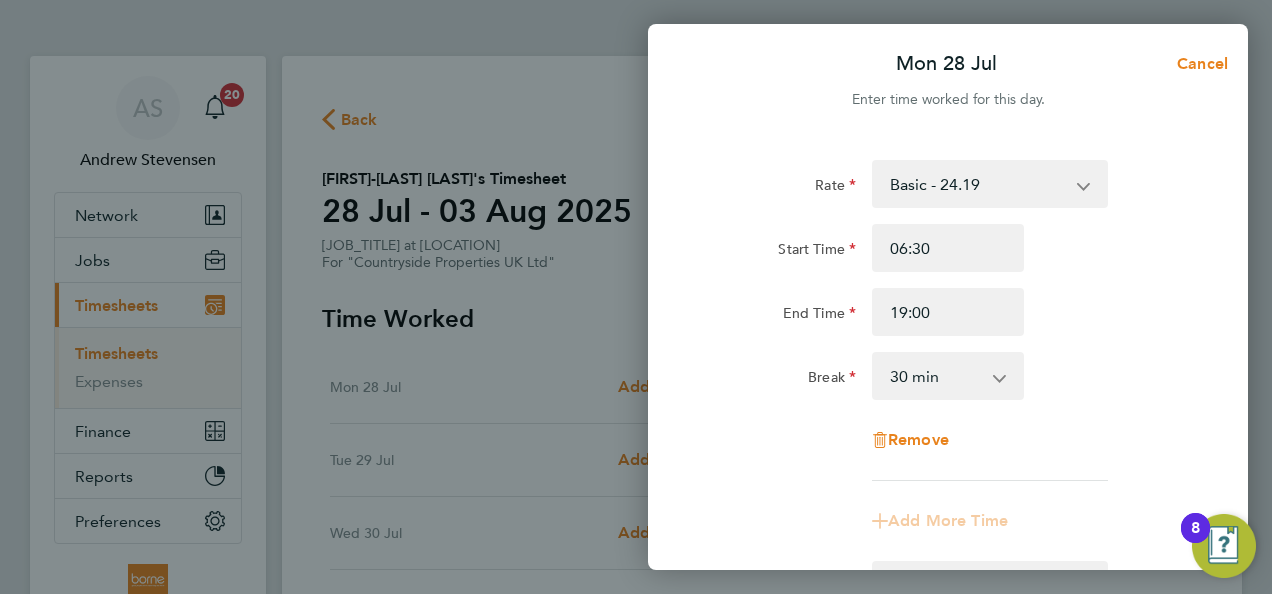 click on "Start Time 06:30" 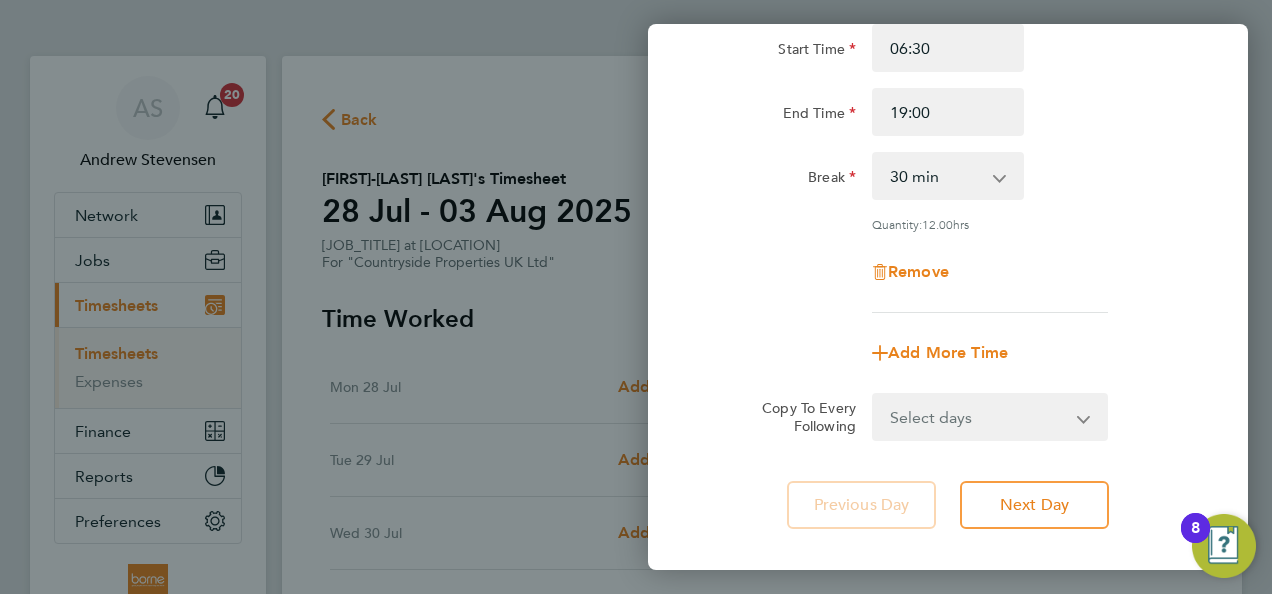click on "Select days   Day   Weekday (Mon-Fri)   Weekend (Sat-Sun)   Tuesday   Wednesday   Thursday   Friday   Saturday   Sunday" at bounding box center [979, 417] 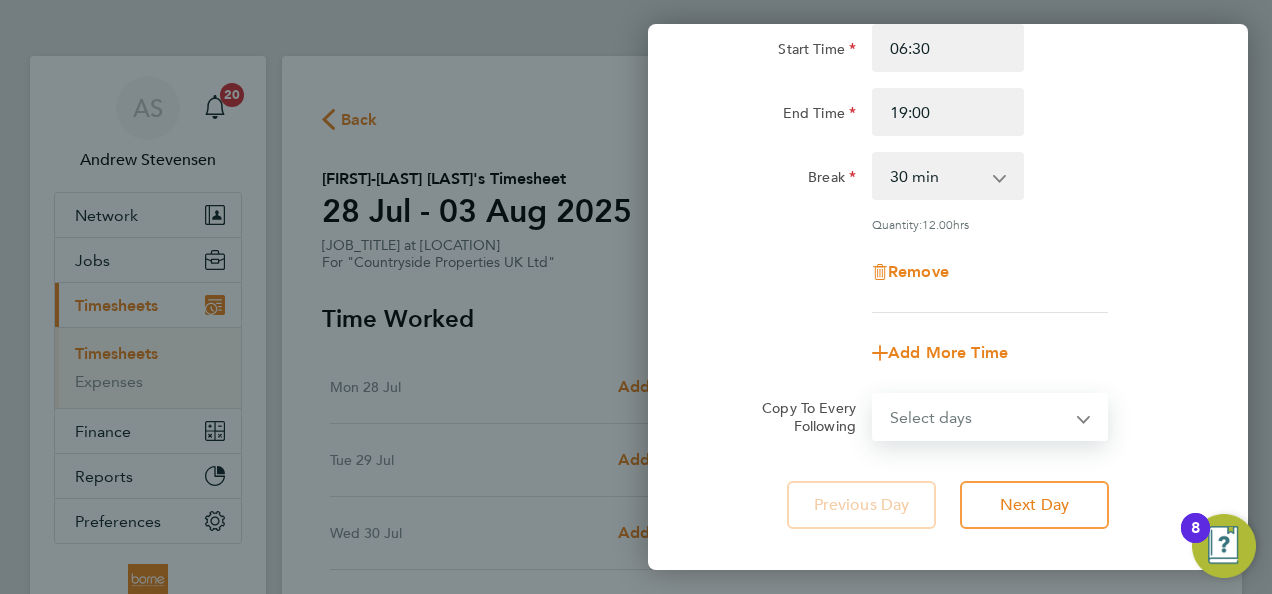 select on "WEEKDAY" 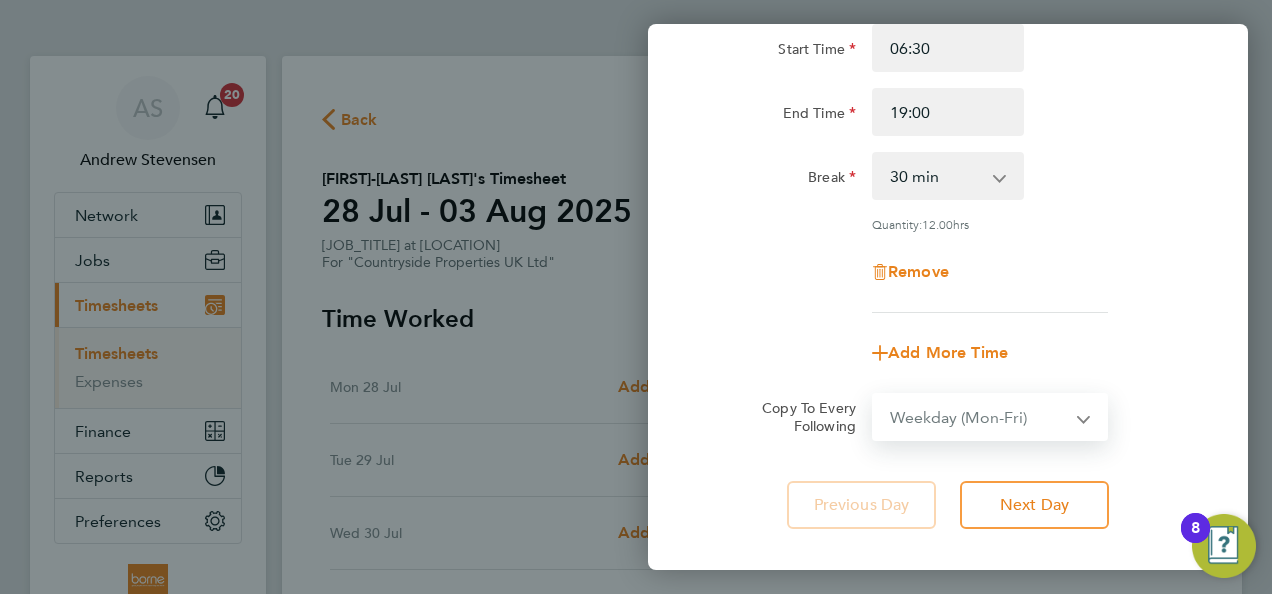 click on "Select days   Day   Weekday (Mon-Fri)   Weekend (Sat-Sun)   Tuesday   Wednesday   Thursday   Friday   Saturday   Sunday" at bounding box center (979, 417) 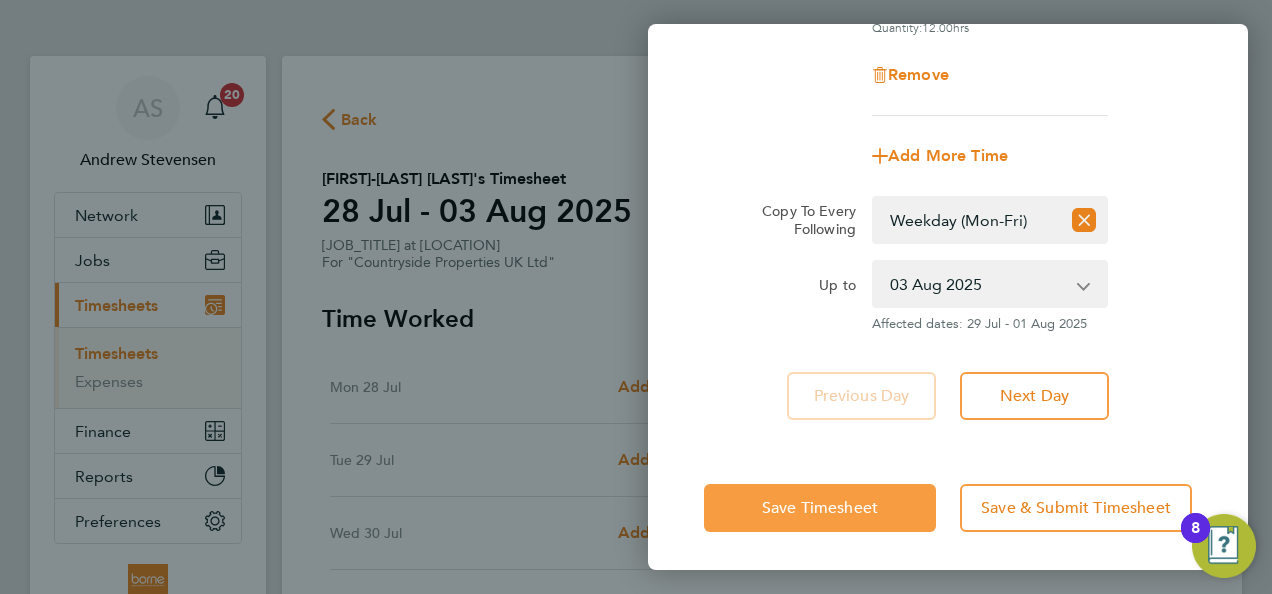 click on "Save Timesheet" 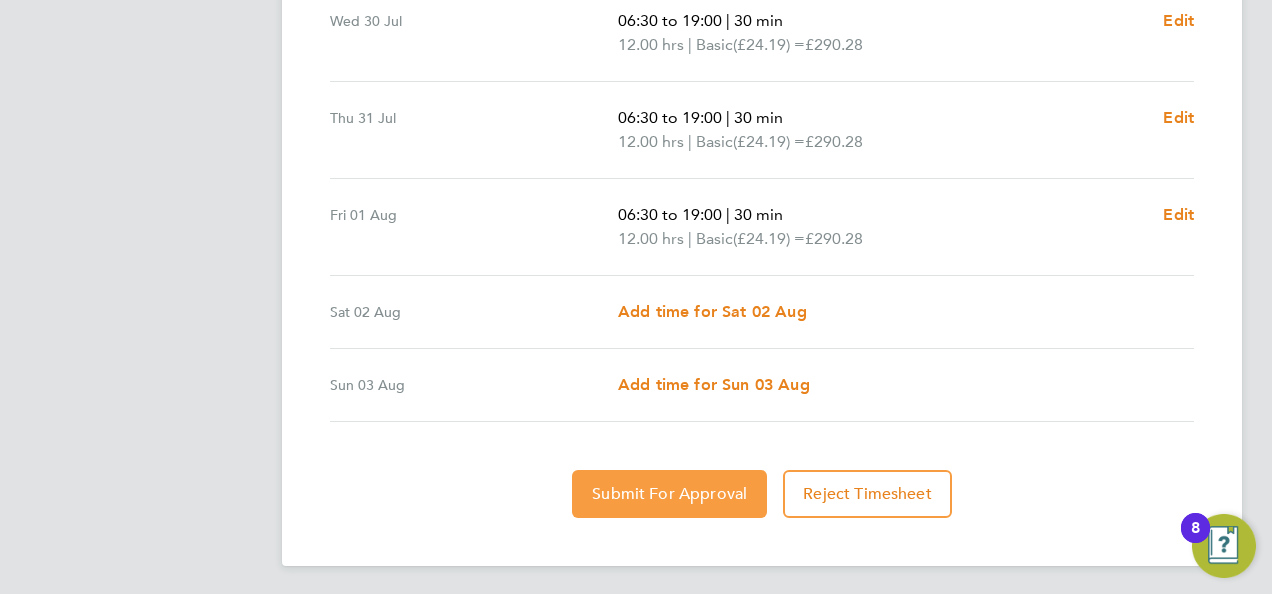 click on "Submit For Approval" 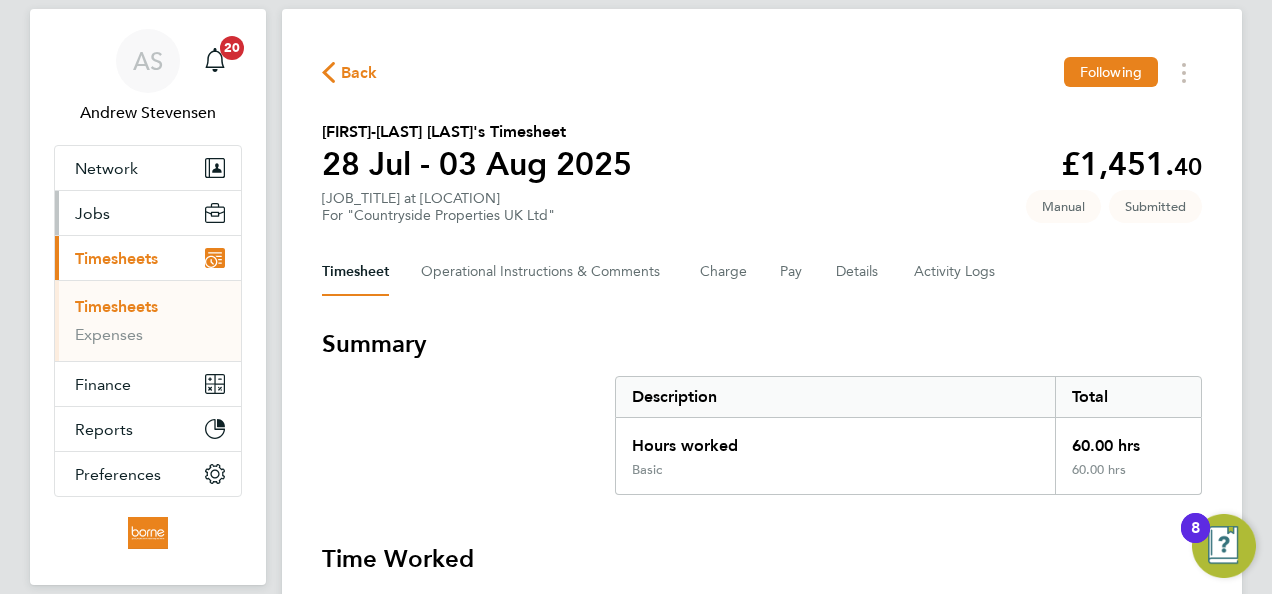 click on "Jobs" at bounding box center [92, 213] 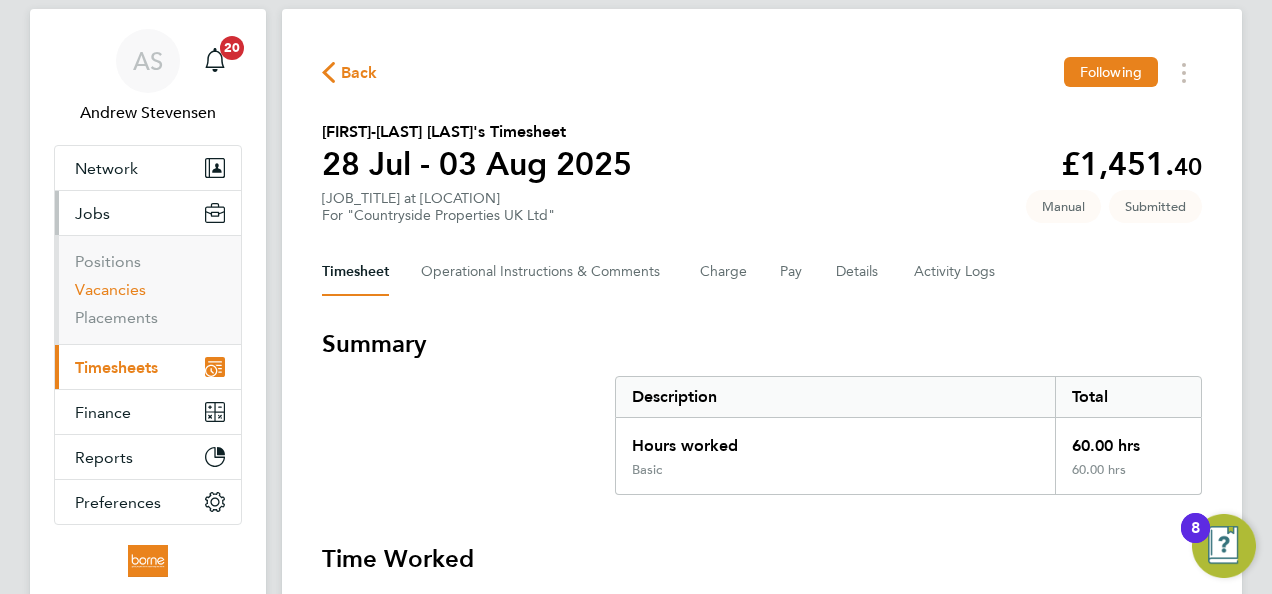 click on "Vacancies" at bounding box center (110, 289) 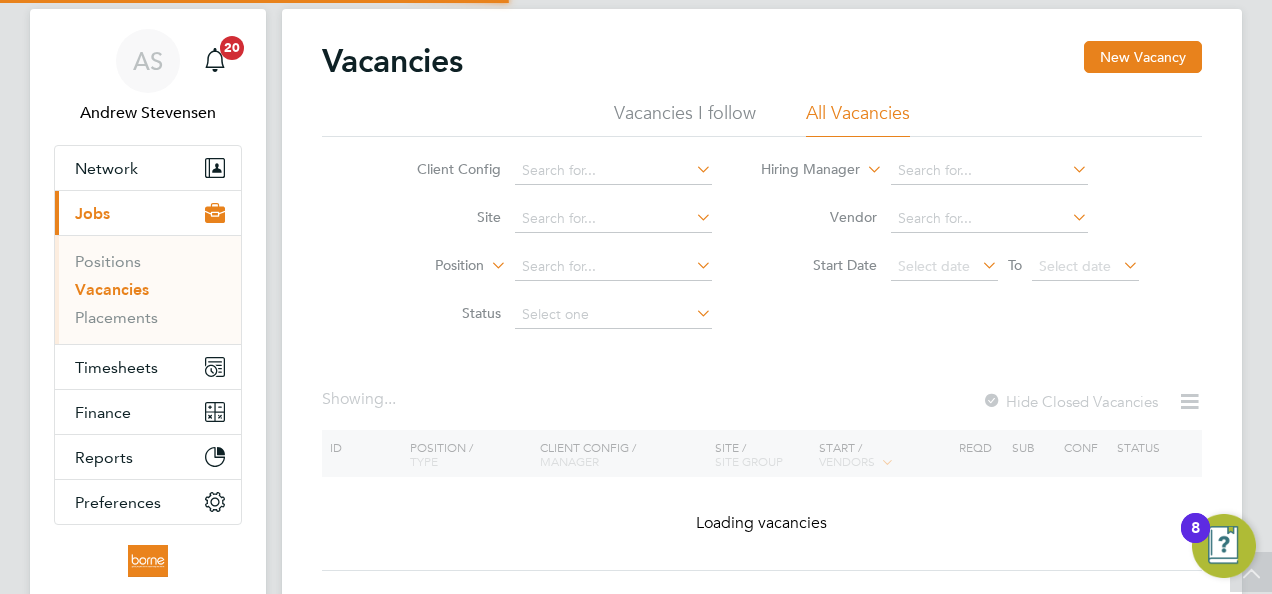 scroll, scrollTop: 0, scrollLeft: 0, axis: both 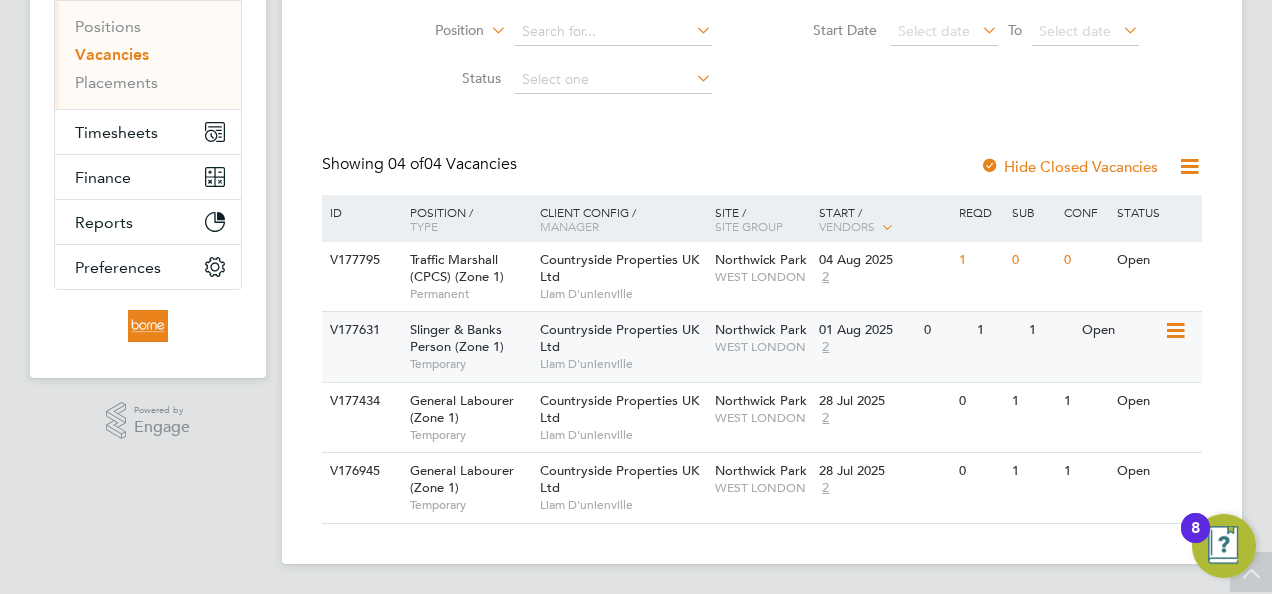 click on "Countryside Properties UK Ltd" 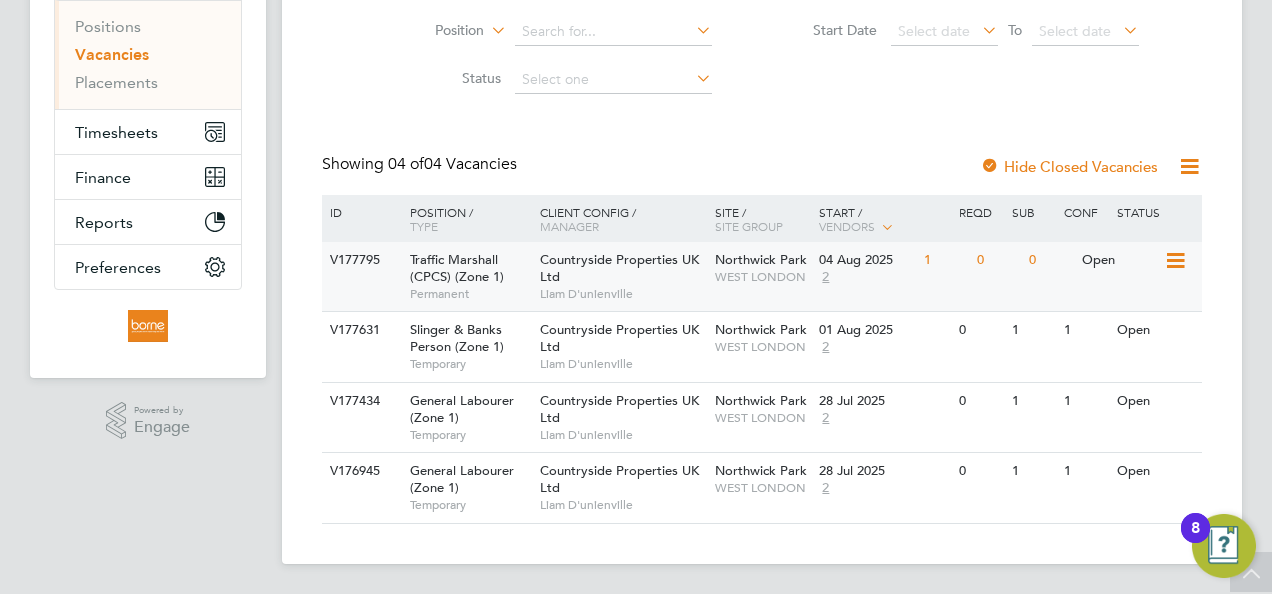 click on "Countryside Properties UK Ltd   Liam D'unienville" 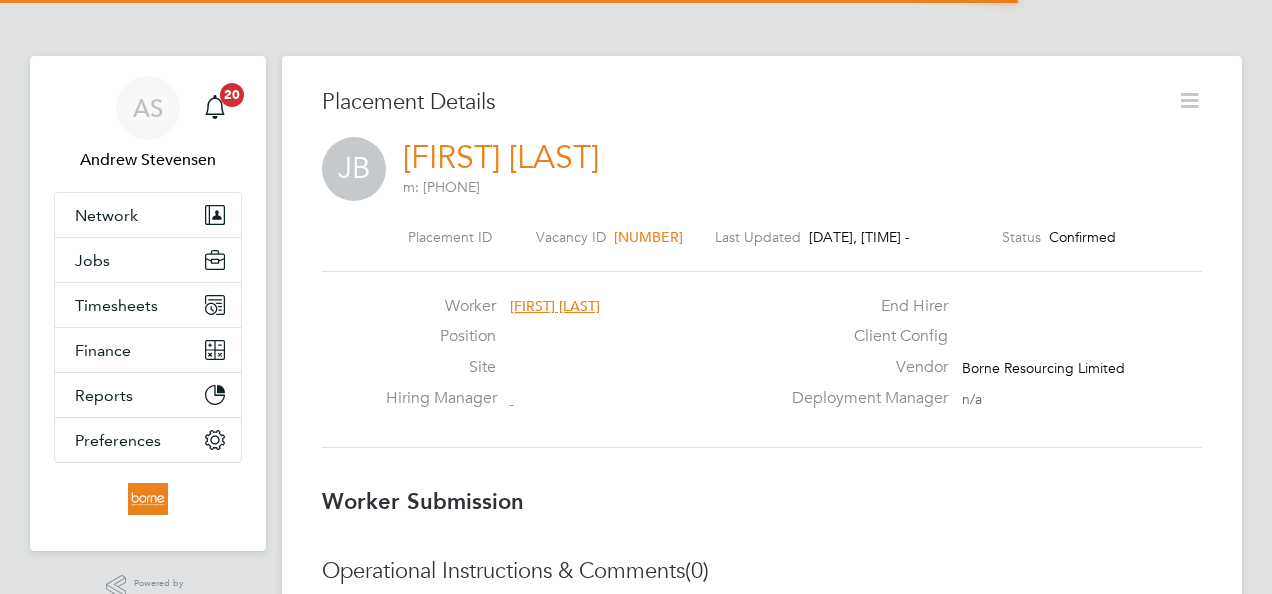 scroll, scrollTop: 0, scrollLeft: 0, axis: both 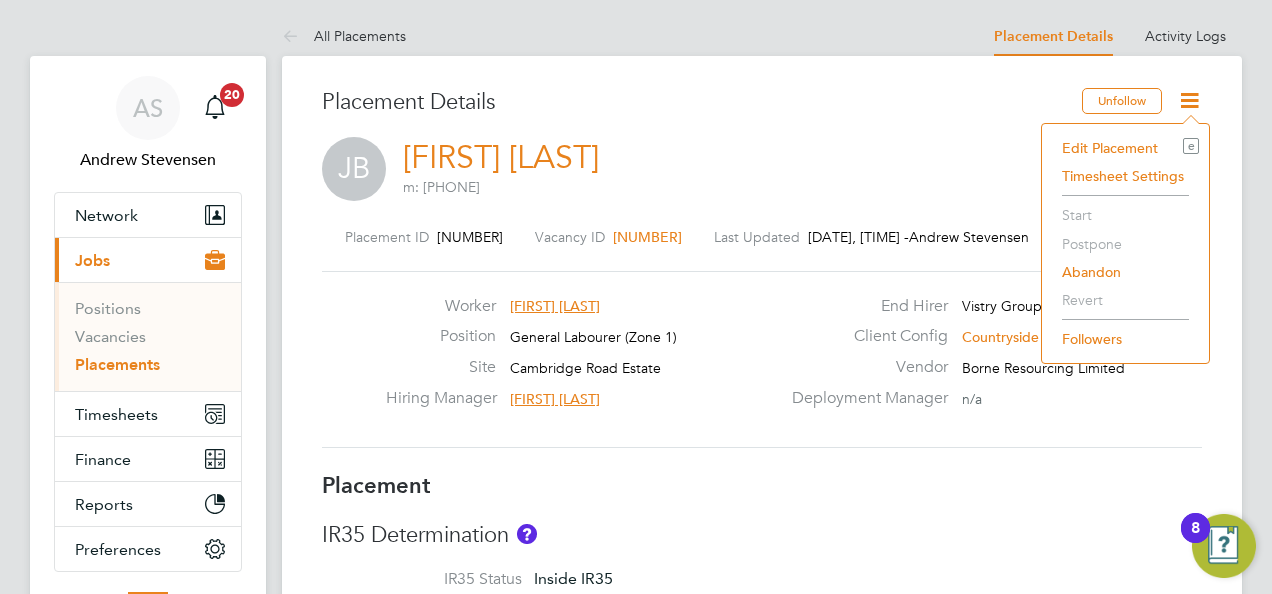 click on "Edit Placement e" 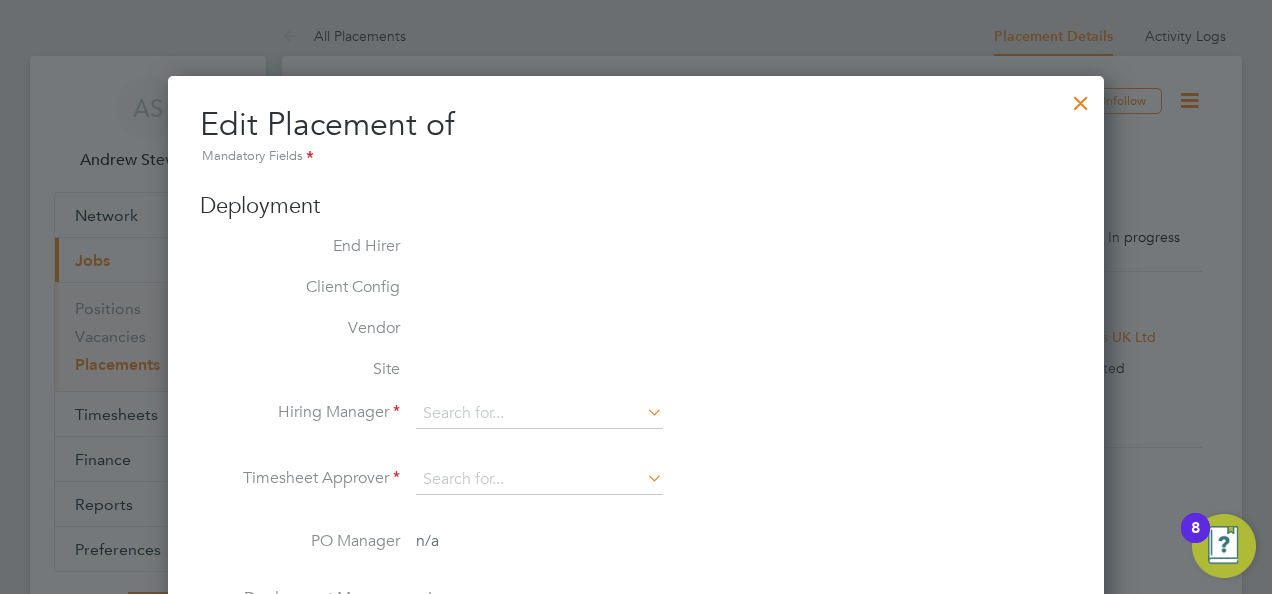 scroll, scrollTop: 10, scrollLeft: 10, axis: both 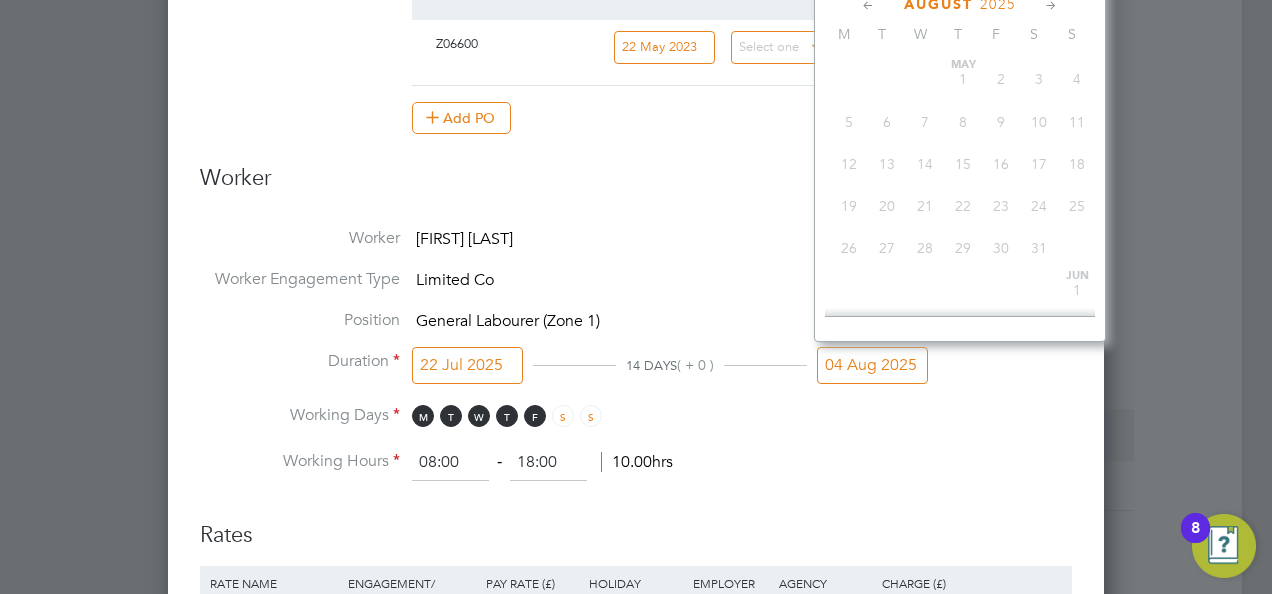 click on "04 Aug 2025" at bounding box center (872, 365) 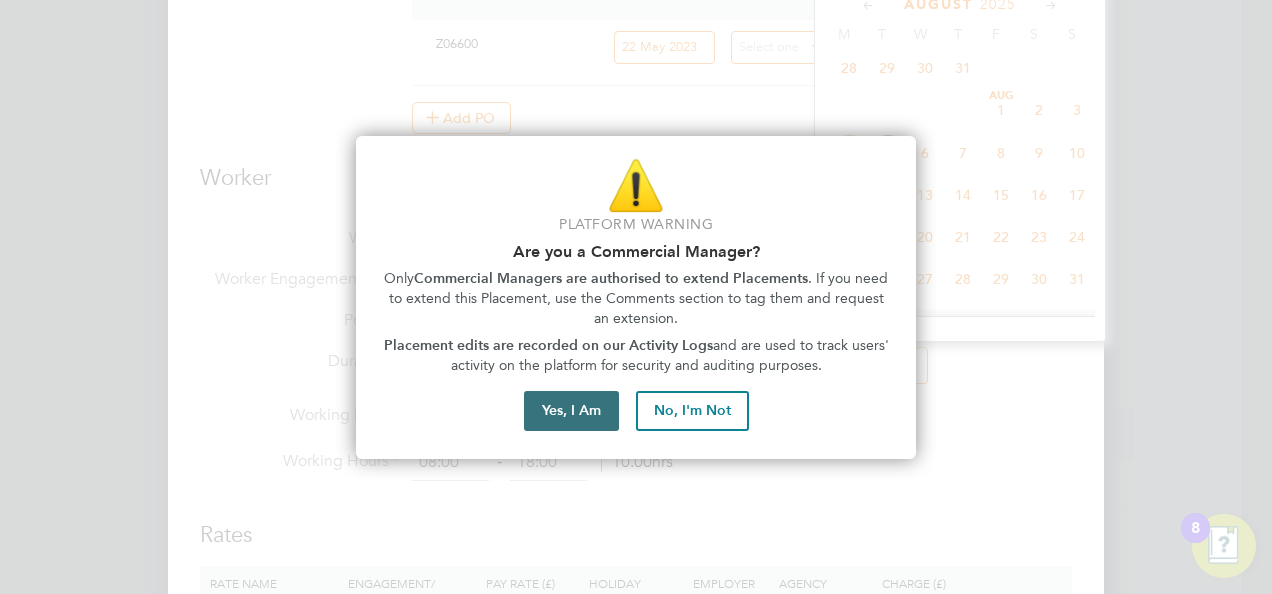 click on "Yes, I Am" at bounding box center [571, 411] 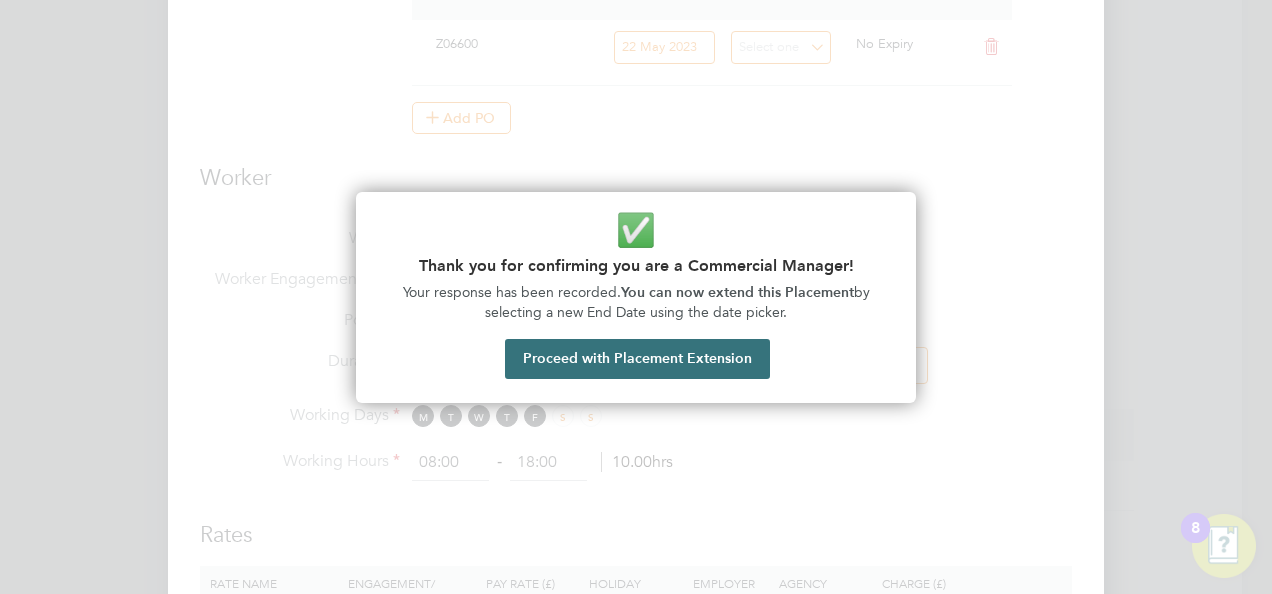 click on "Proceed with Placement Extension" at bounding box center [637, 359] 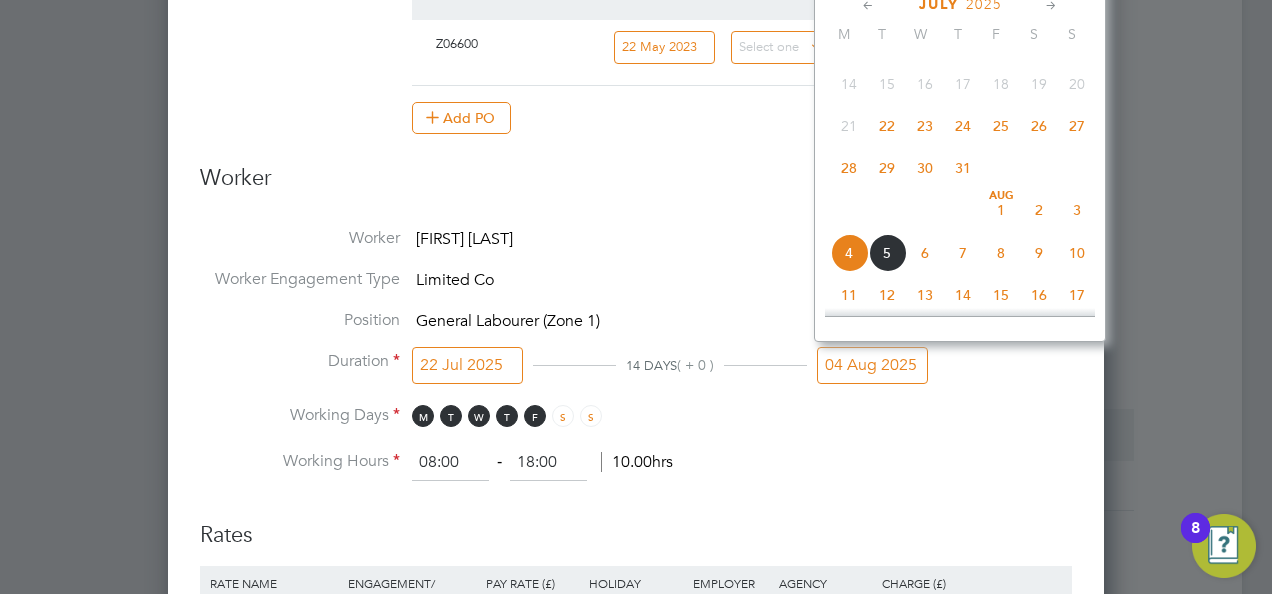click on "25" 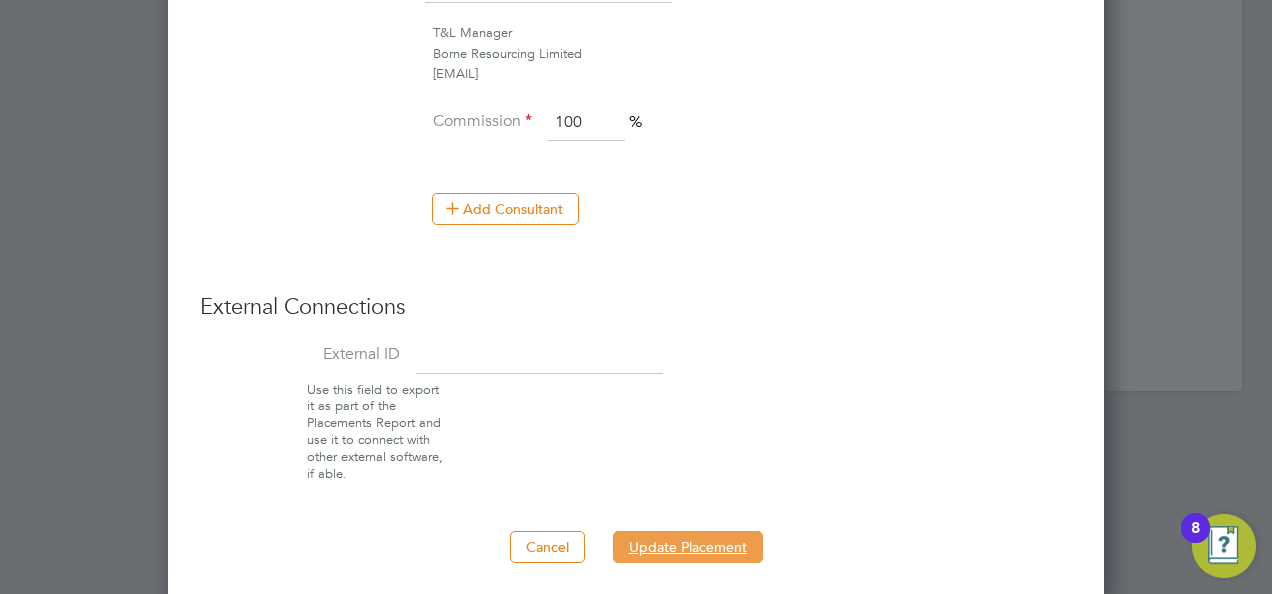 click on "Update Placement" at bounding box center [688, 547] 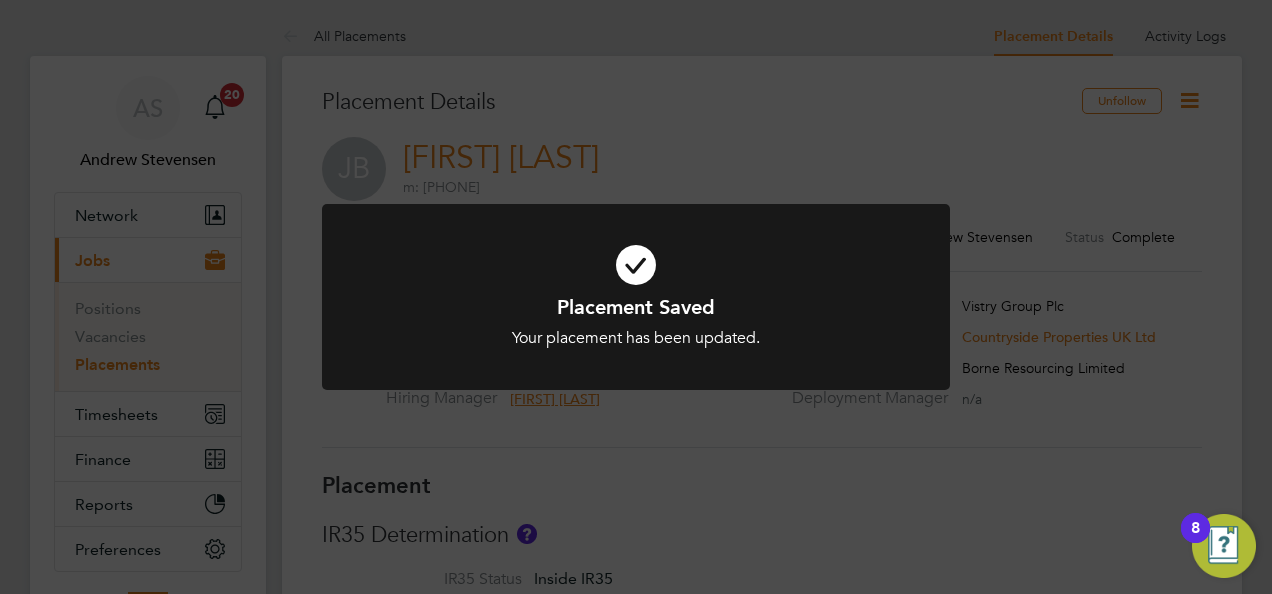 drag, startPoint x: 724, startPoint y: 64, endPoint x: 732, endPoint y: 15, distance: 49.648766 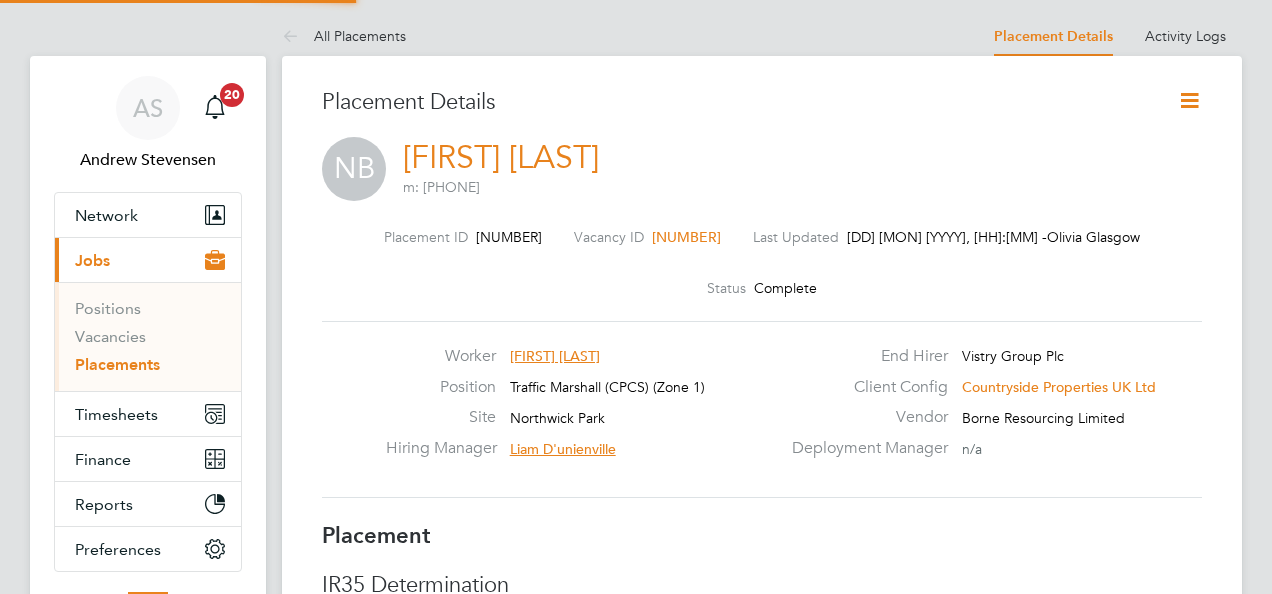 scroll, scrollTop: 0, scrollLeft: 0, axis: both 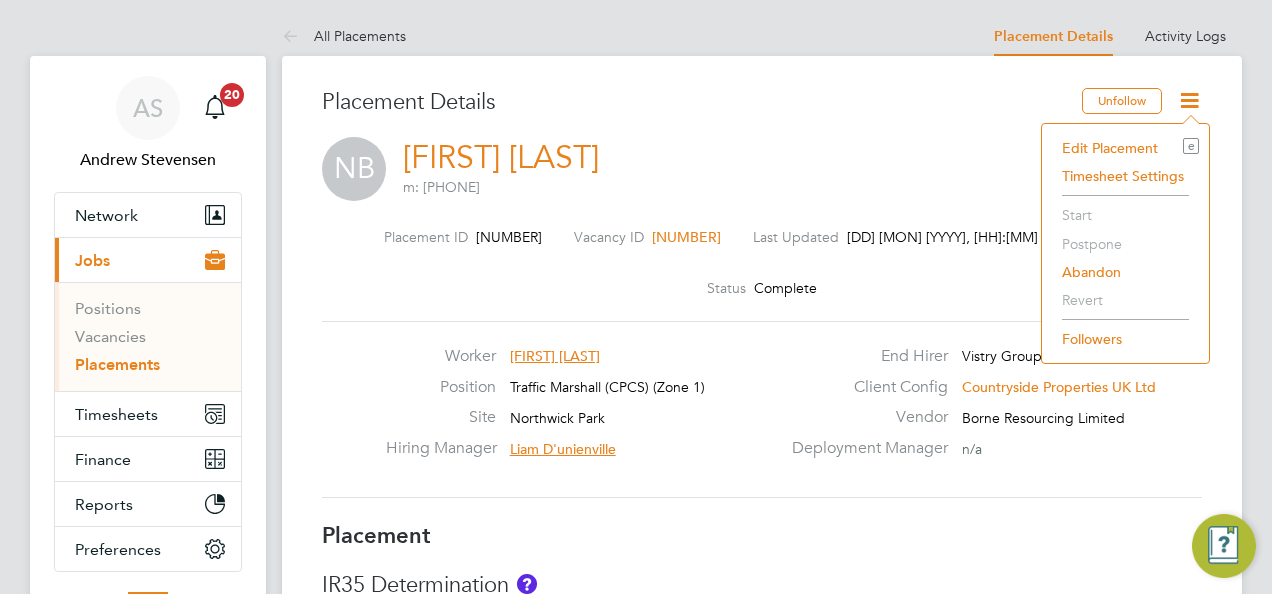 click 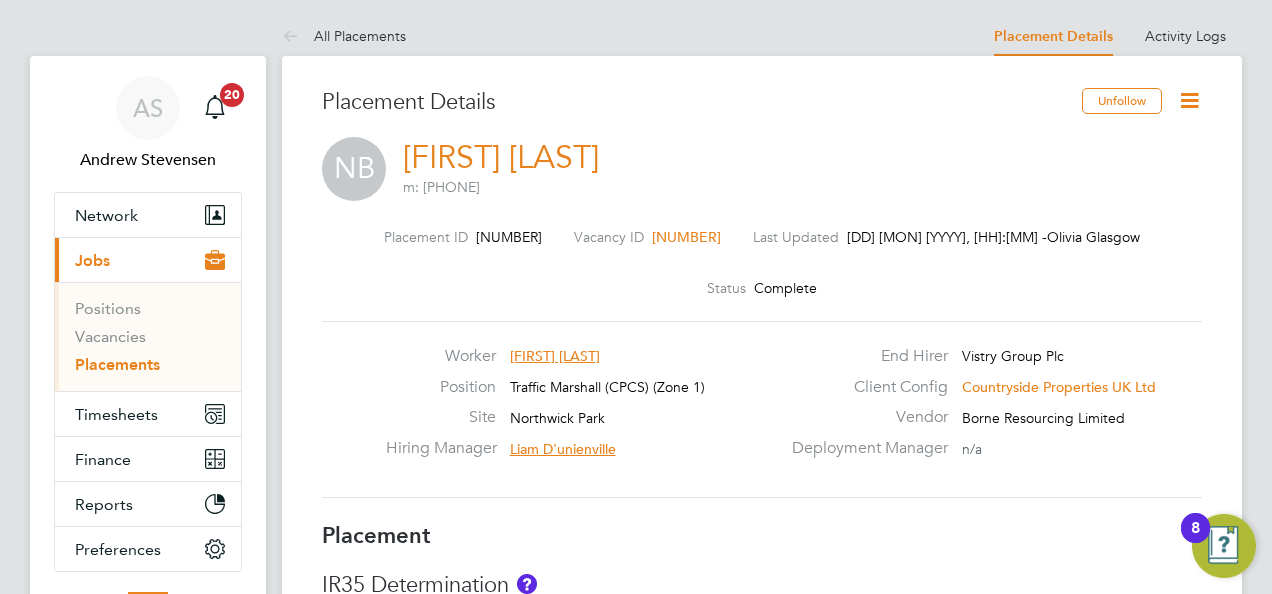 click 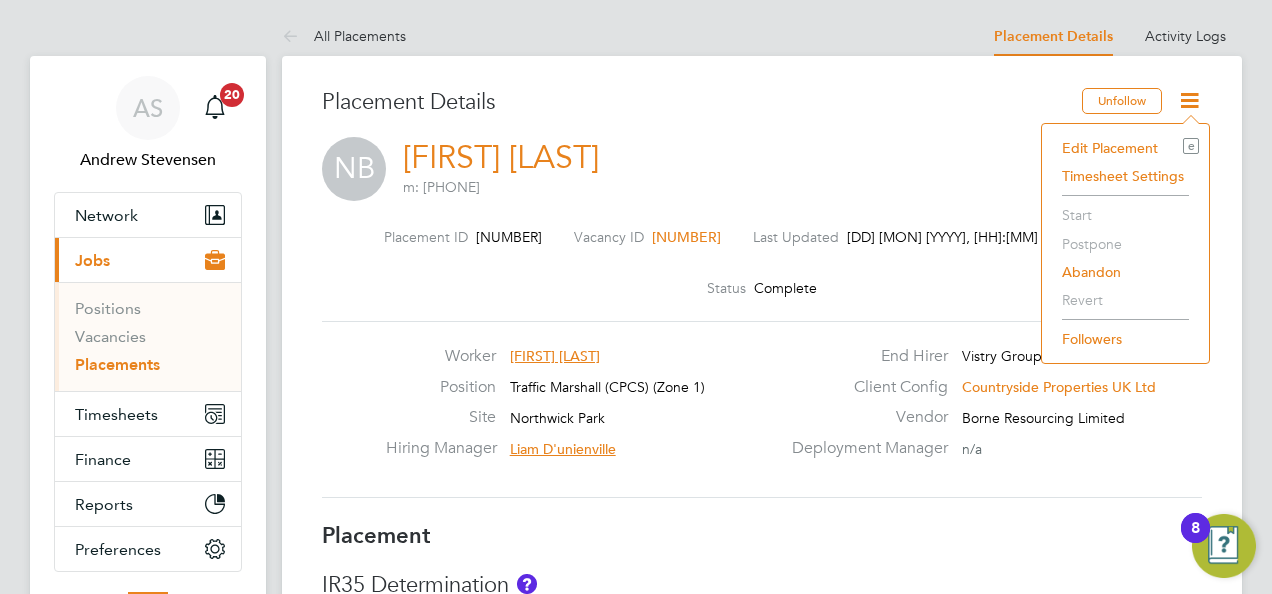 click on "Edit Placement e" 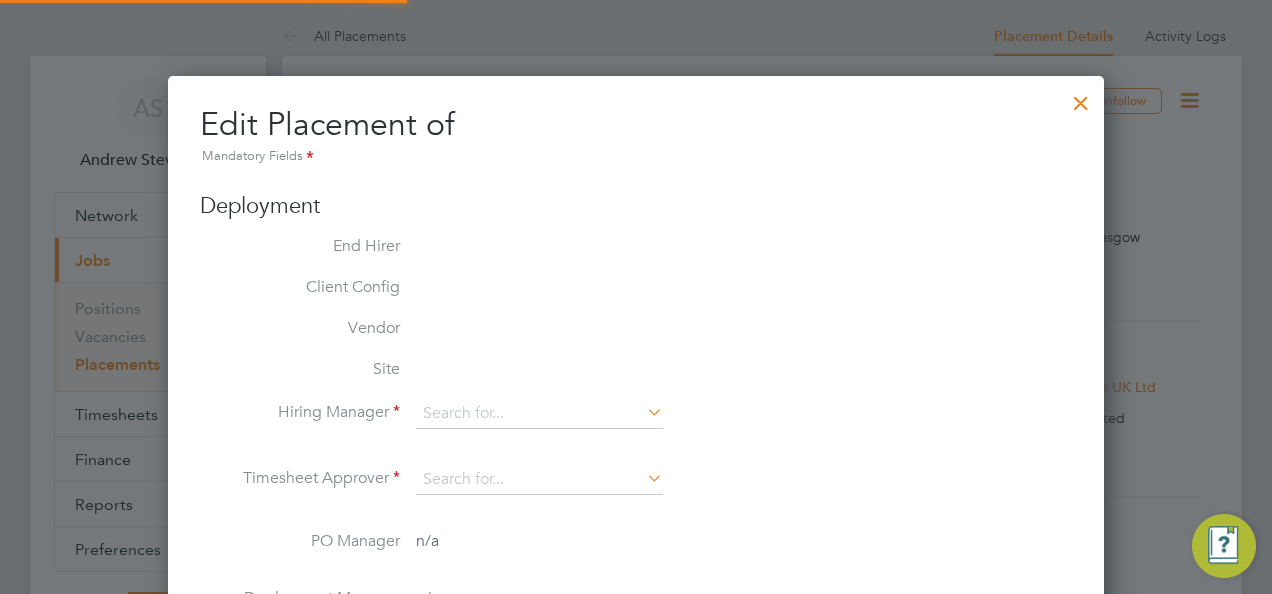 scroll, scrollTop: 10, scrollLeft: 10, axis: both 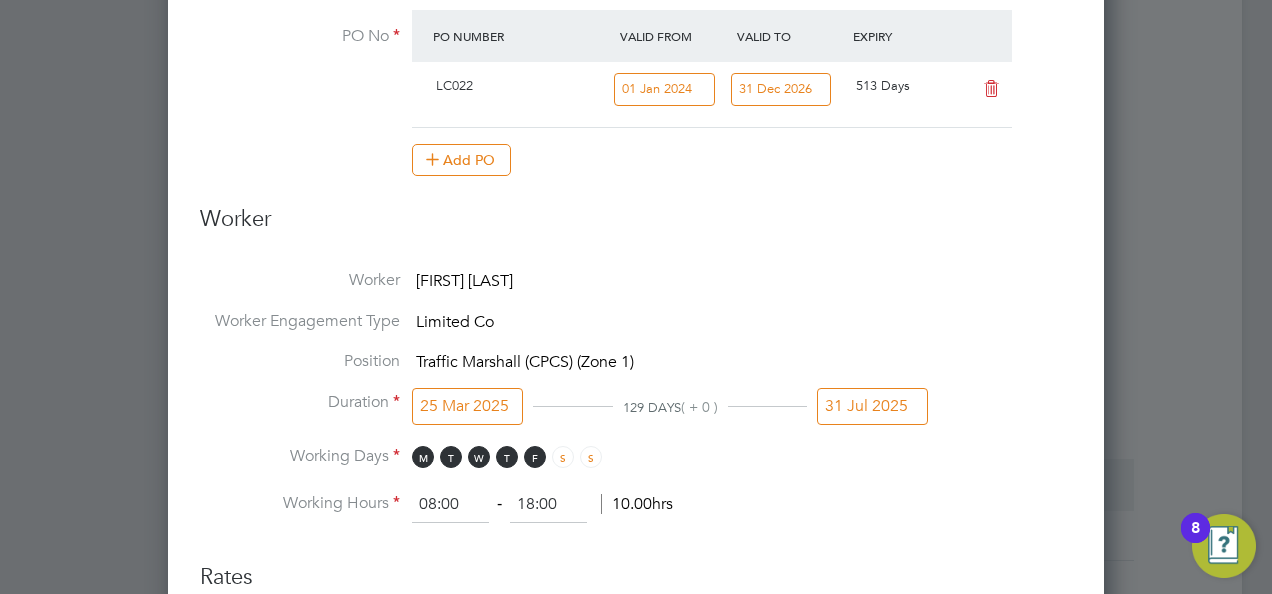 click on "31 Jul 2025" at bounding box center [872, 406] 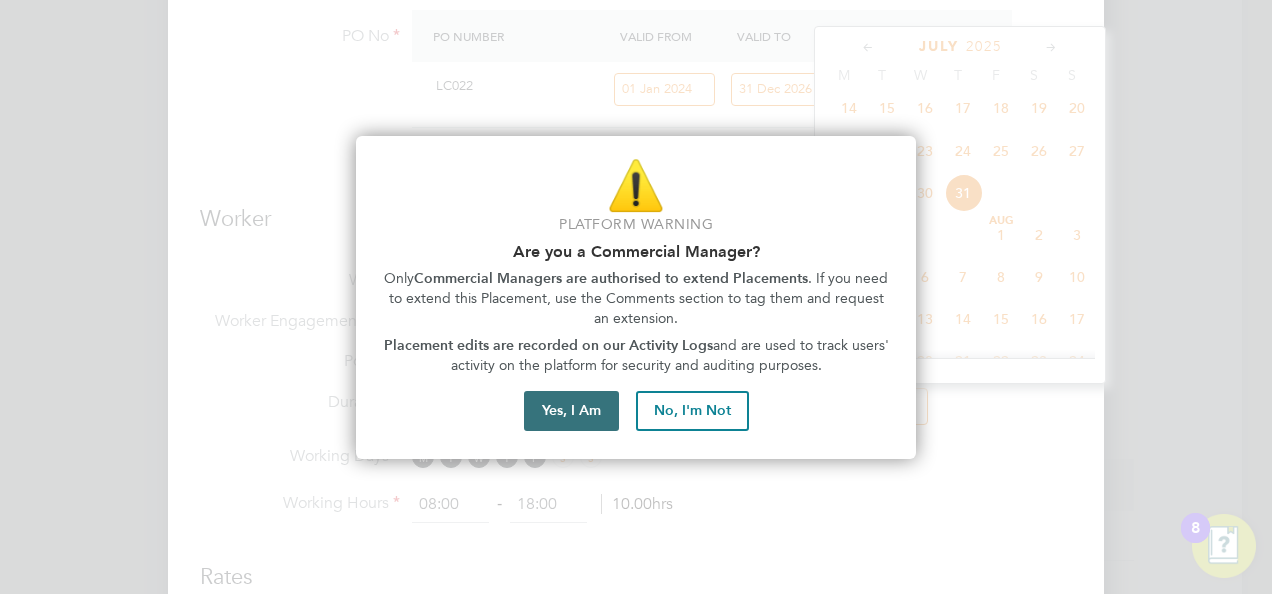 click on "Yes, I Am" at bounding box center [571, 411] 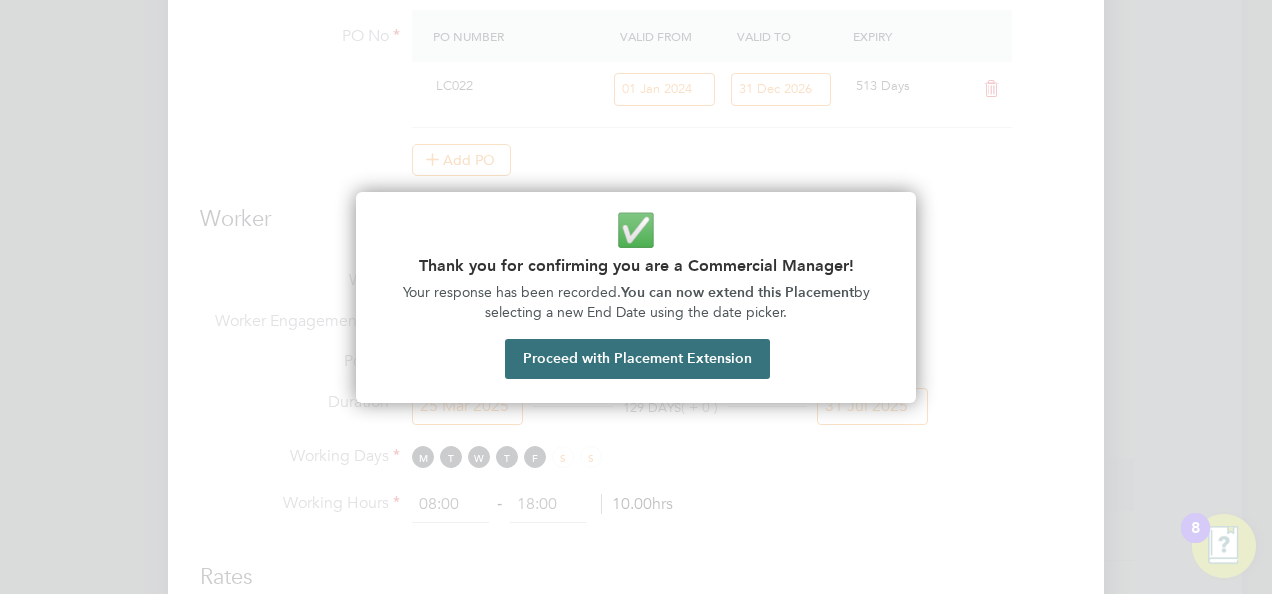 click on "Proceed with Placement Extension" at bounding box center (637, 359) 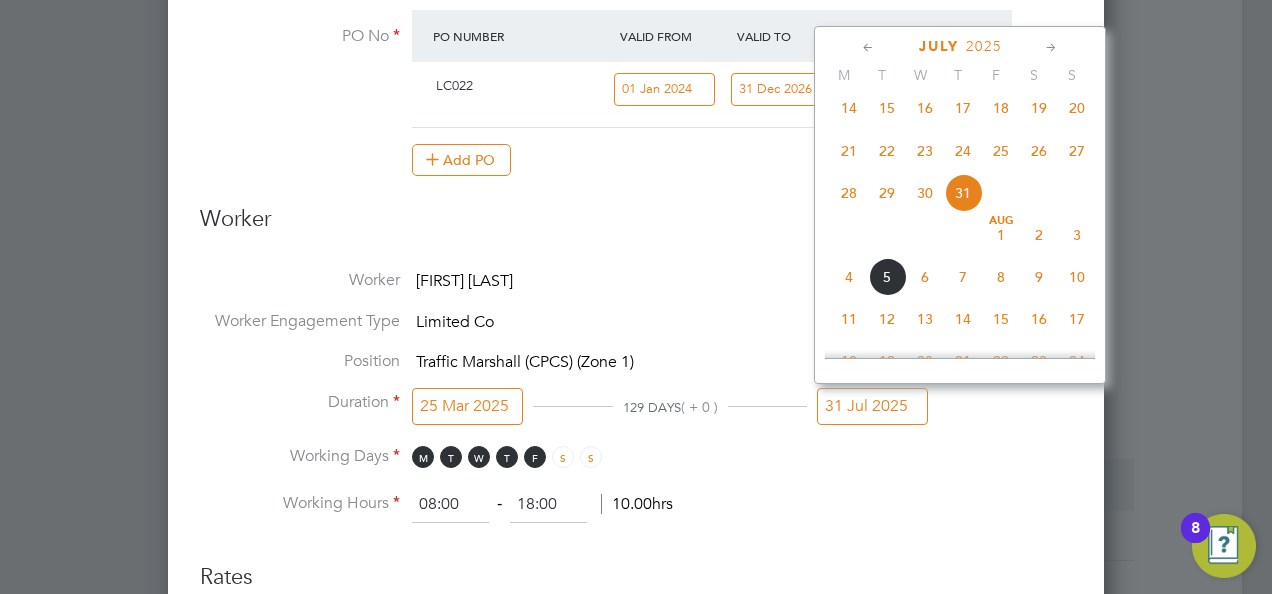 click on "28" 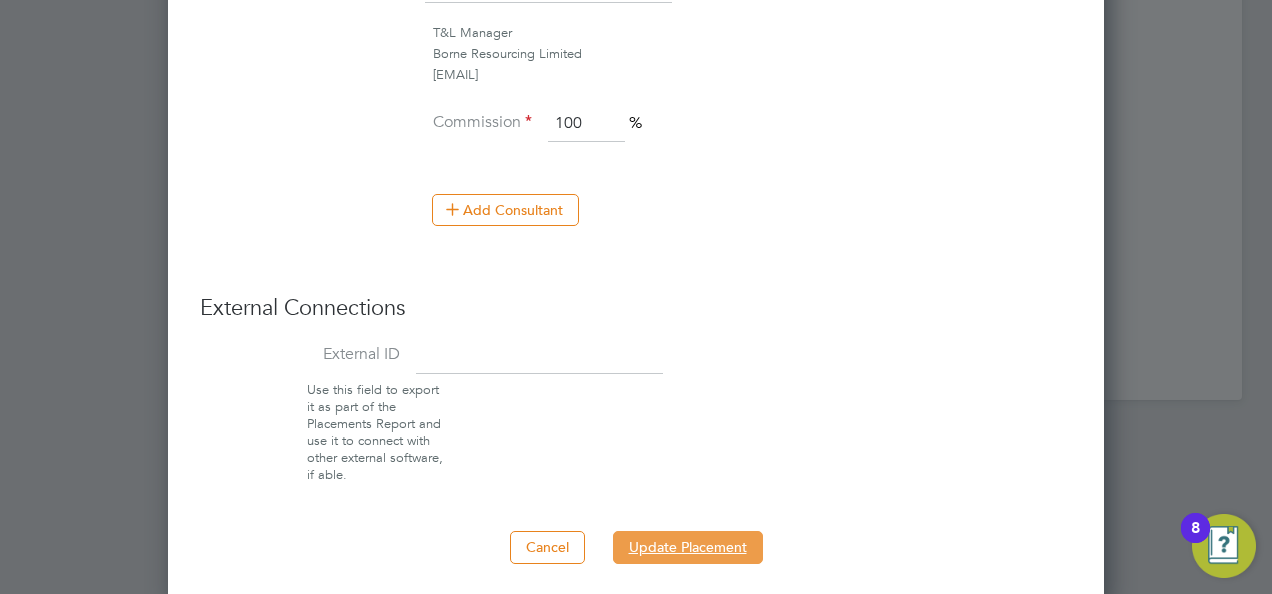 click on "Update Placement" at bounding box center [688, 547] 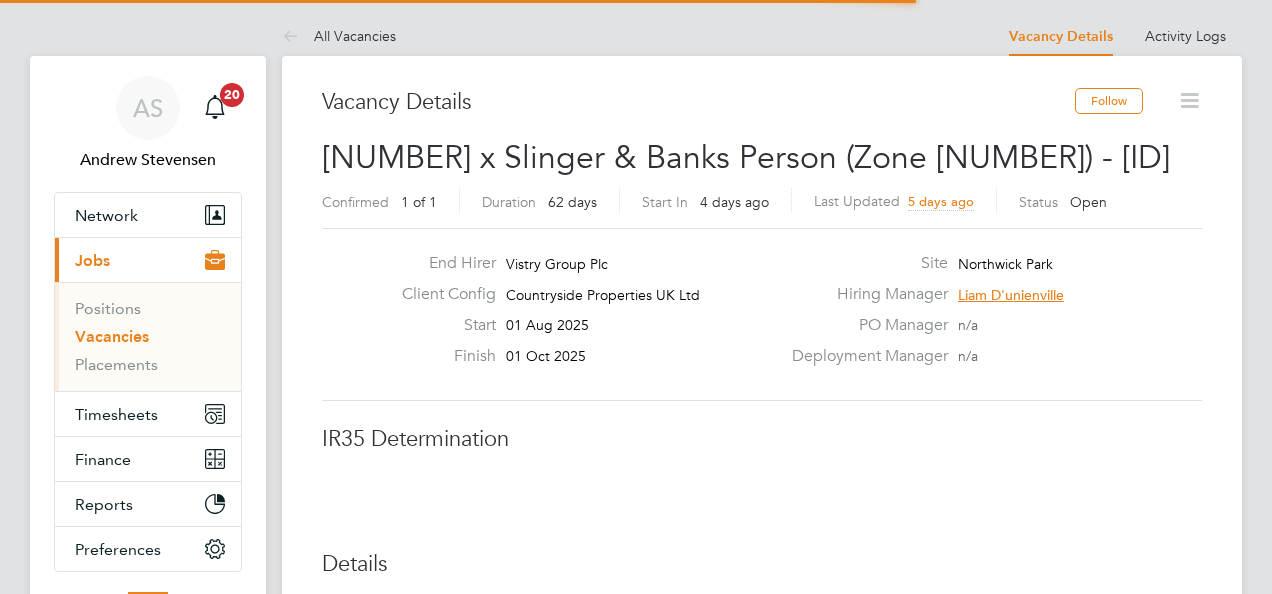 scroll, scrollTop: 0, scrollLeft: 0, axis: both 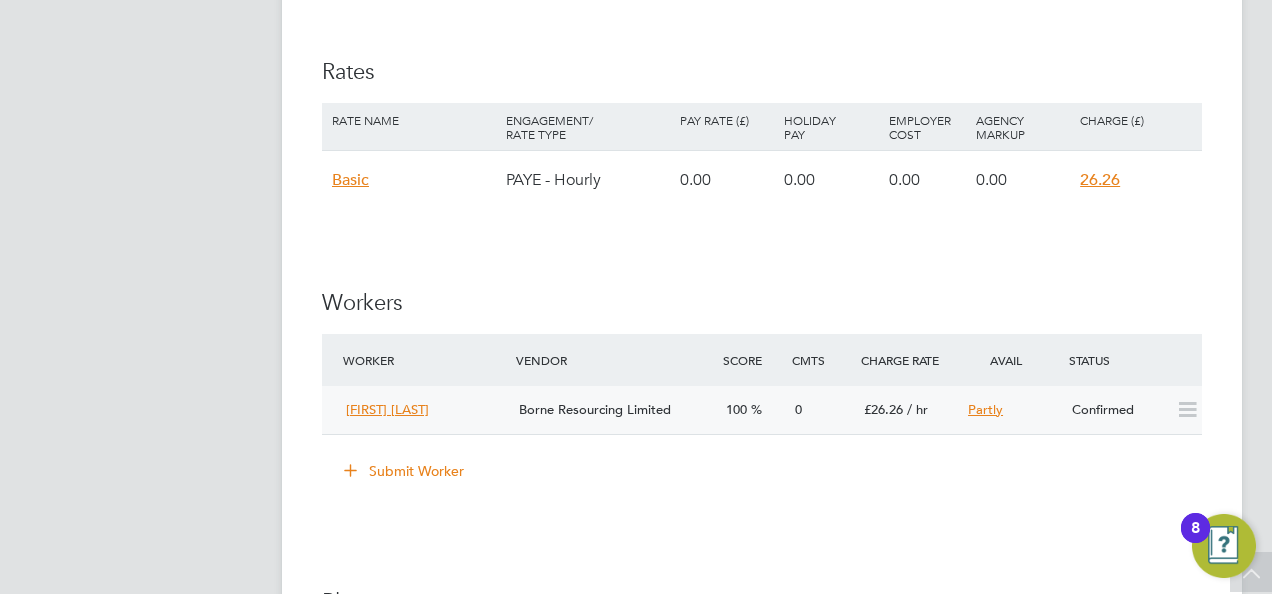 click on "Borne Resourcing Limited" 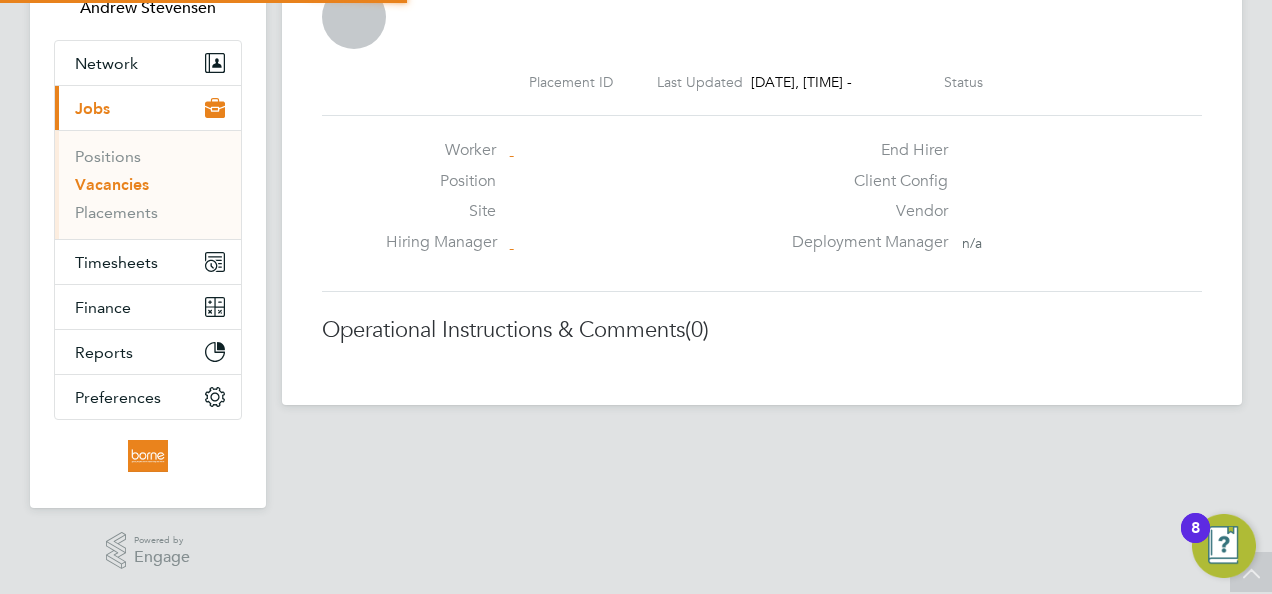scroll, scrollTop: 149, scrollLeft: 0, axis: vertical 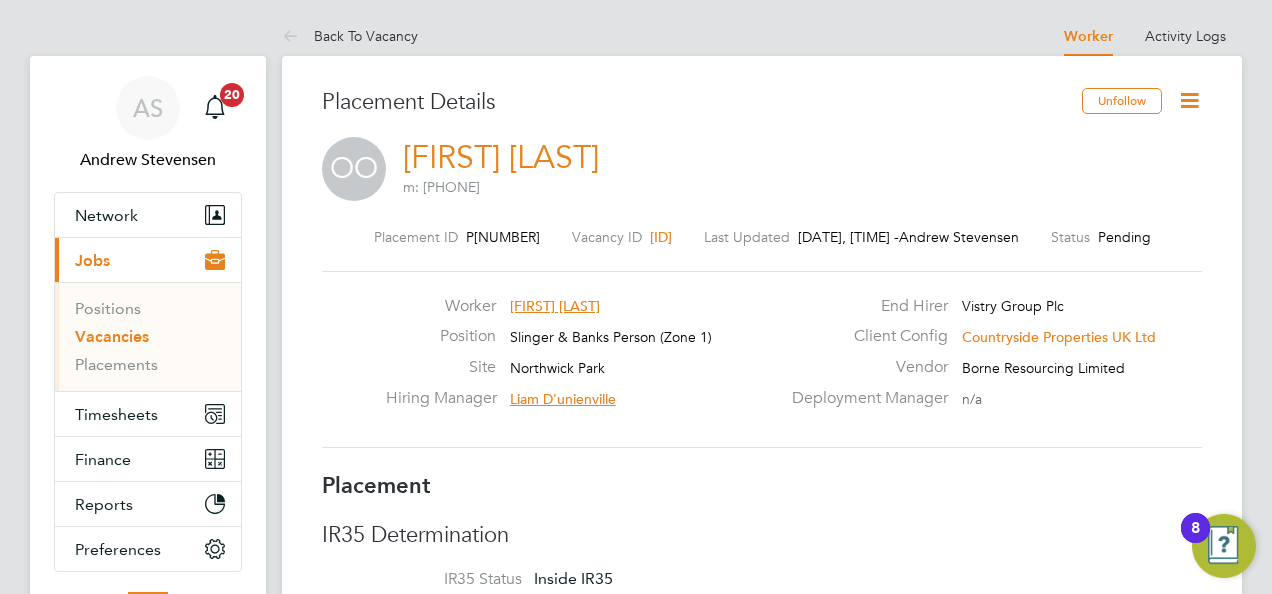 click 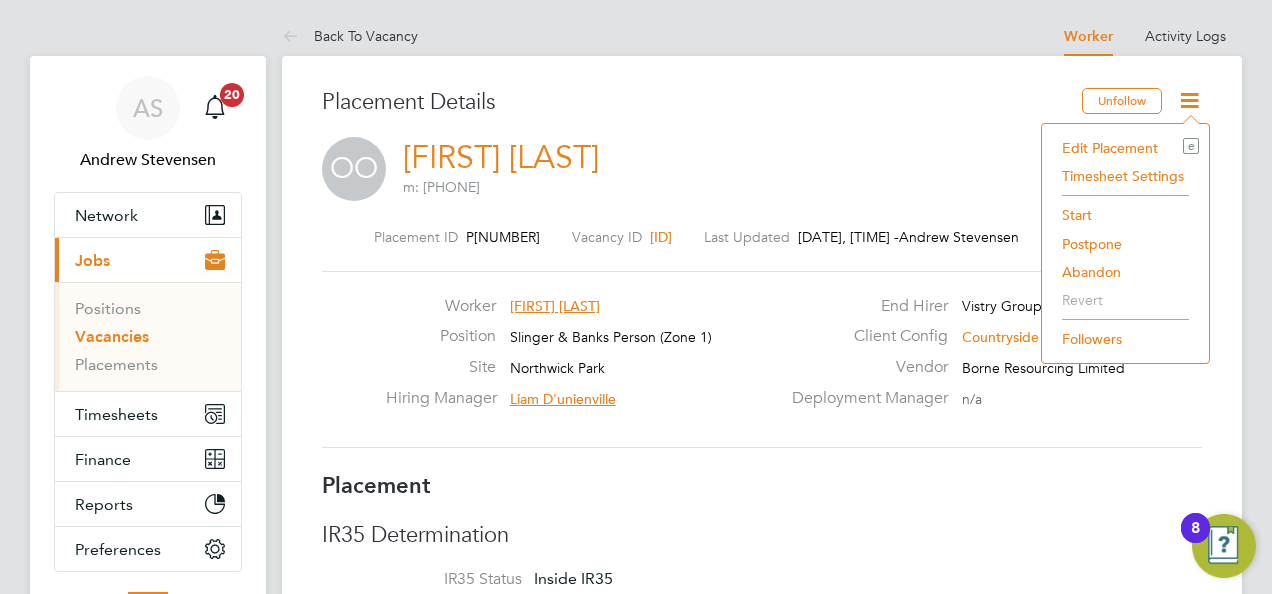 click on "Start" 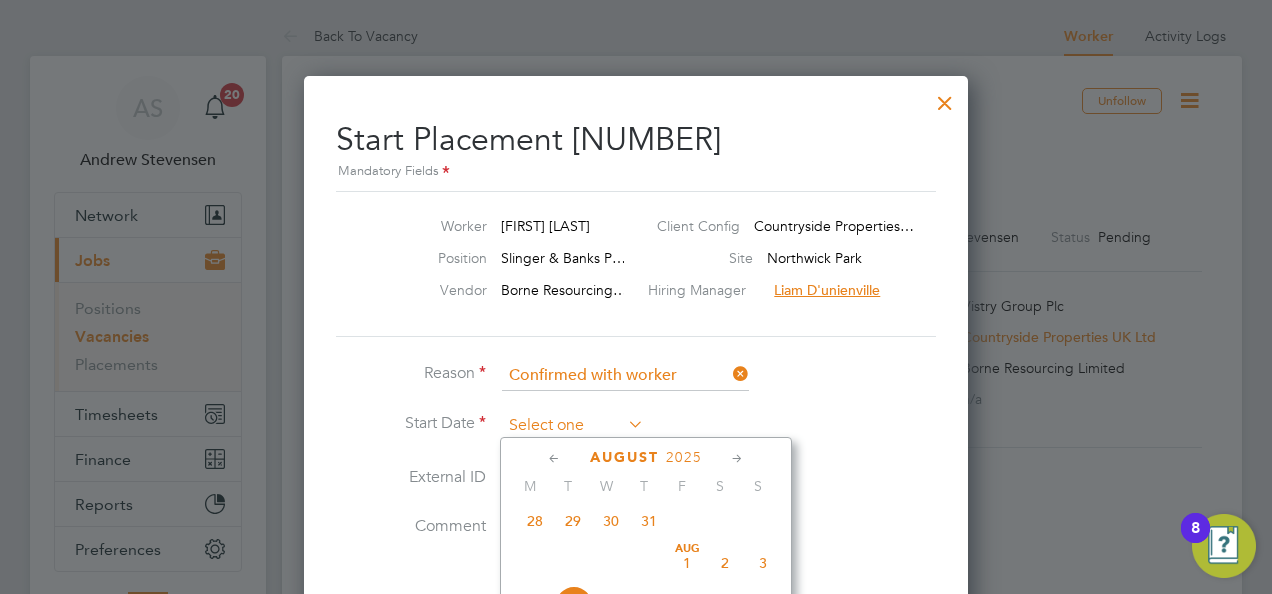 click 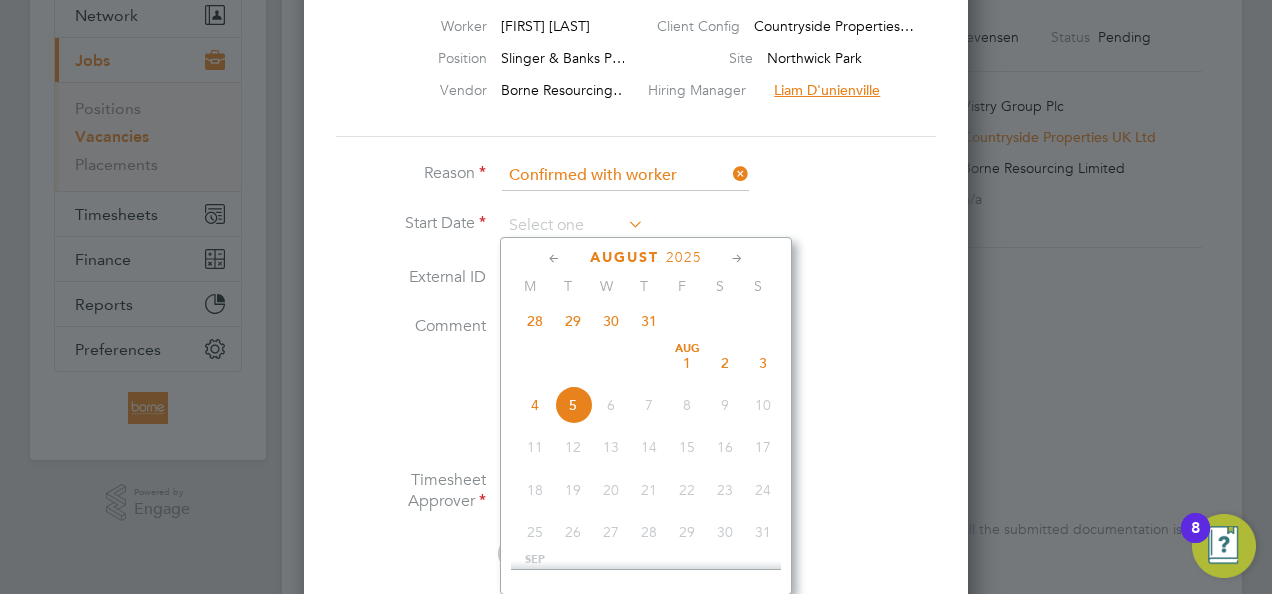 click on "4" 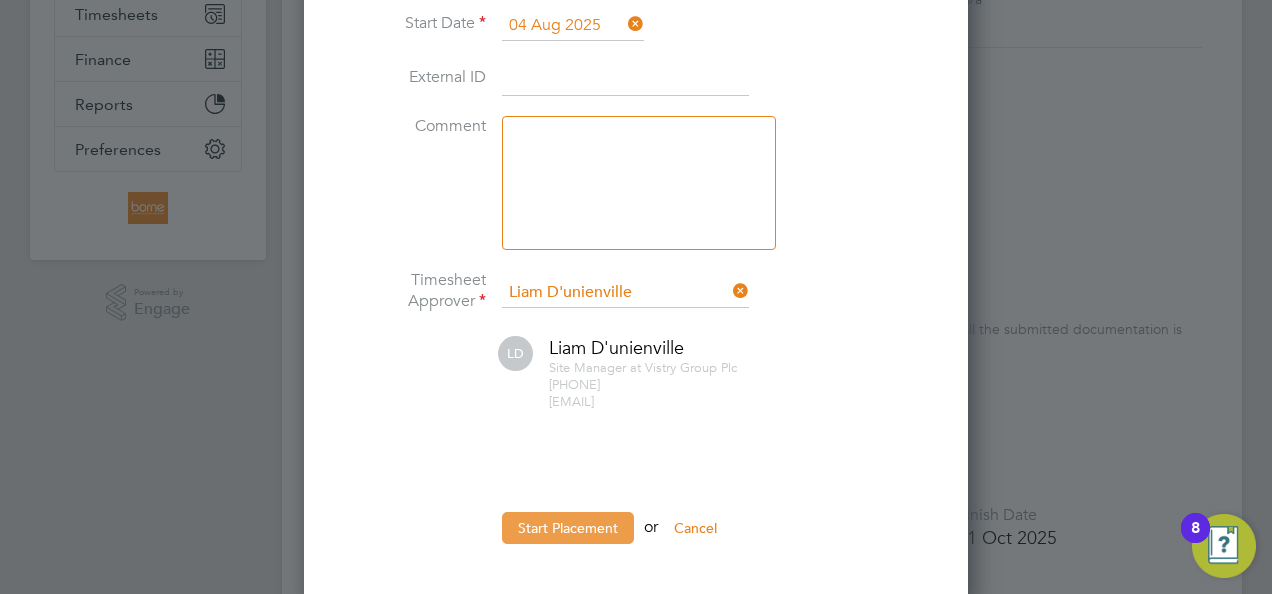click on "Start Placement" 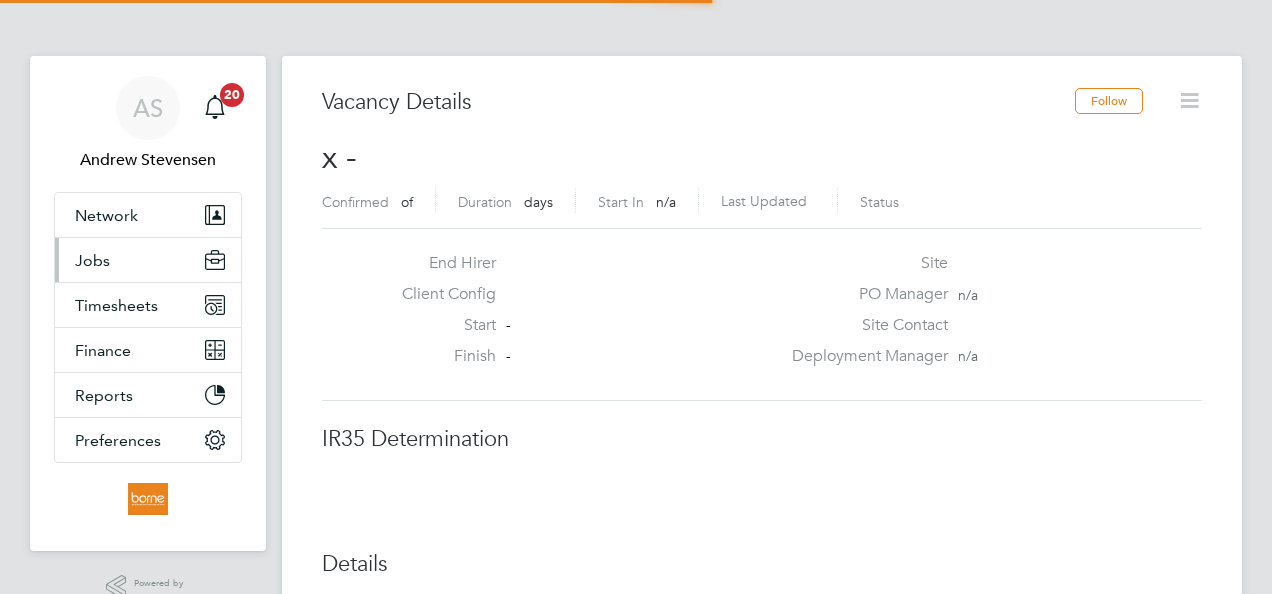 scroll, scrollTop: 0, scrollLeft: 0, axis: both 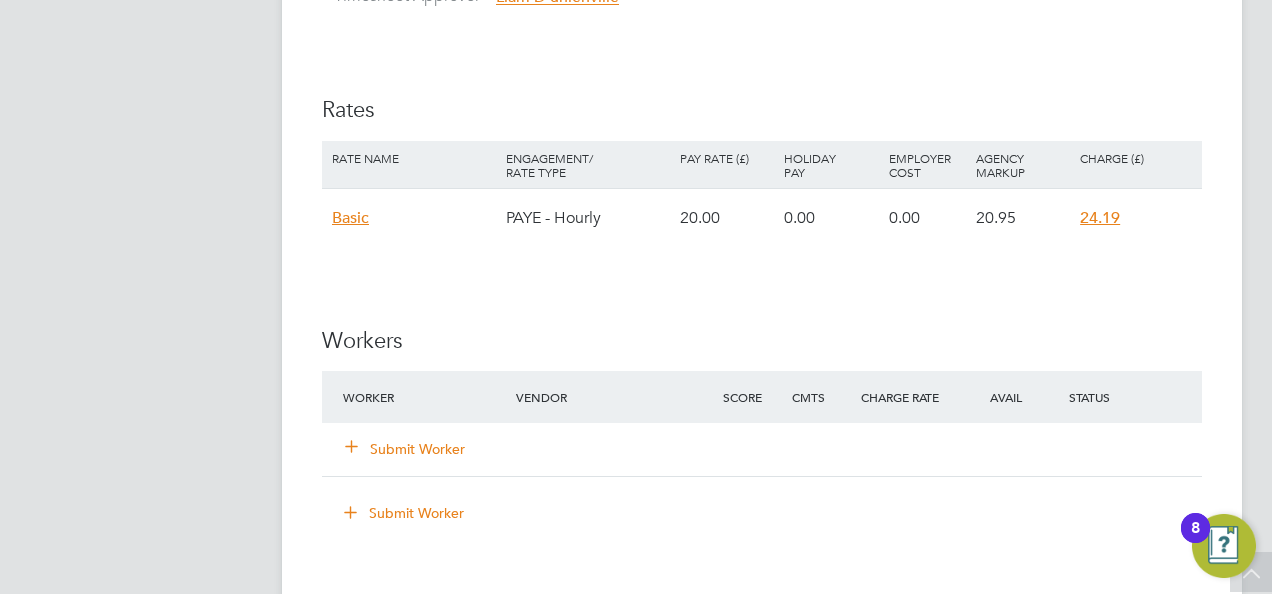click on "Submit Worker" 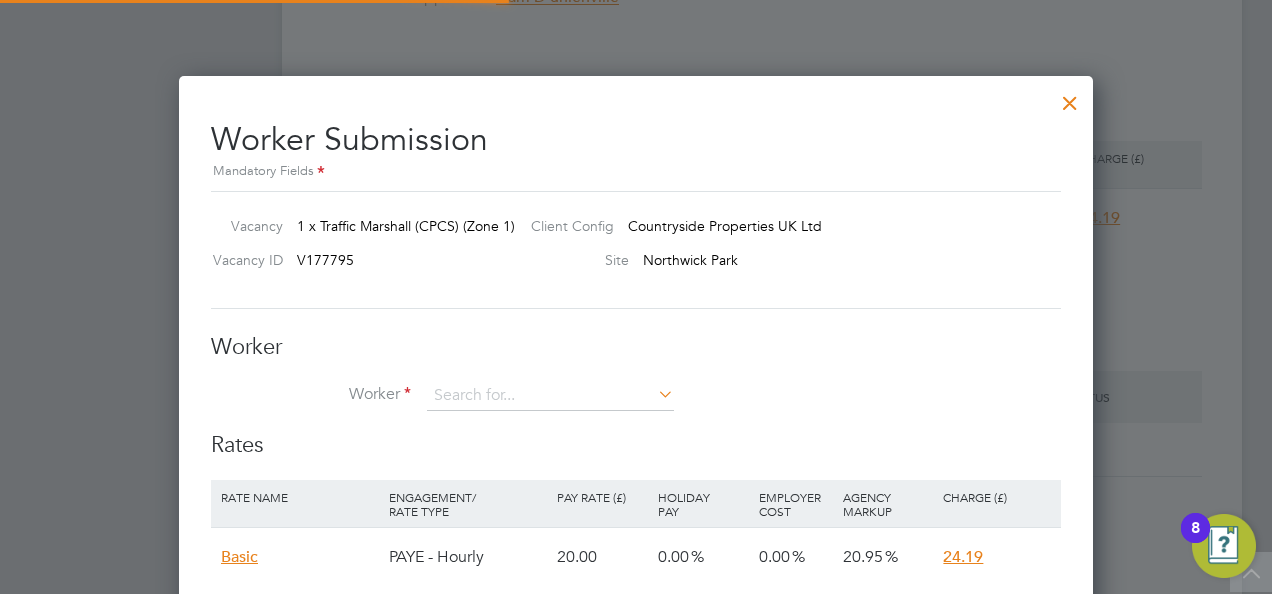 scroll, scrollTop: 10, scrollLeft: 10, axis: both 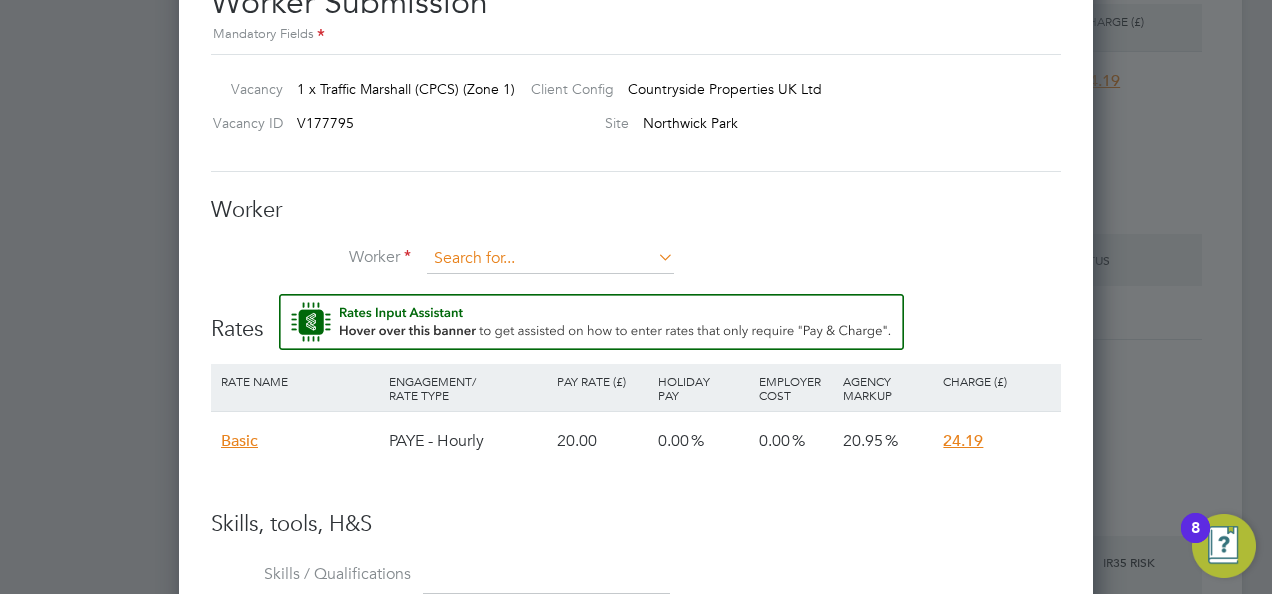 click at bounding box center (550, 259) 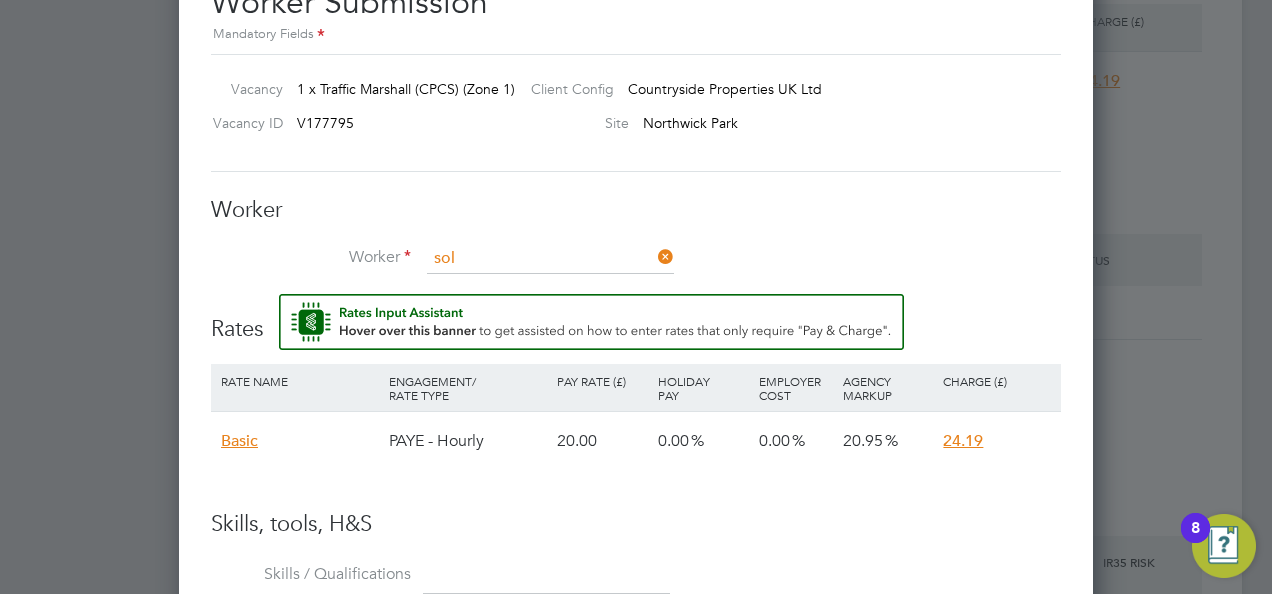 click on "Sol omon Gabisa (181735)" 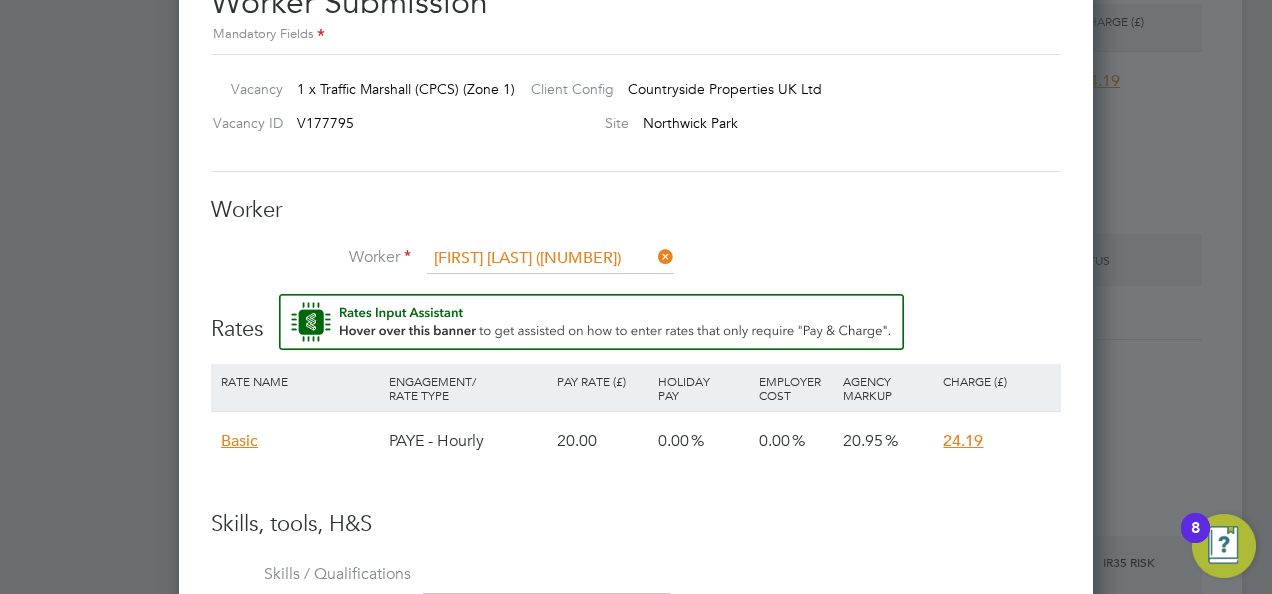 scroll, scrollTop: 10, scrollLeft: 10, axis: both 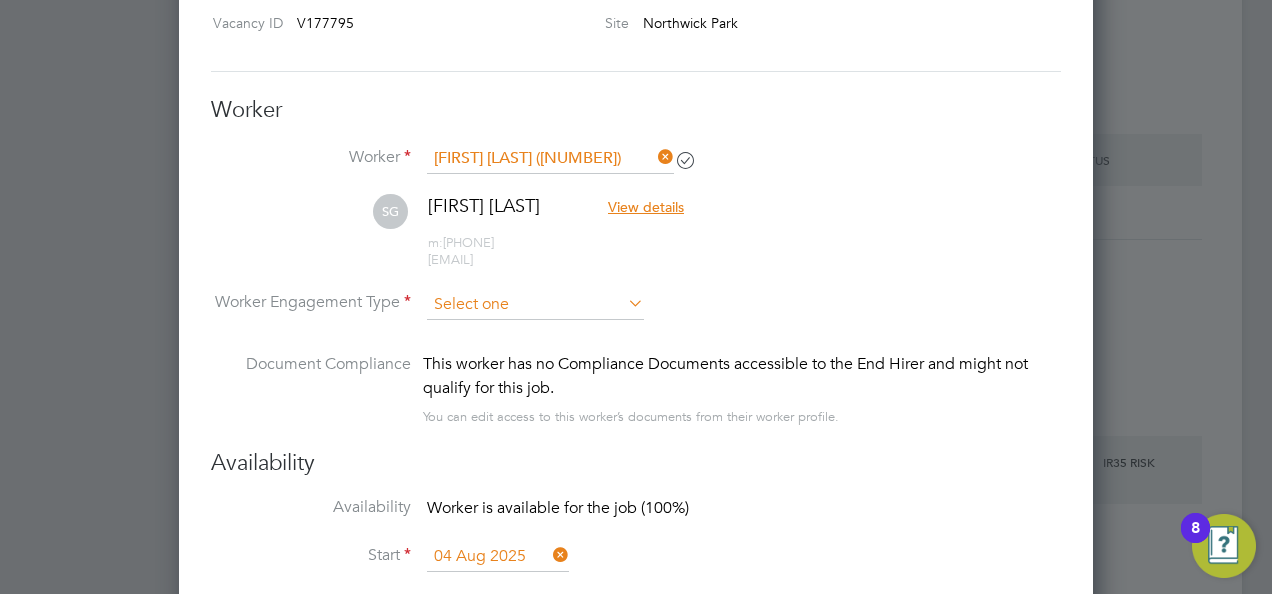 click at bounding box center [535, 305] 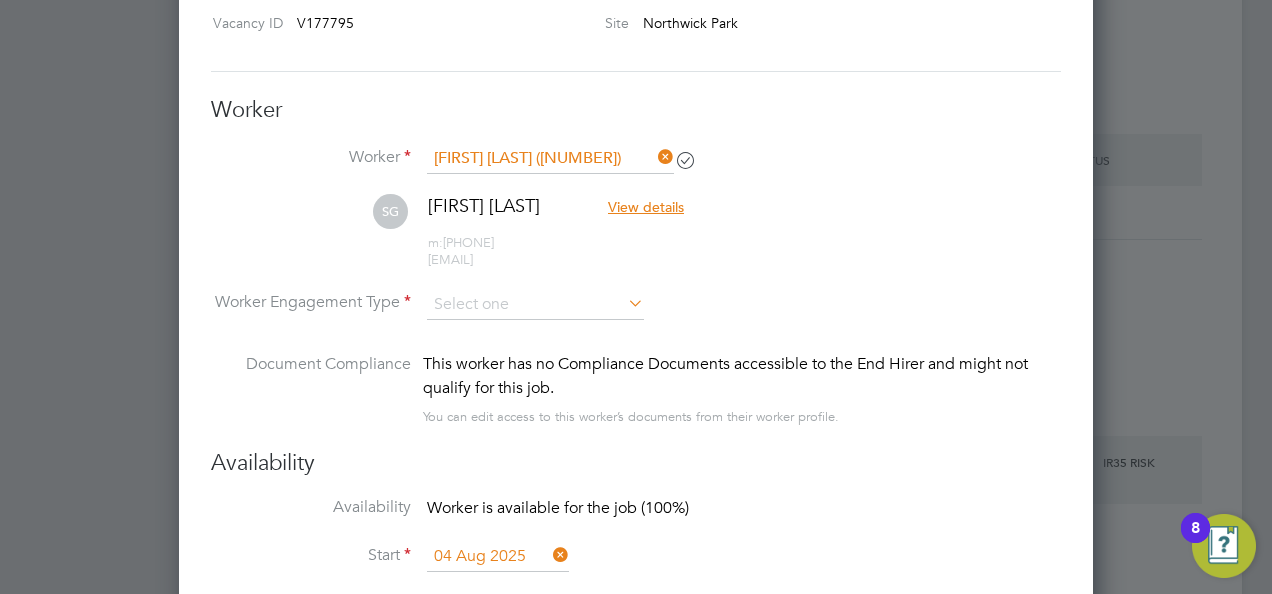 click on "PAYE" 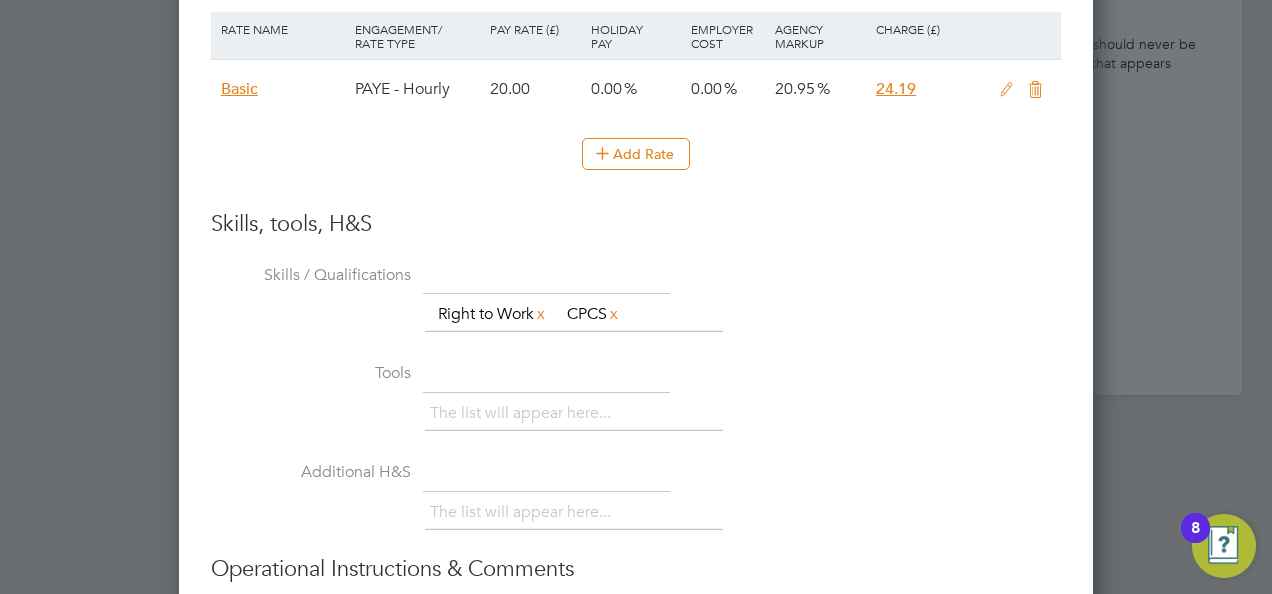 click at bounding box center [1006, 90] 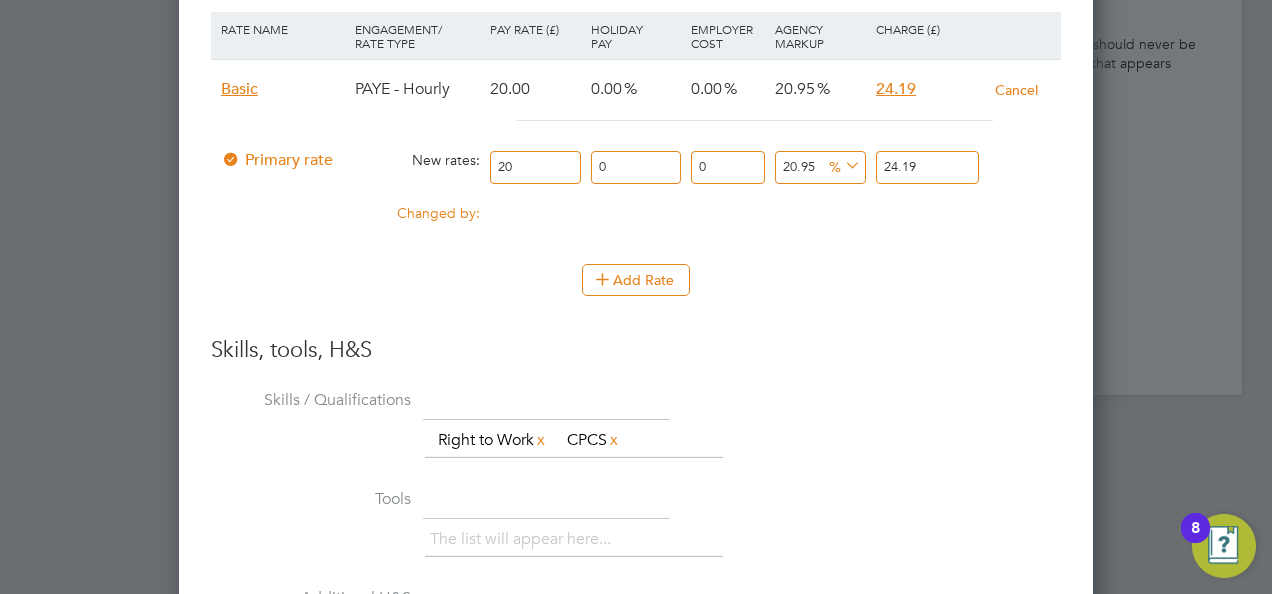 click on "Rate Name Engagement/ Rate Type Pay Rate (£) Holiday Pay Employer Cost Agency Markup Charge (£) Basic PAYE - Hourly 20.00 0.00   0.00   20.95 24.19     Cancel Primary rate New rates: 20 0   n/a 0   n/a 20.95   0   % 24.19 Changed by: 0.00 0.00   0   0.00 Add Rate" at bounding box center (636, 174) 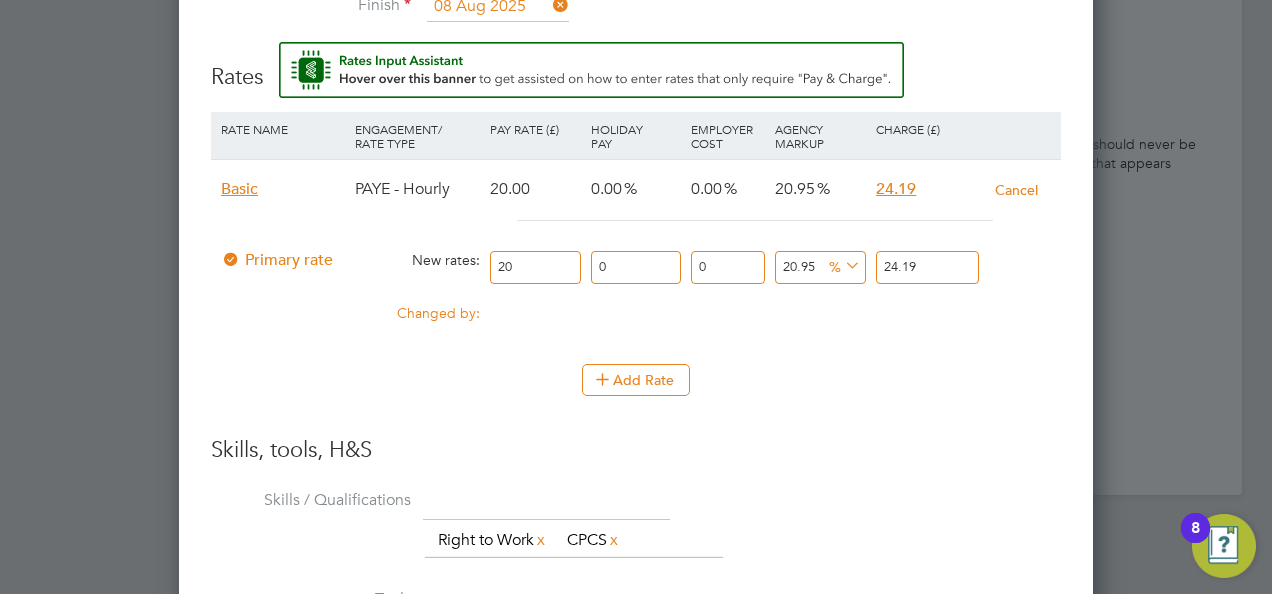 click on "Cancel" at bounding box center (1016, 190) 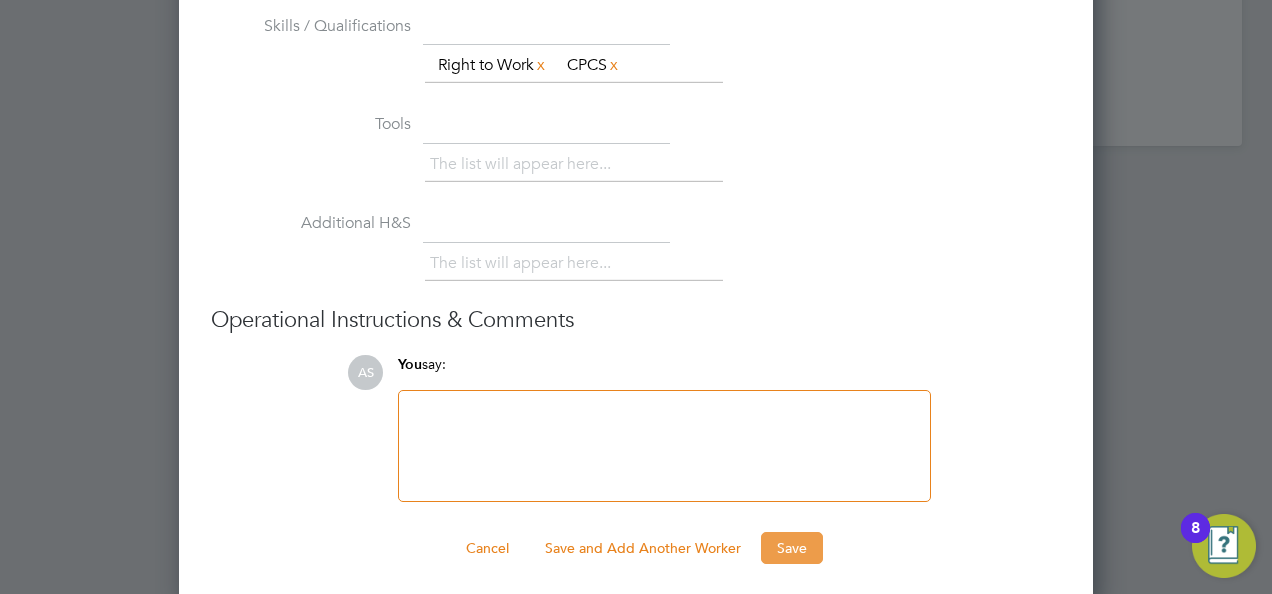 click on "Save" at bounding box center [792, 548] 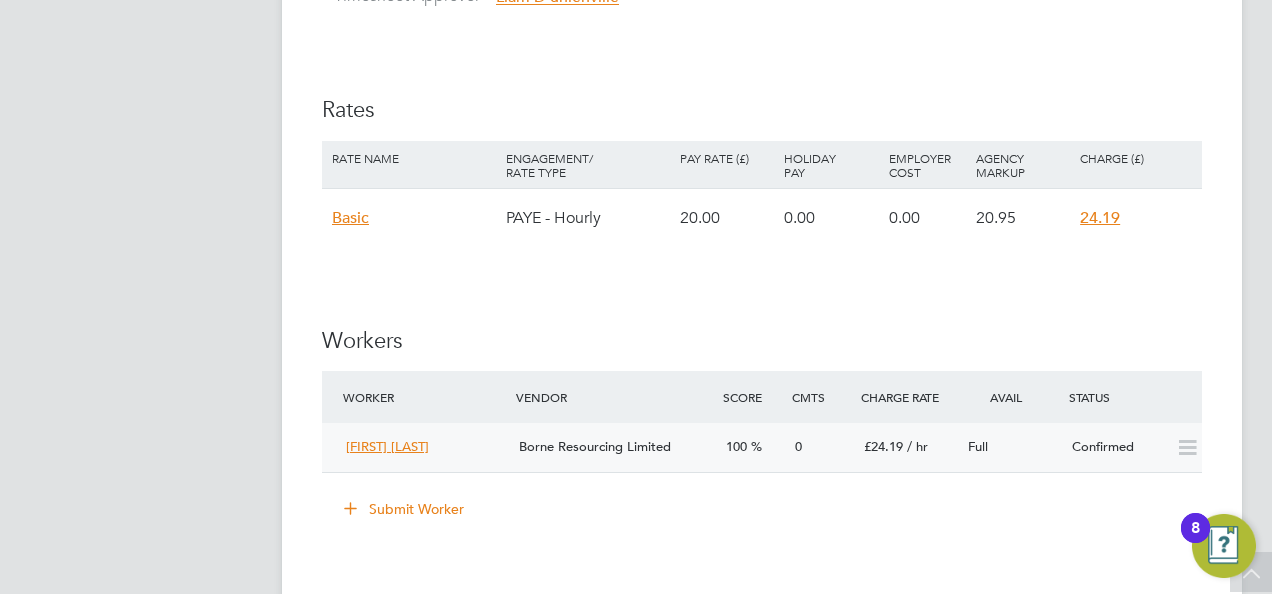 click on "Borne Resourcing Limited" 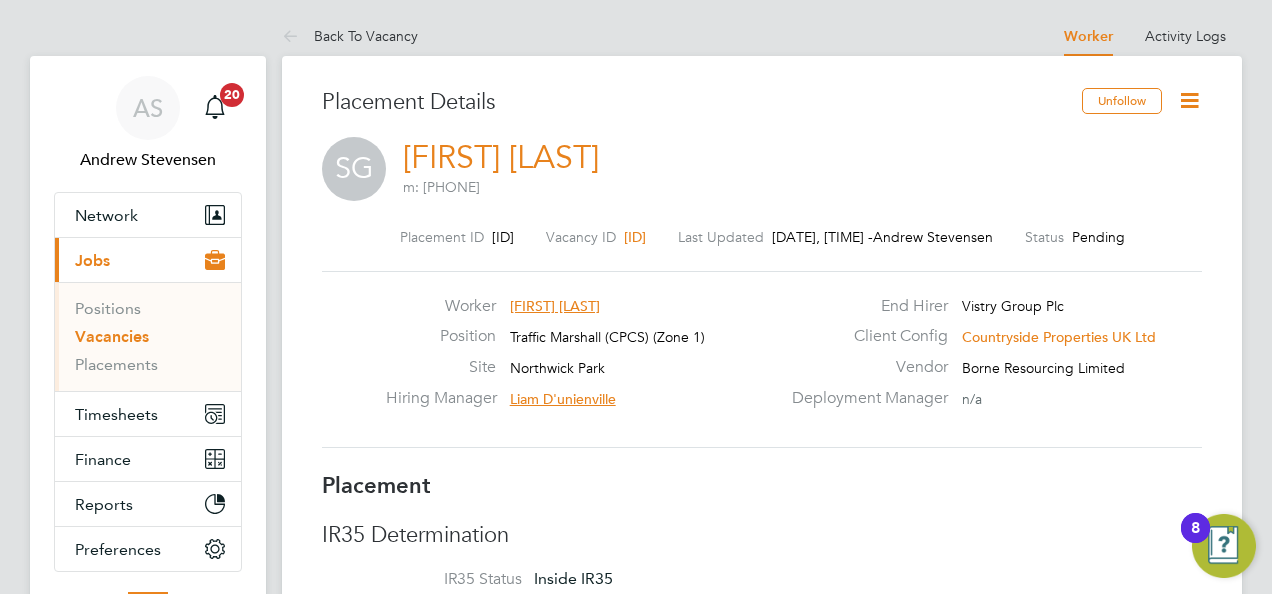 click 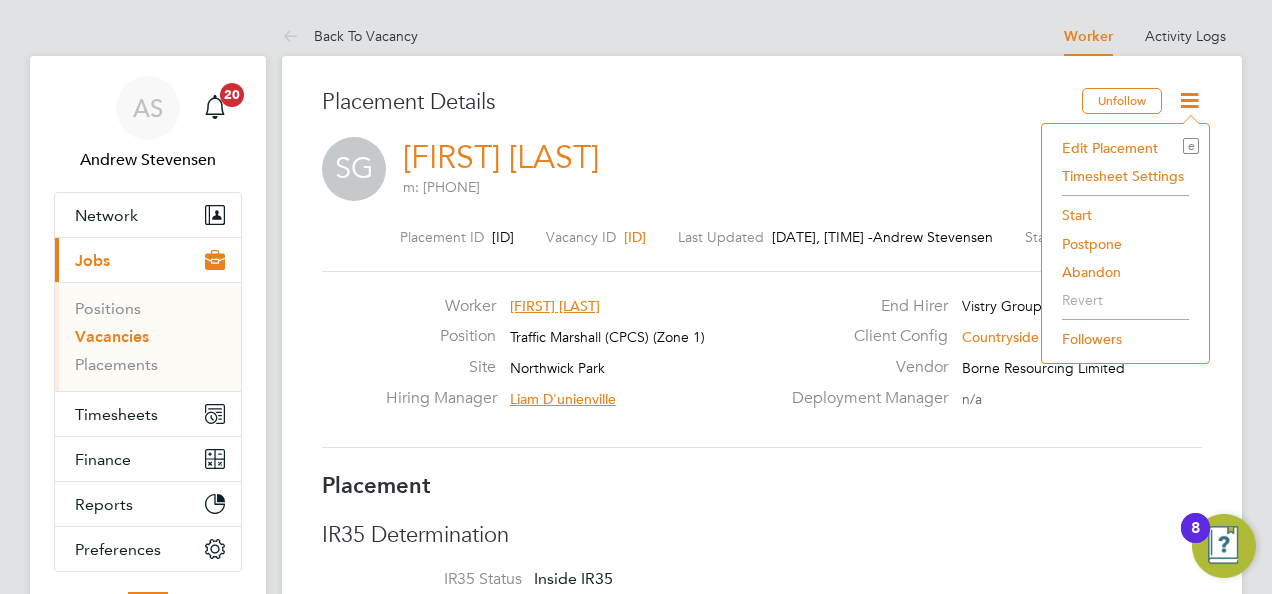click on "Start" 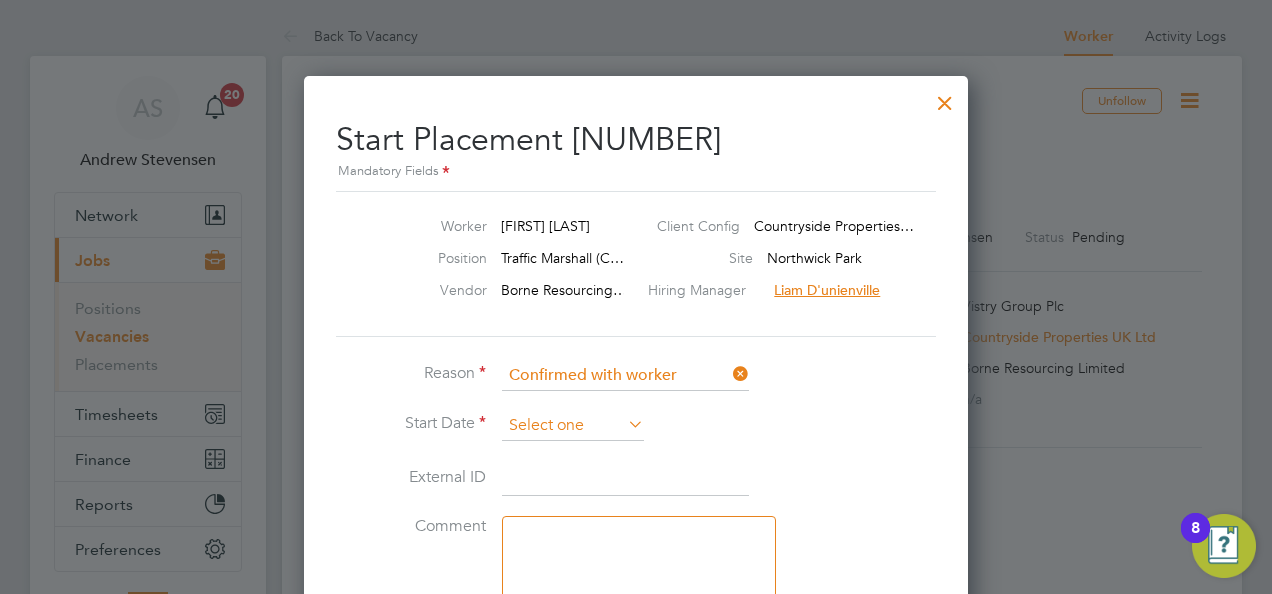click 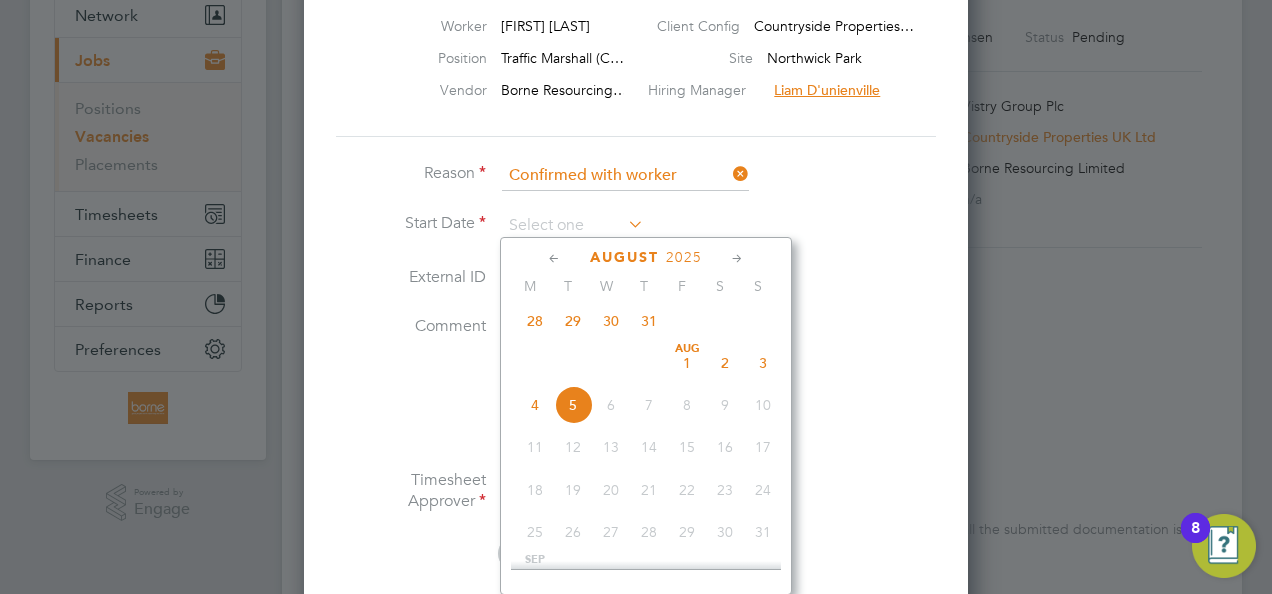 click on "4" 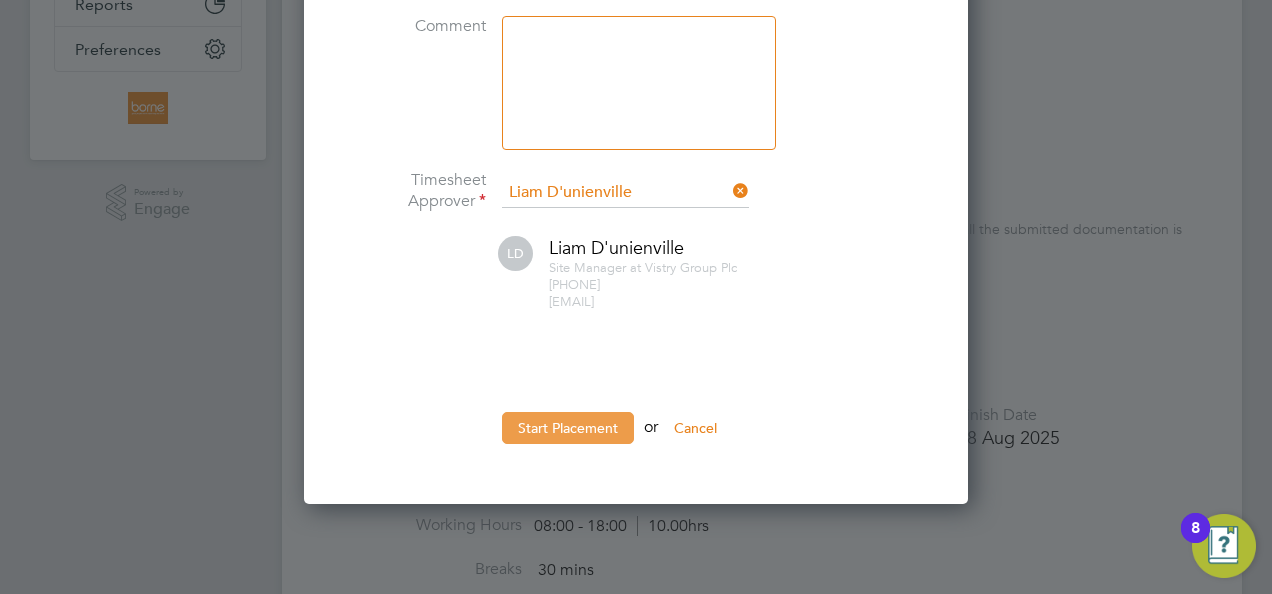 click on "Start Placement" 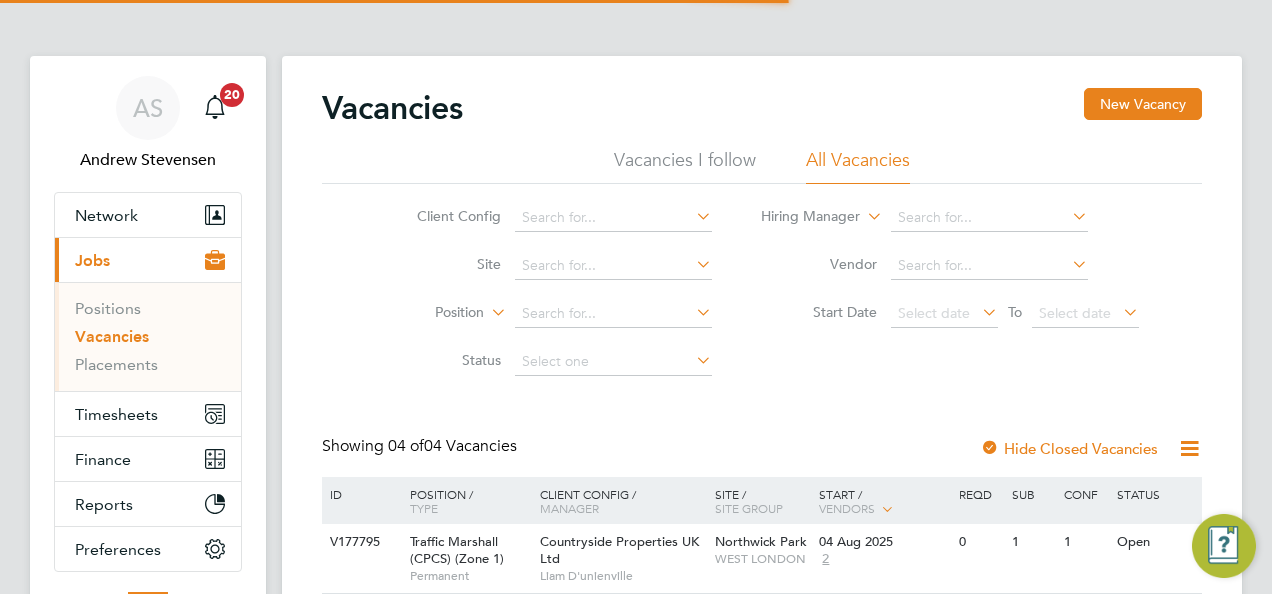 scroll, scrollTop: 0, scrollLeft: 0, axis: both 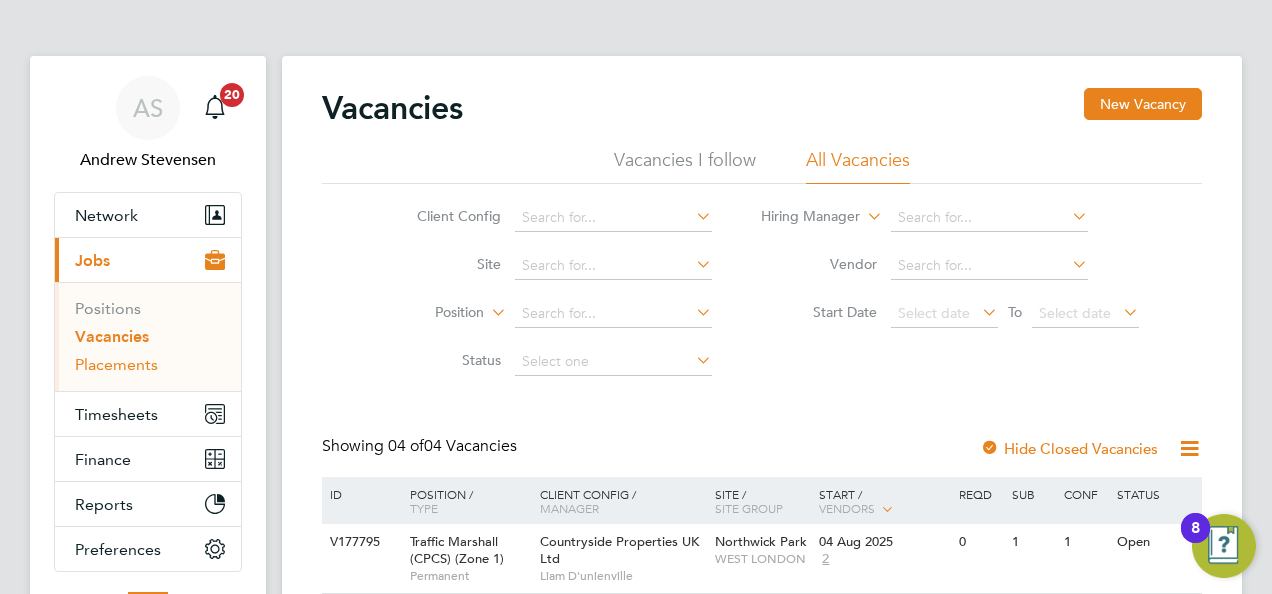 click on "Placements" at bounding box center (116, 364) 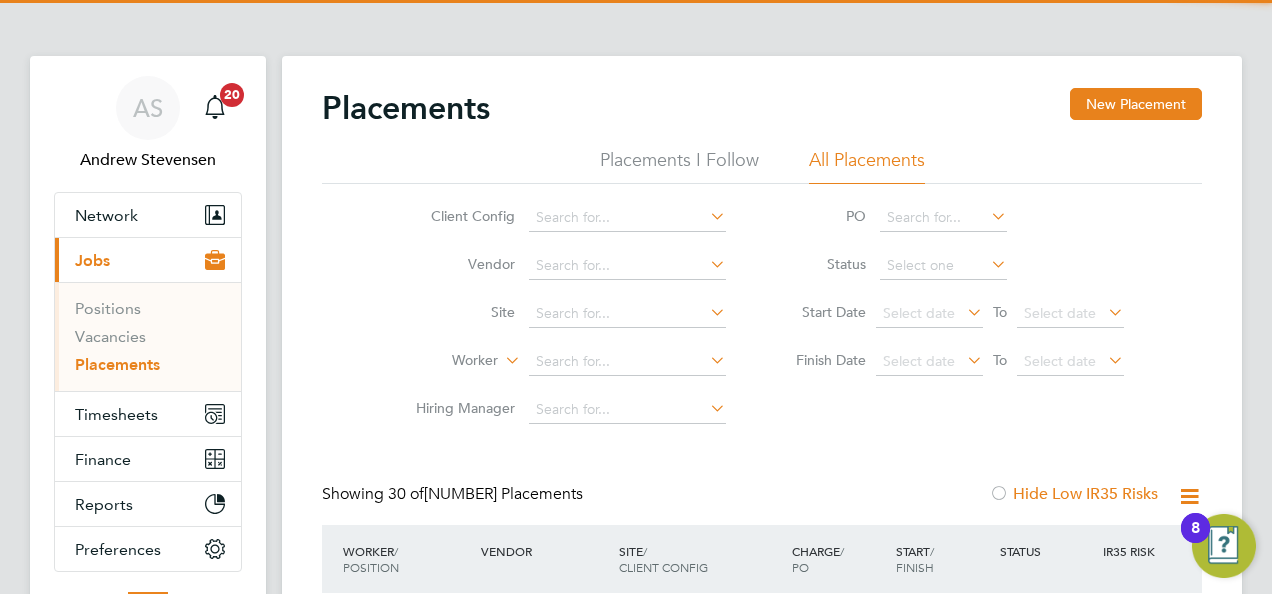 scroll, scrollTop: 10, scrollLeft: 10, axis: both 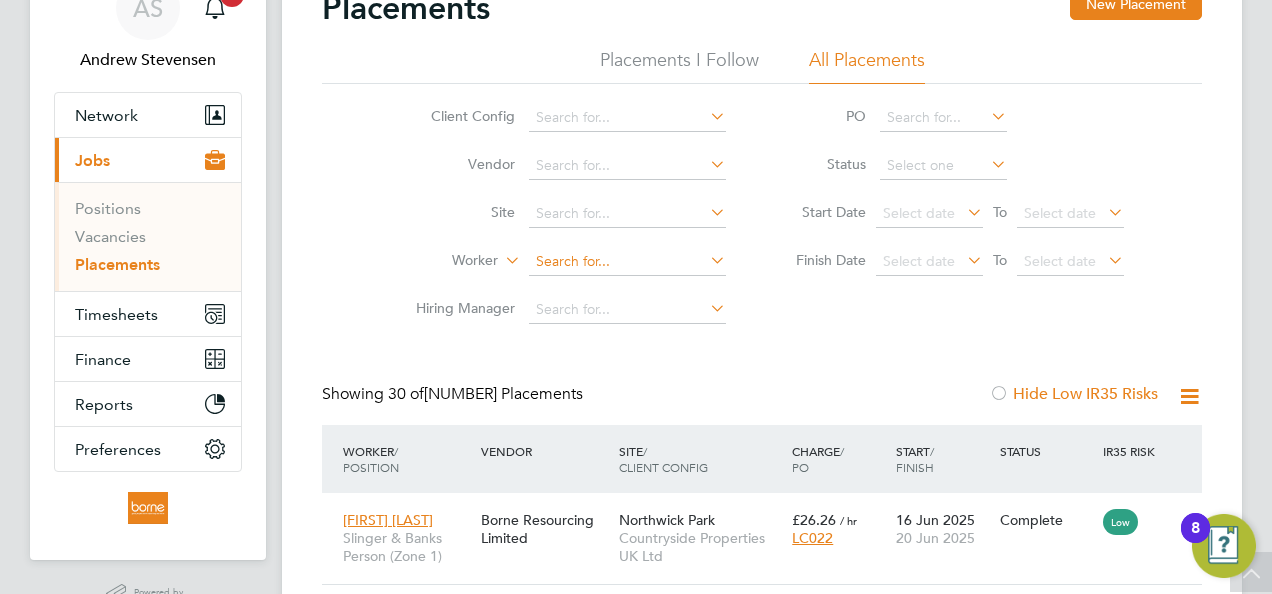 click 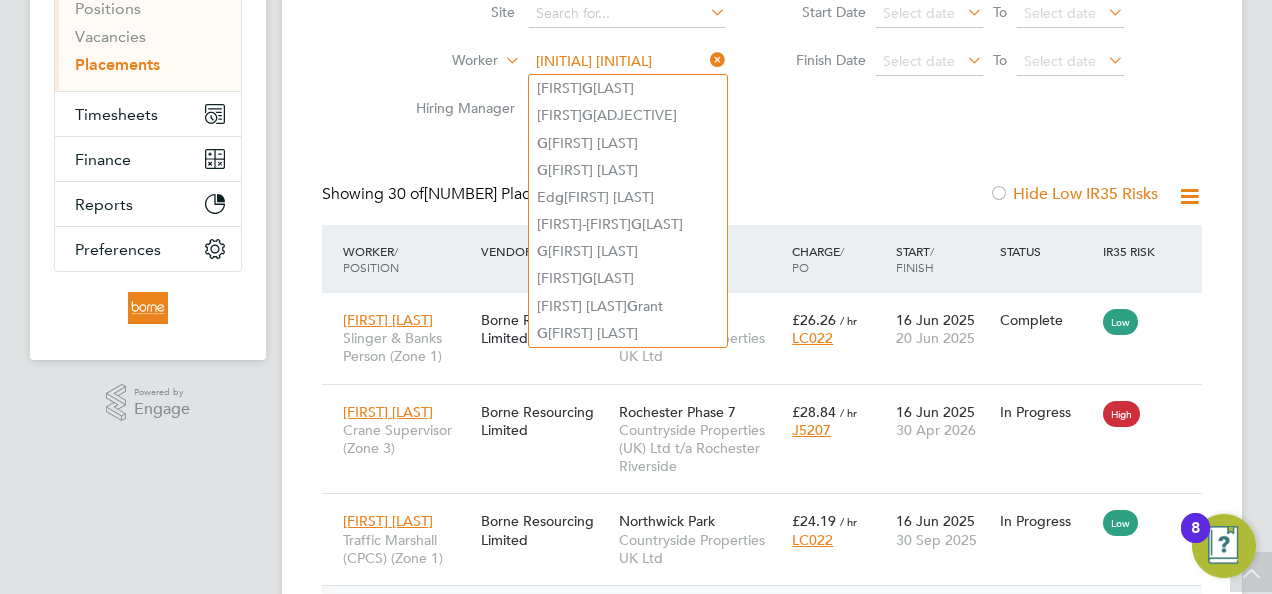 type on "[INITIAL] [INITIAL]" 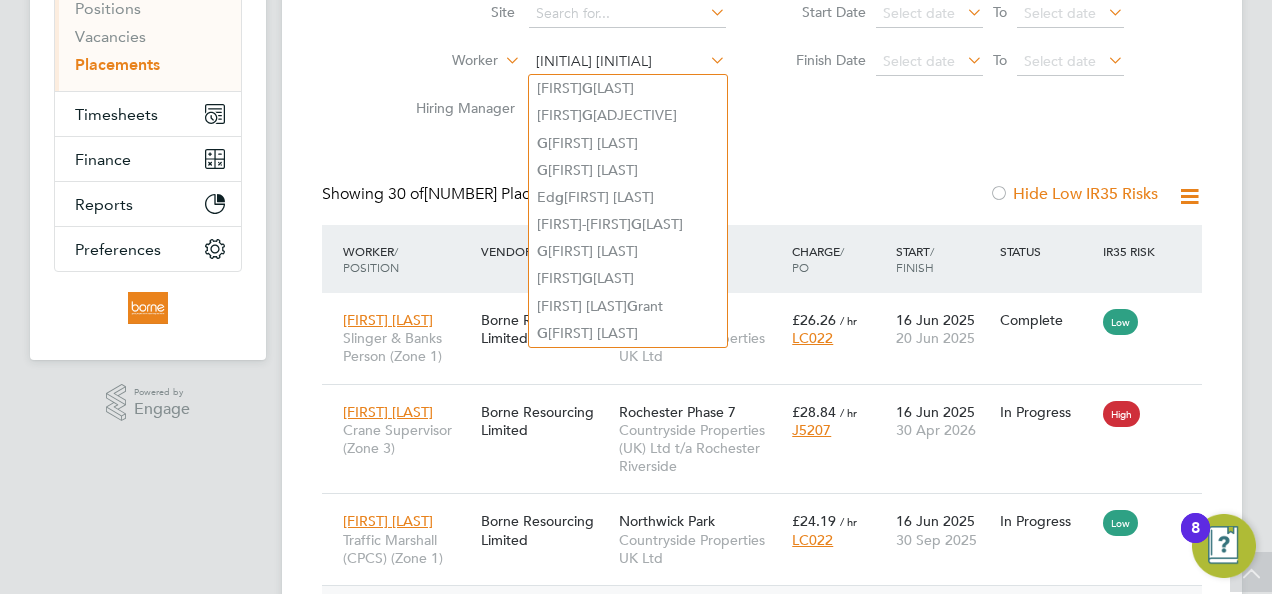 type 